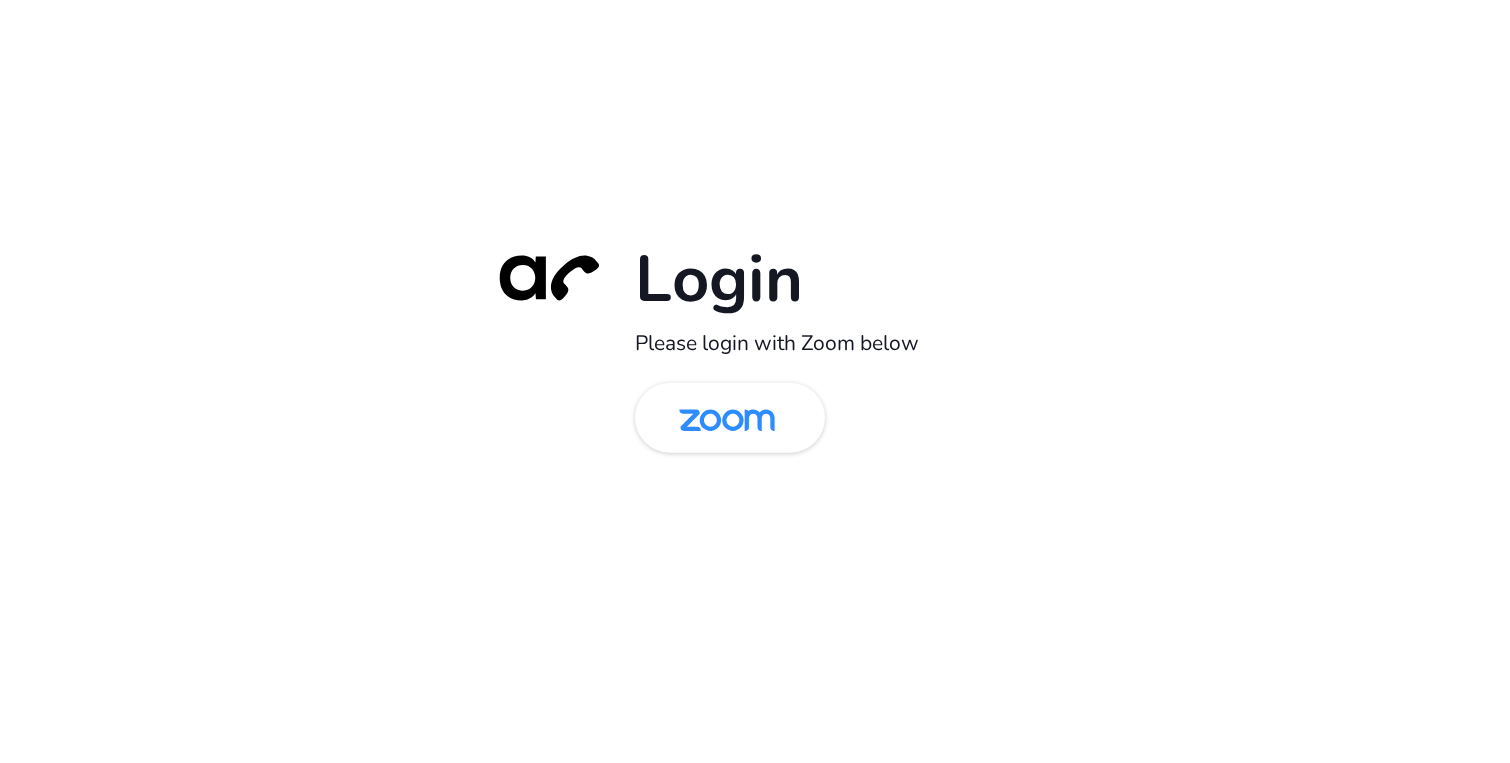 scroll, scrollTop: 0, scrollLeft: 0, axis: both 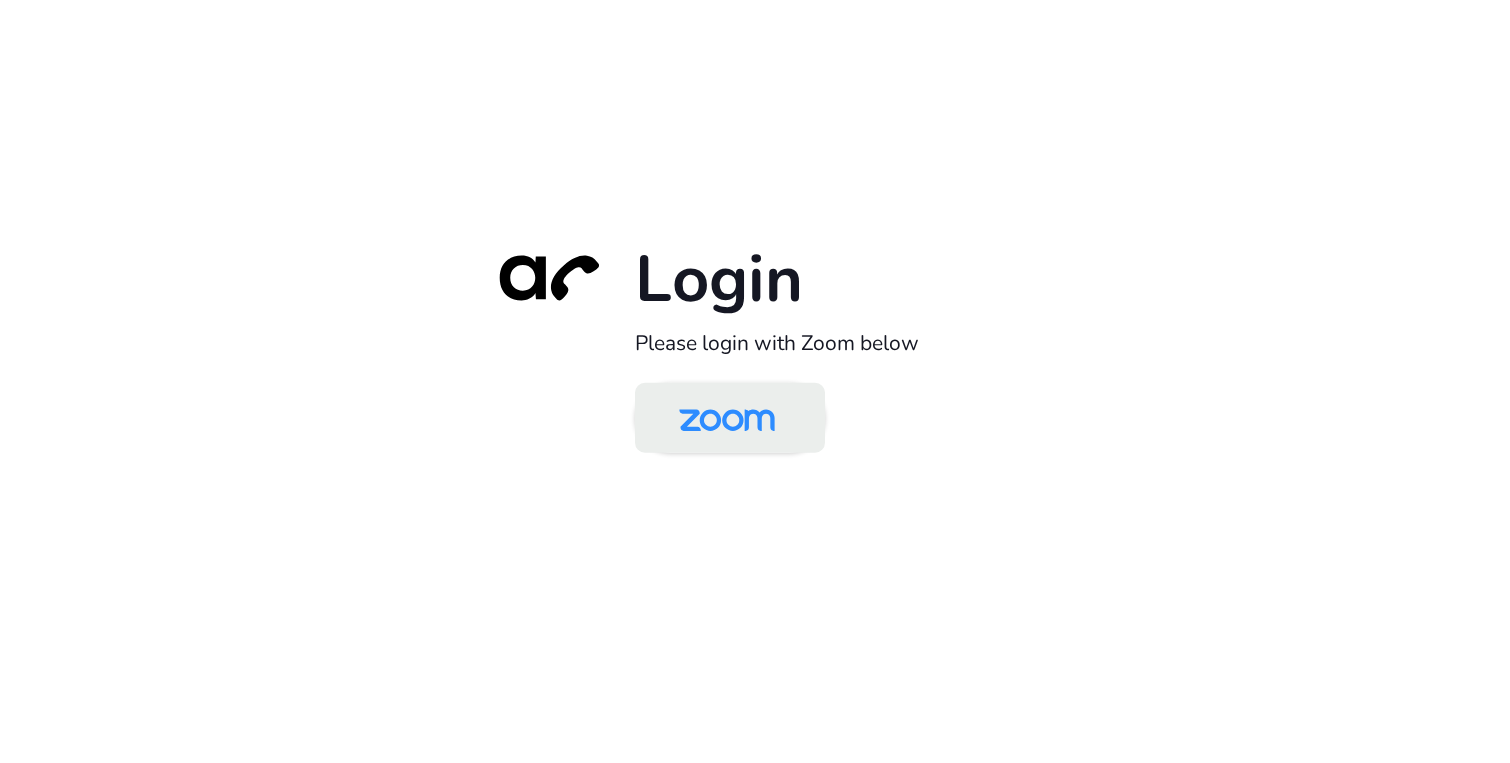 click at bounding box center (727, 419) 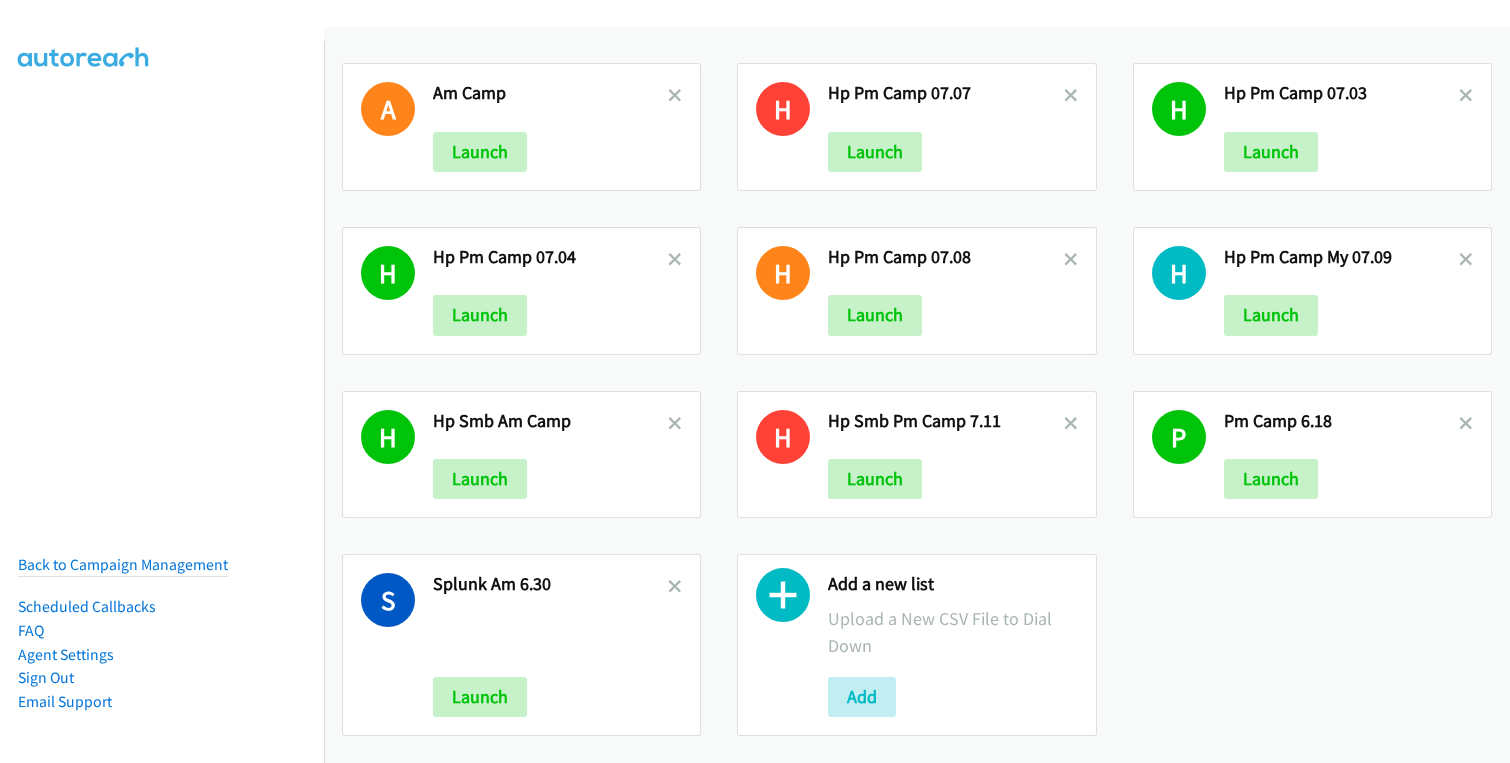 scroll, scrollTop: 0, scrollLeft: 0, axis: both 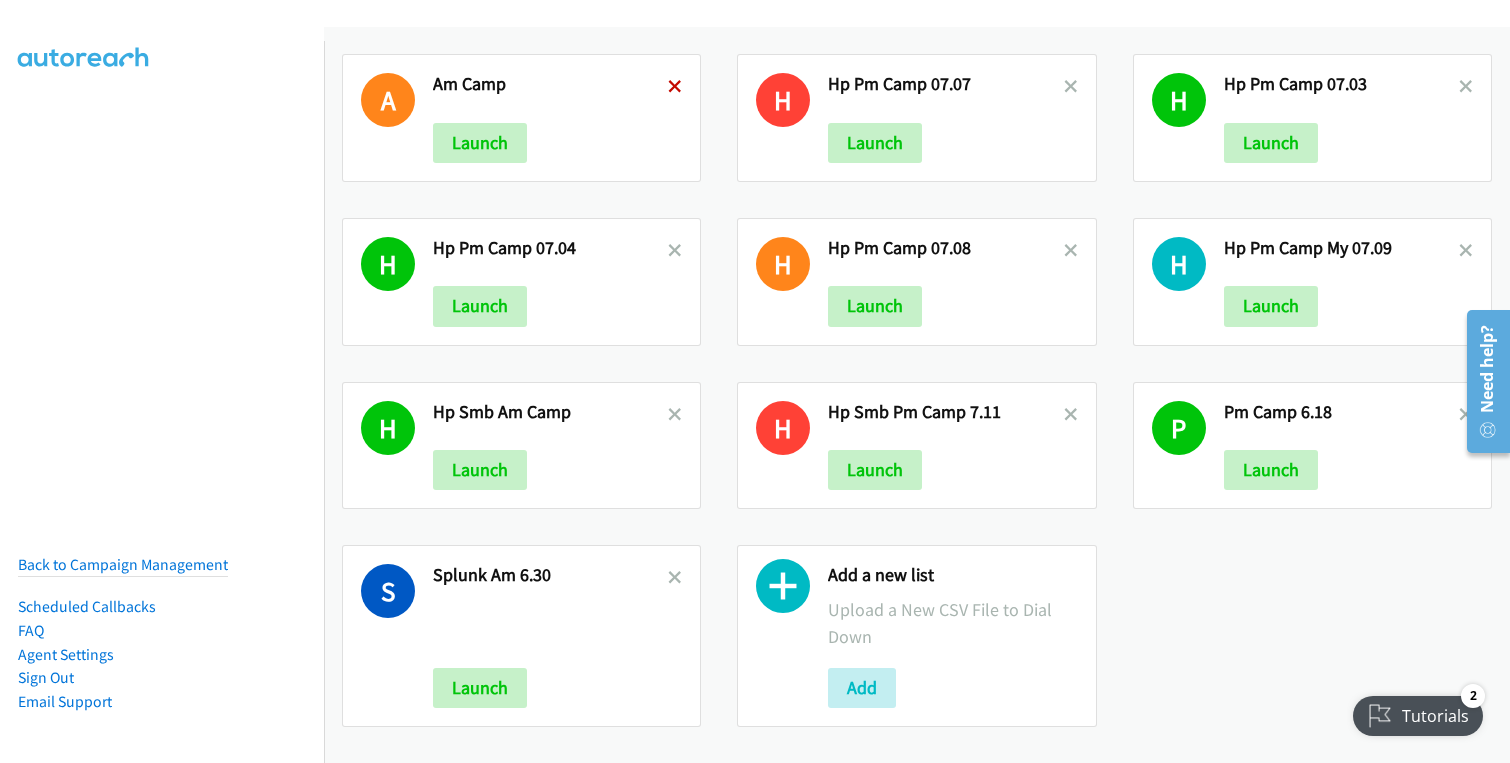 click at bounding box center [675, 88] 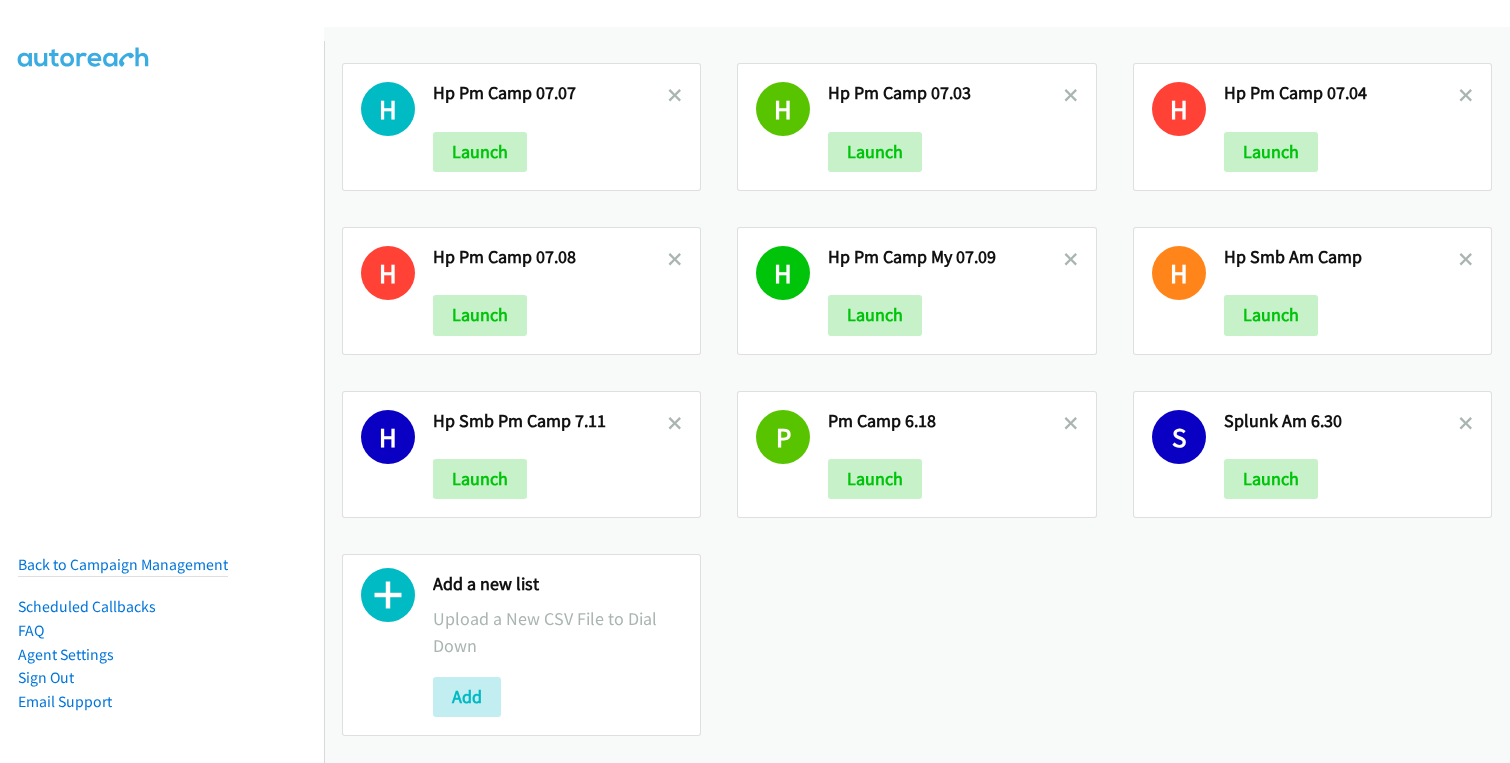 scroll, scrollTop: 0, scrollLeft: 0, axis: both 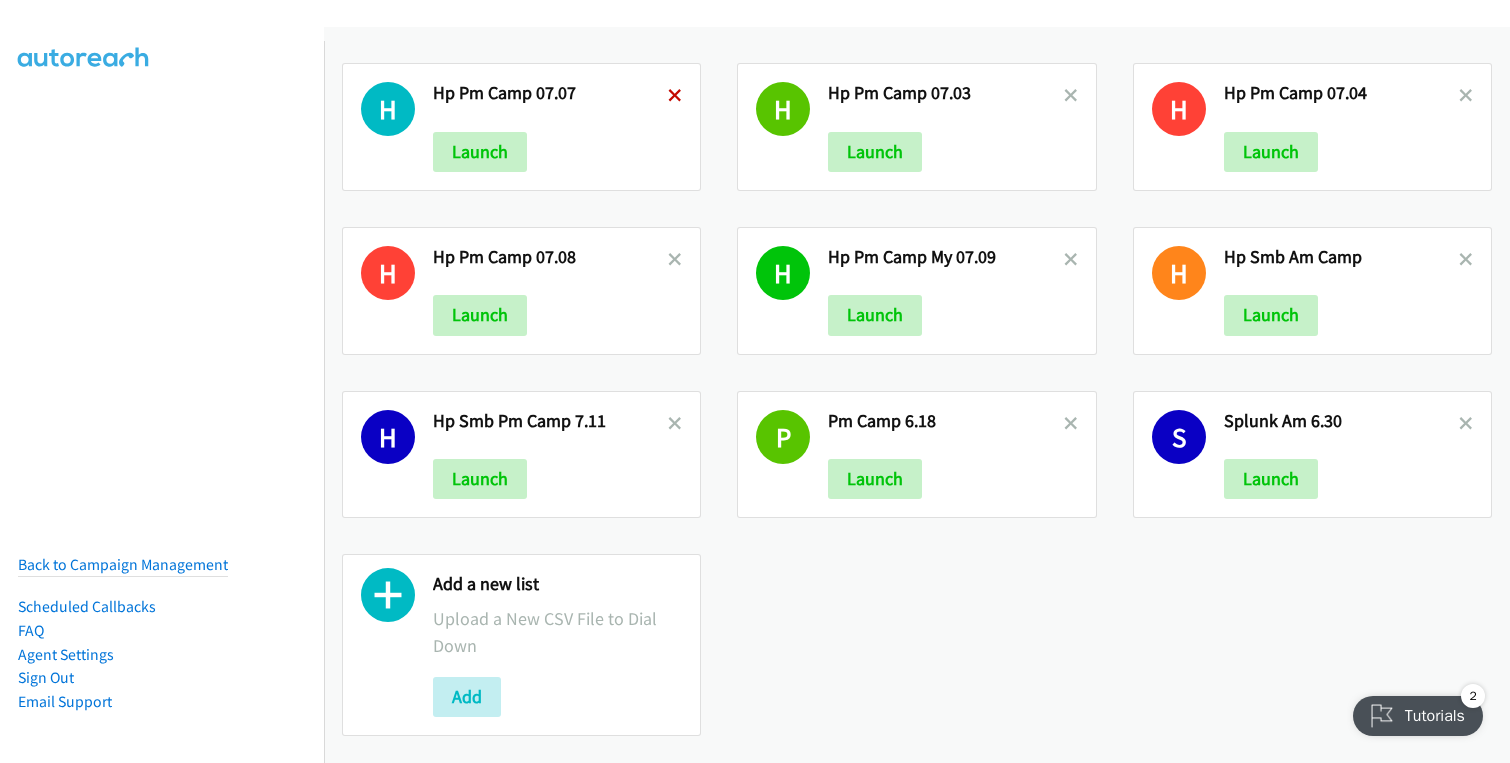 click at bounding box center [675, 97] 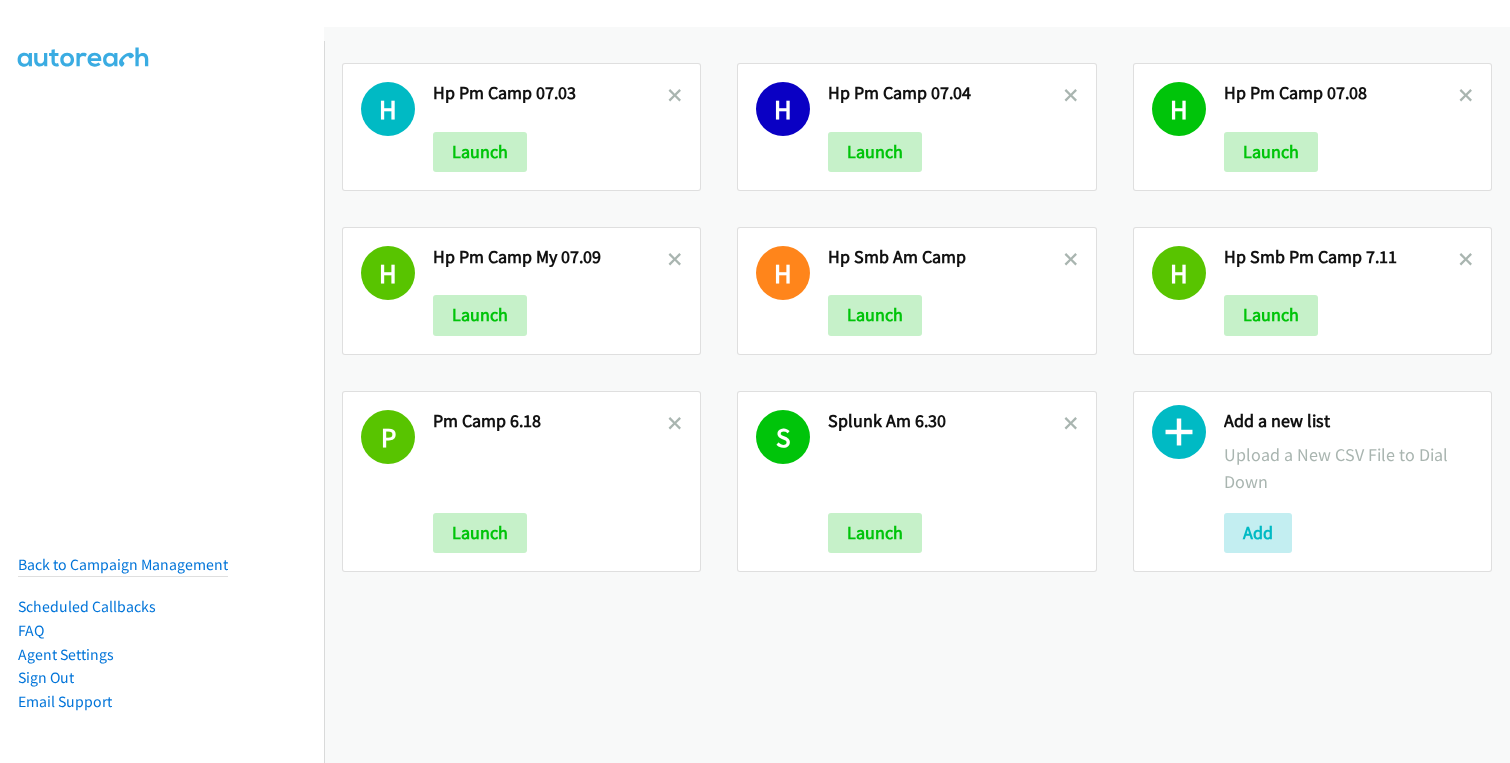 scroll, scrollTop: 0, scrollLeft: 0, axis: both 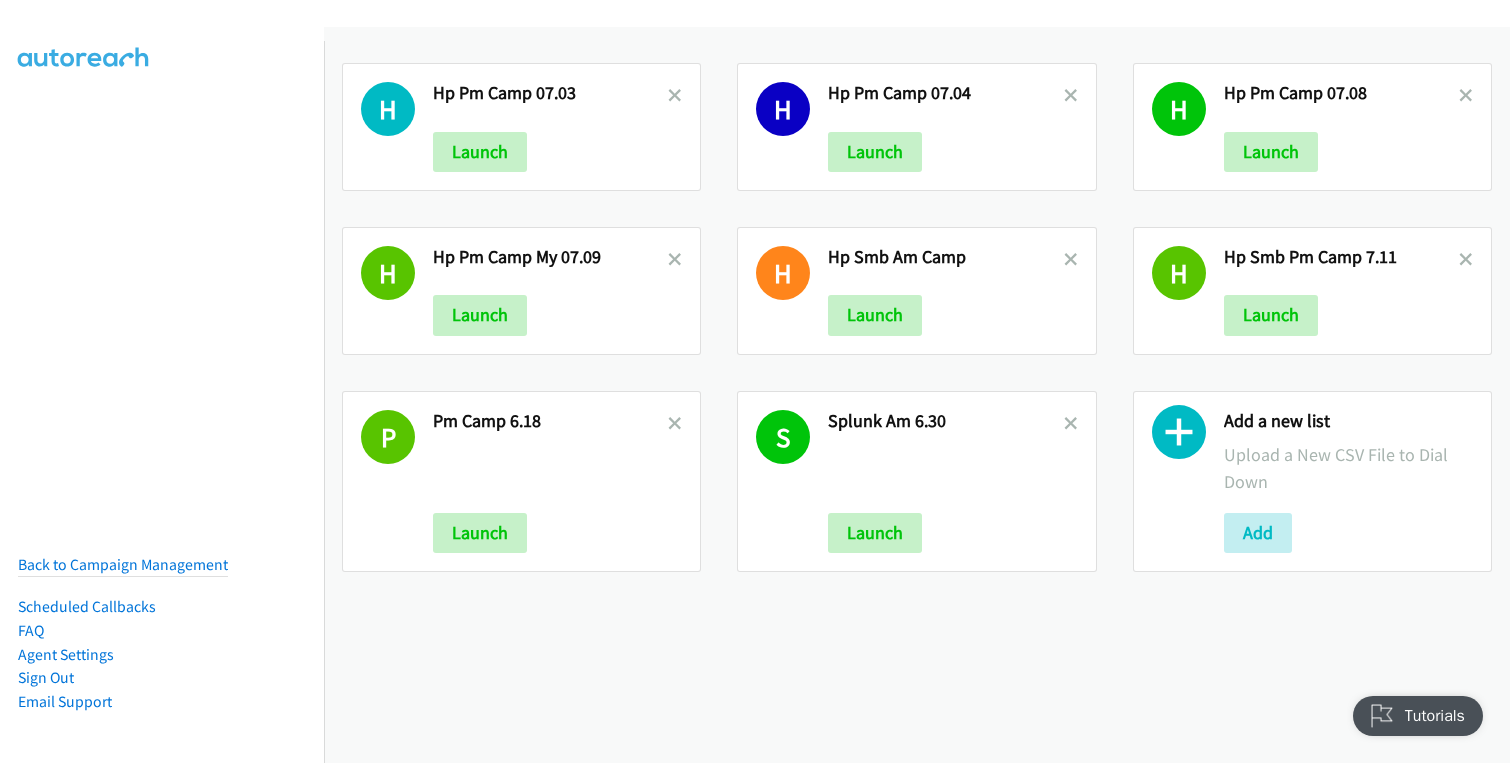 click at bounding box center (675, 97) 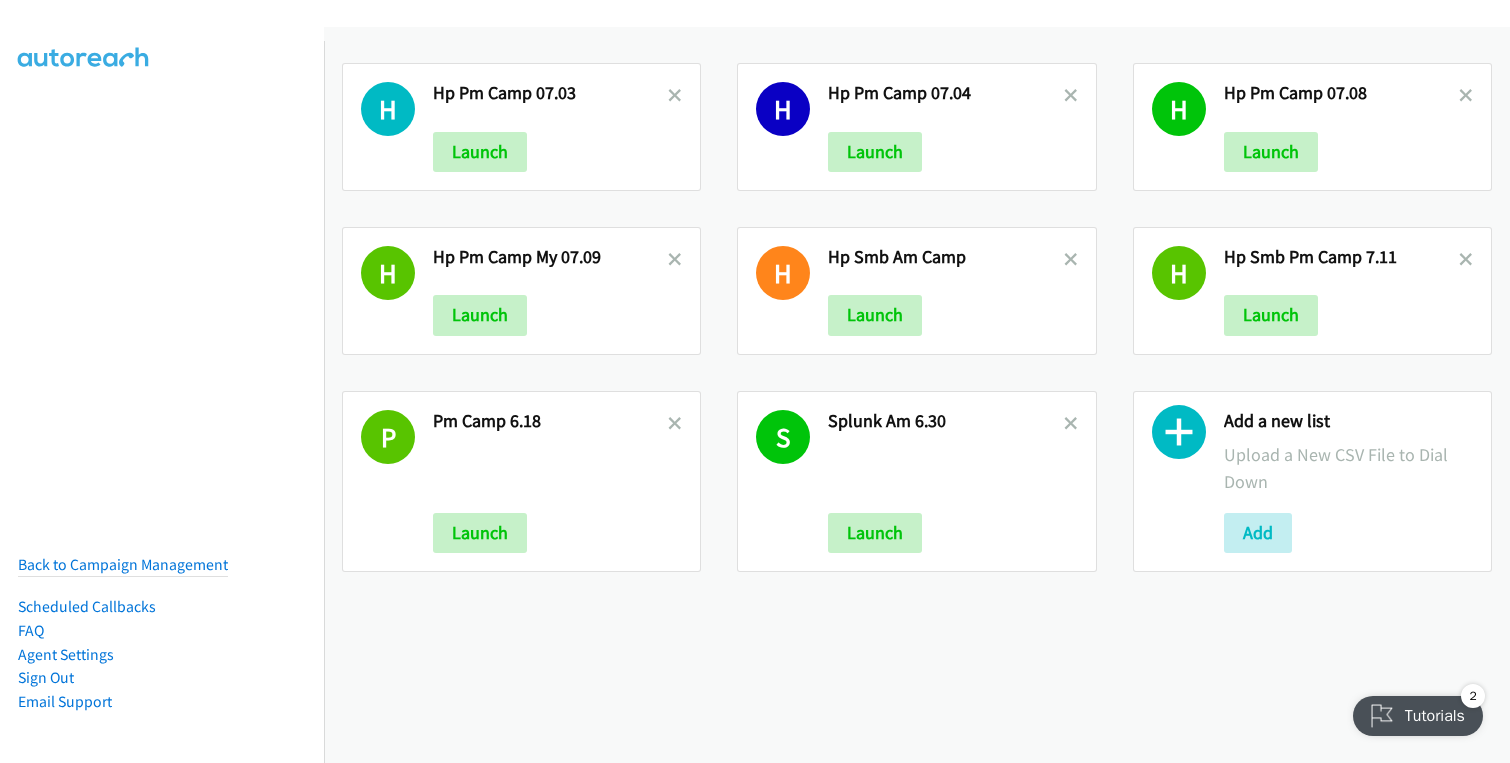 click at bounding box center (675, 97) 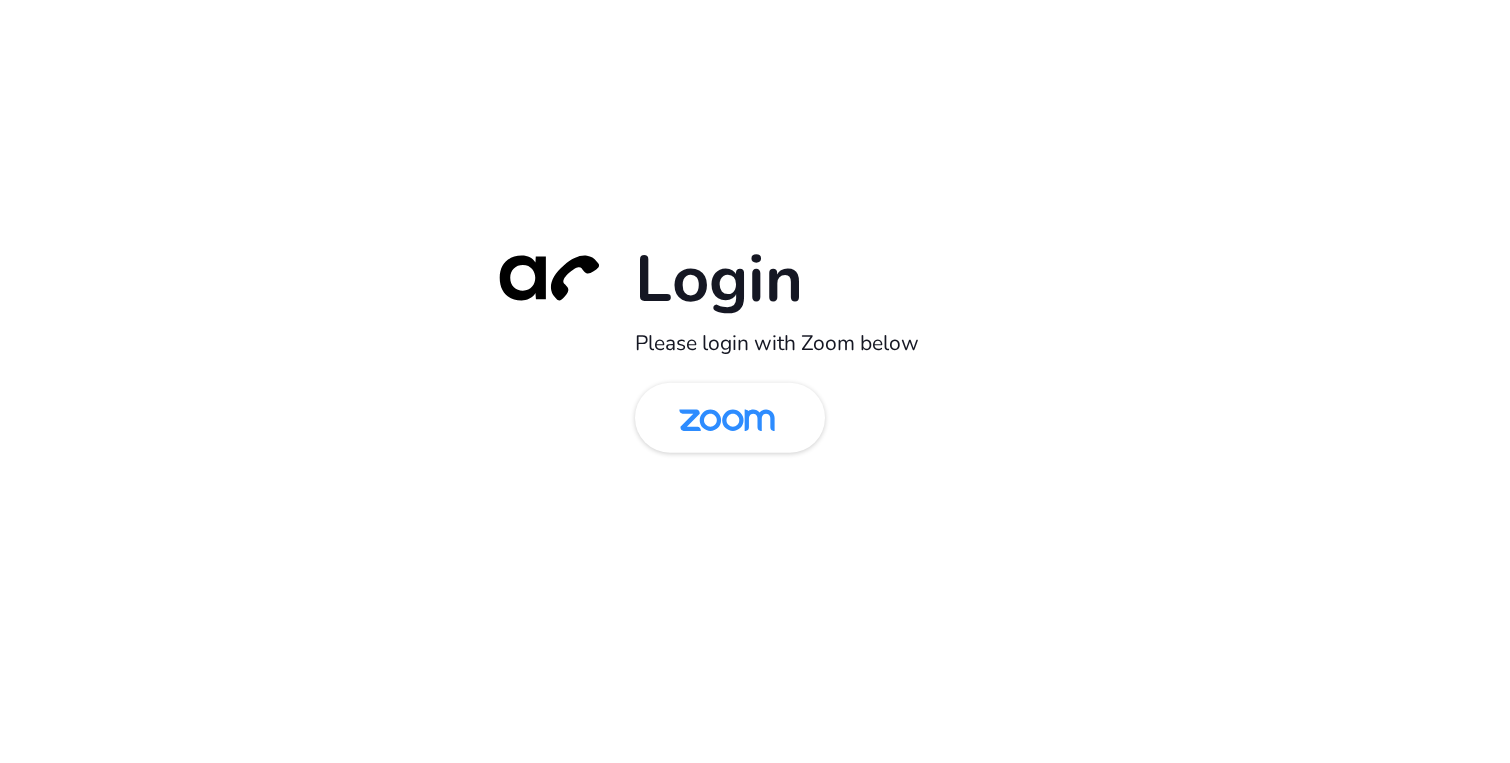 scroll, scrollTop: 0, scrollLeft: 0, axis: both 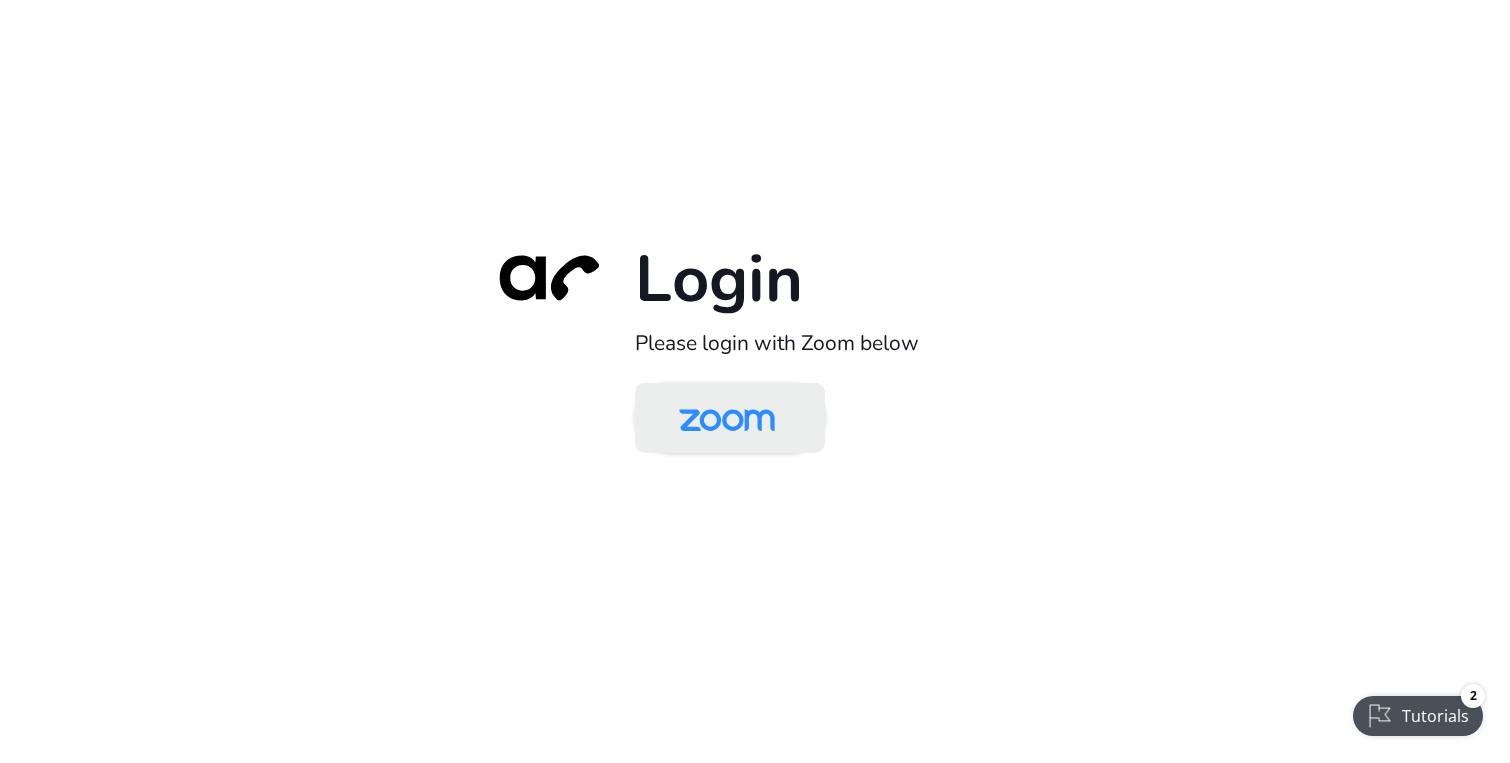click at bounding box center (727, 419) 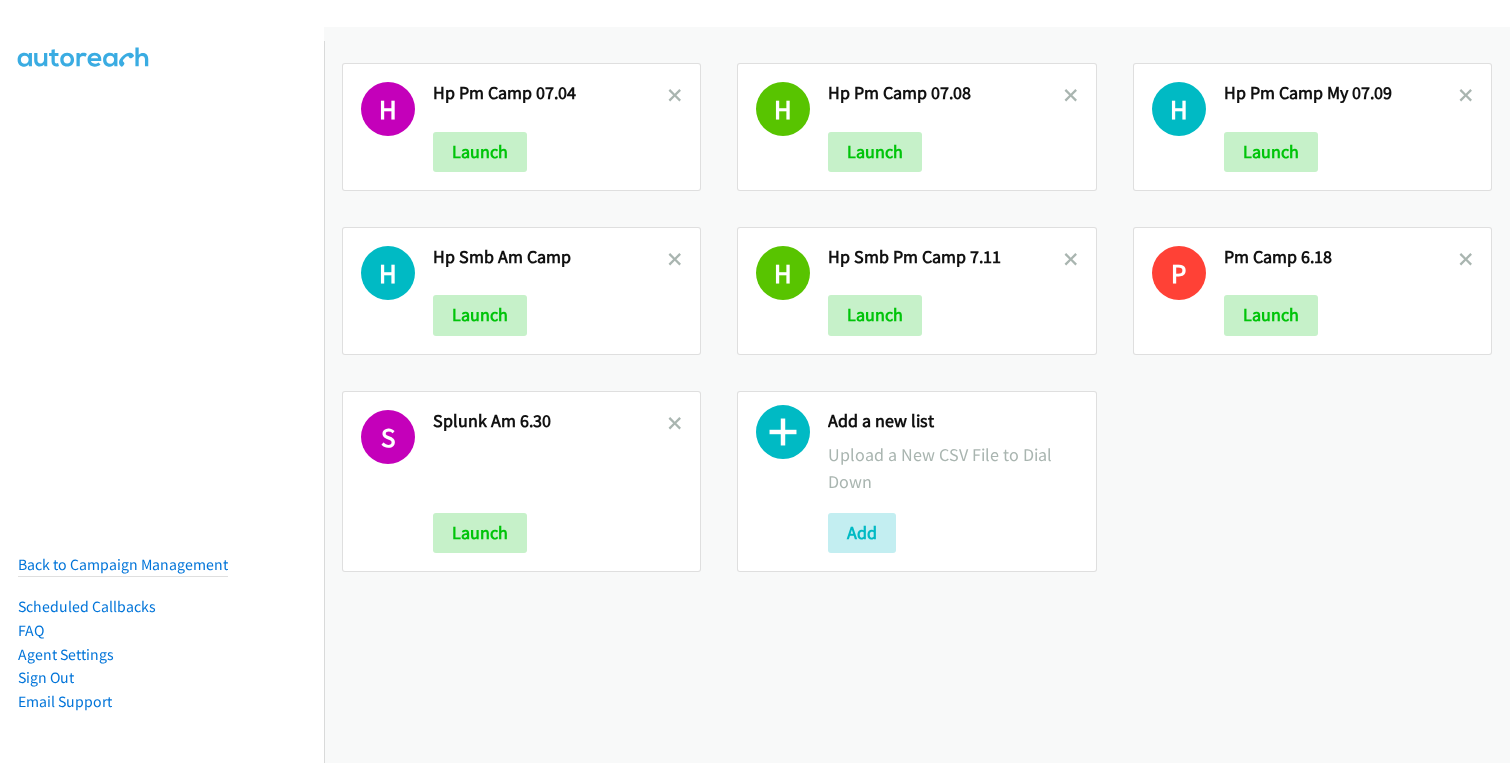 scroll, scrollTop: 0, scrollLeft: 0, axis: both 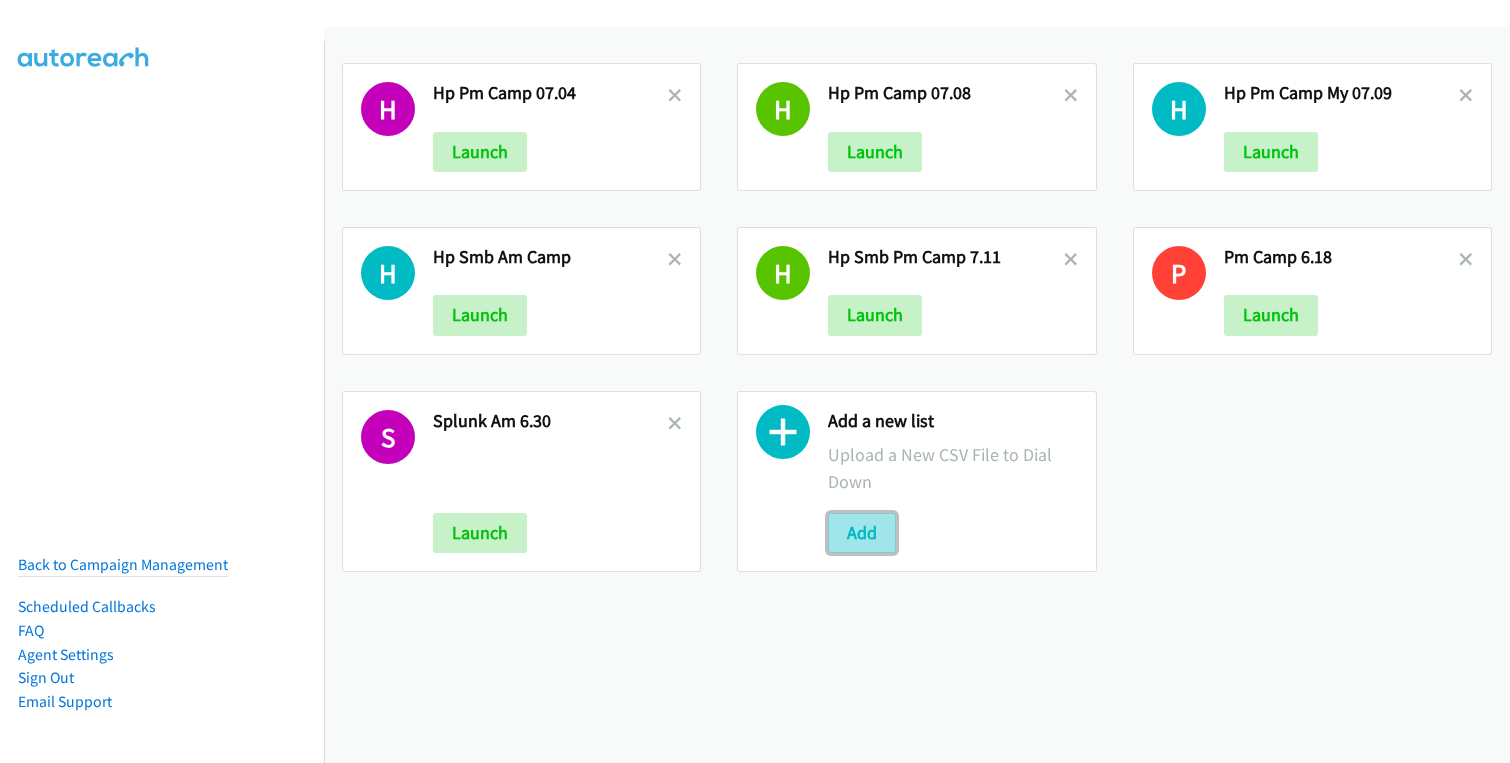 click on "Add" at bounding box center [862, 533] 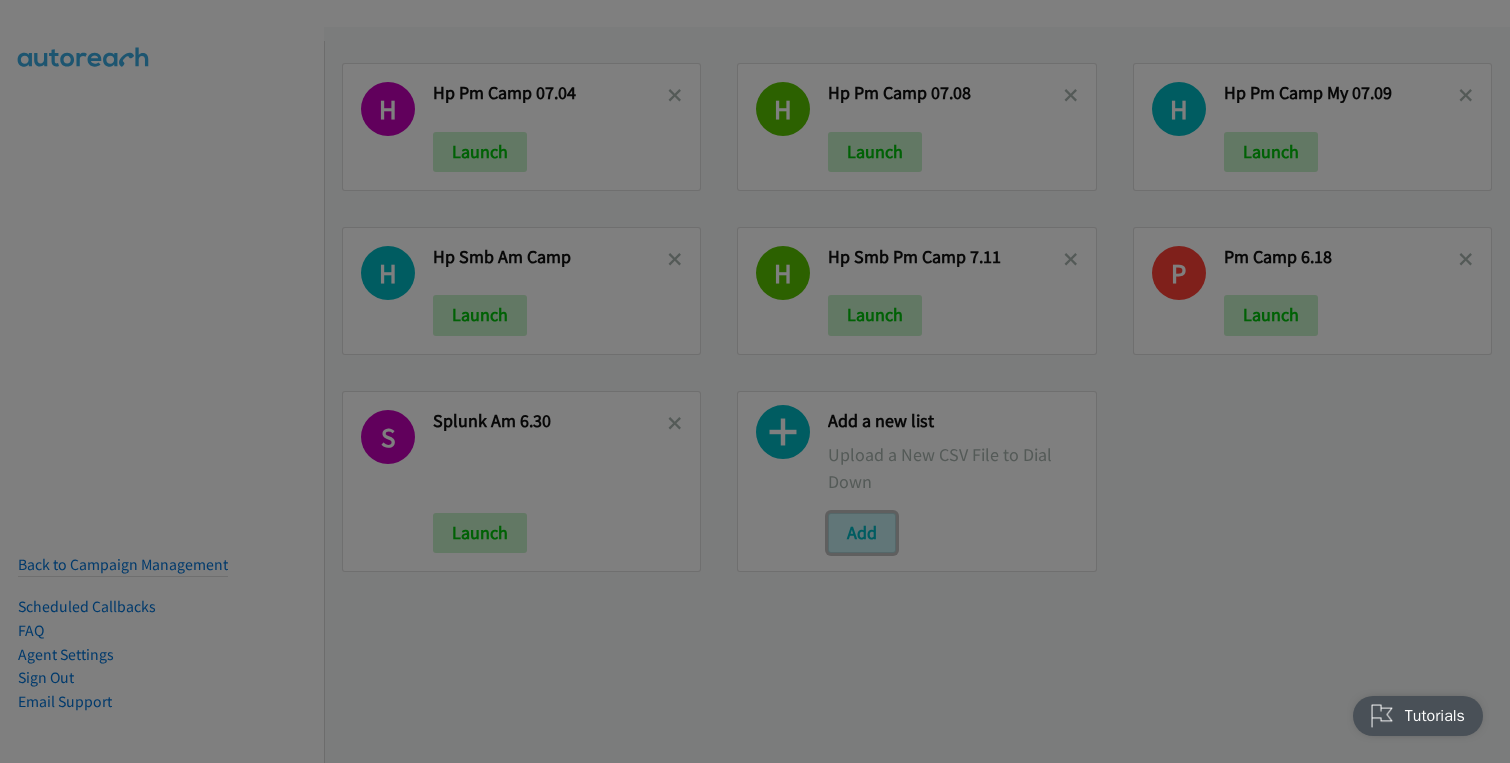 scroll, scrollTop: 0, scrollLeft: 0, axis: both 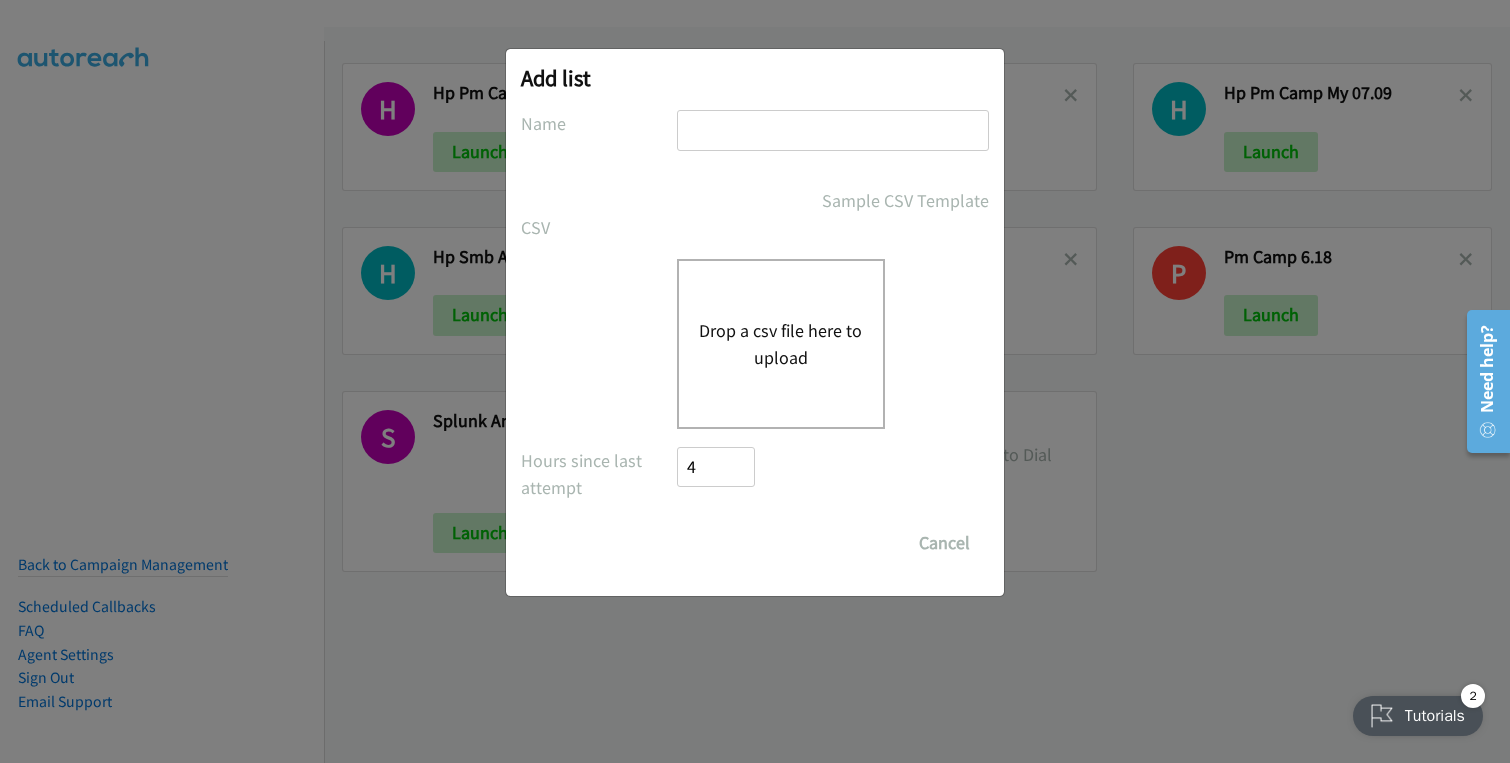 click on "Drop a csv file here to upload" at bounding box center [781, 344] 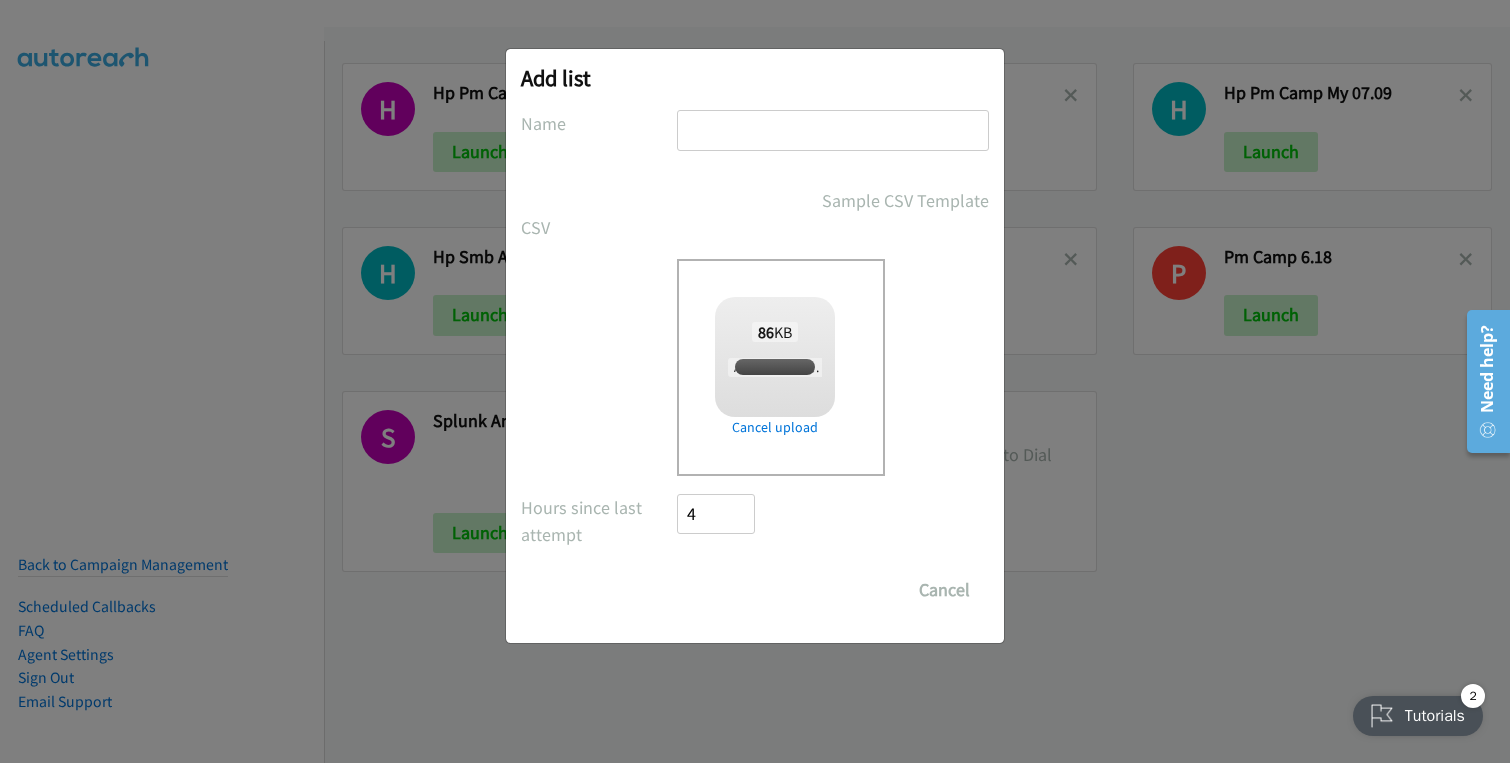 checkbox on "true" 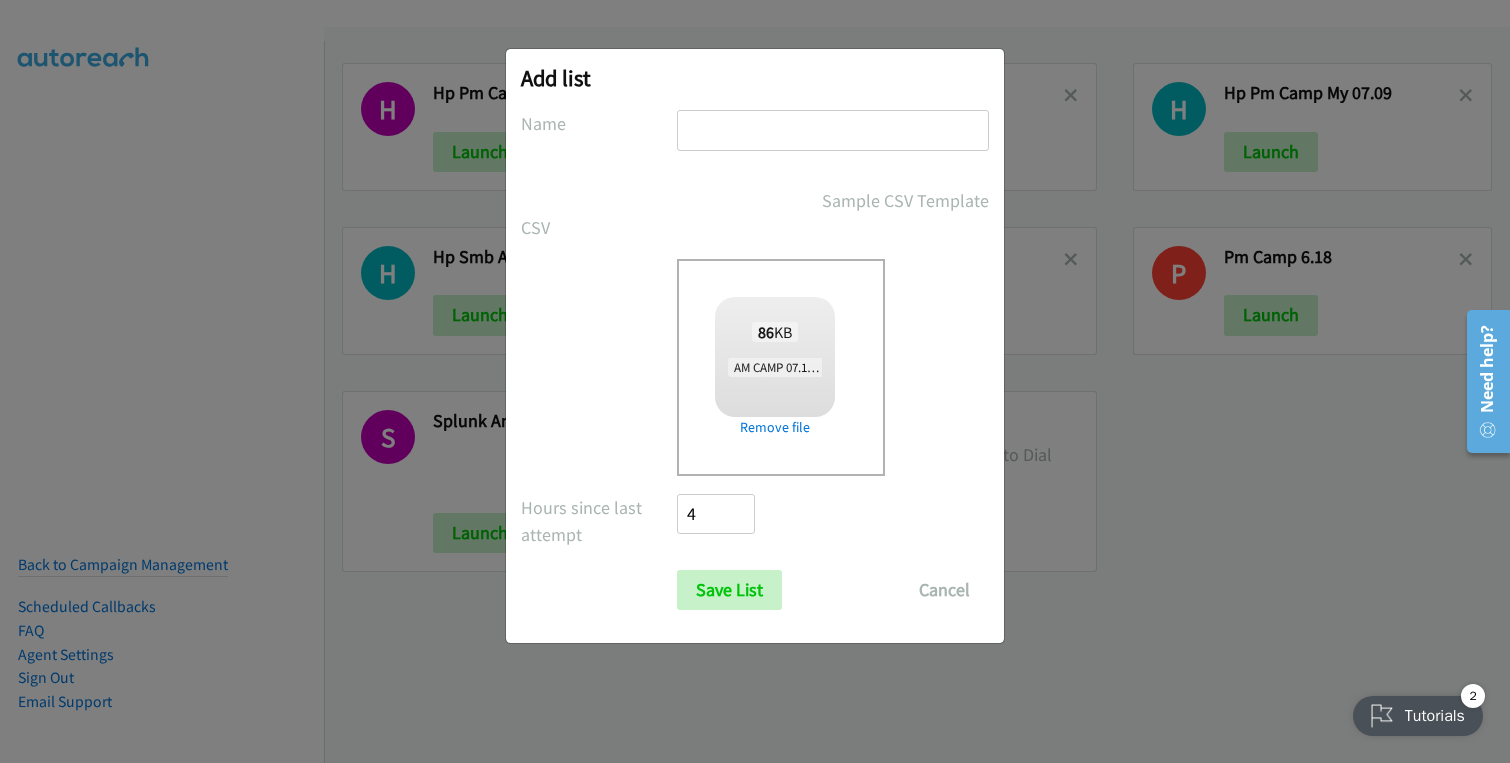 click at bounding box center [833, 130] 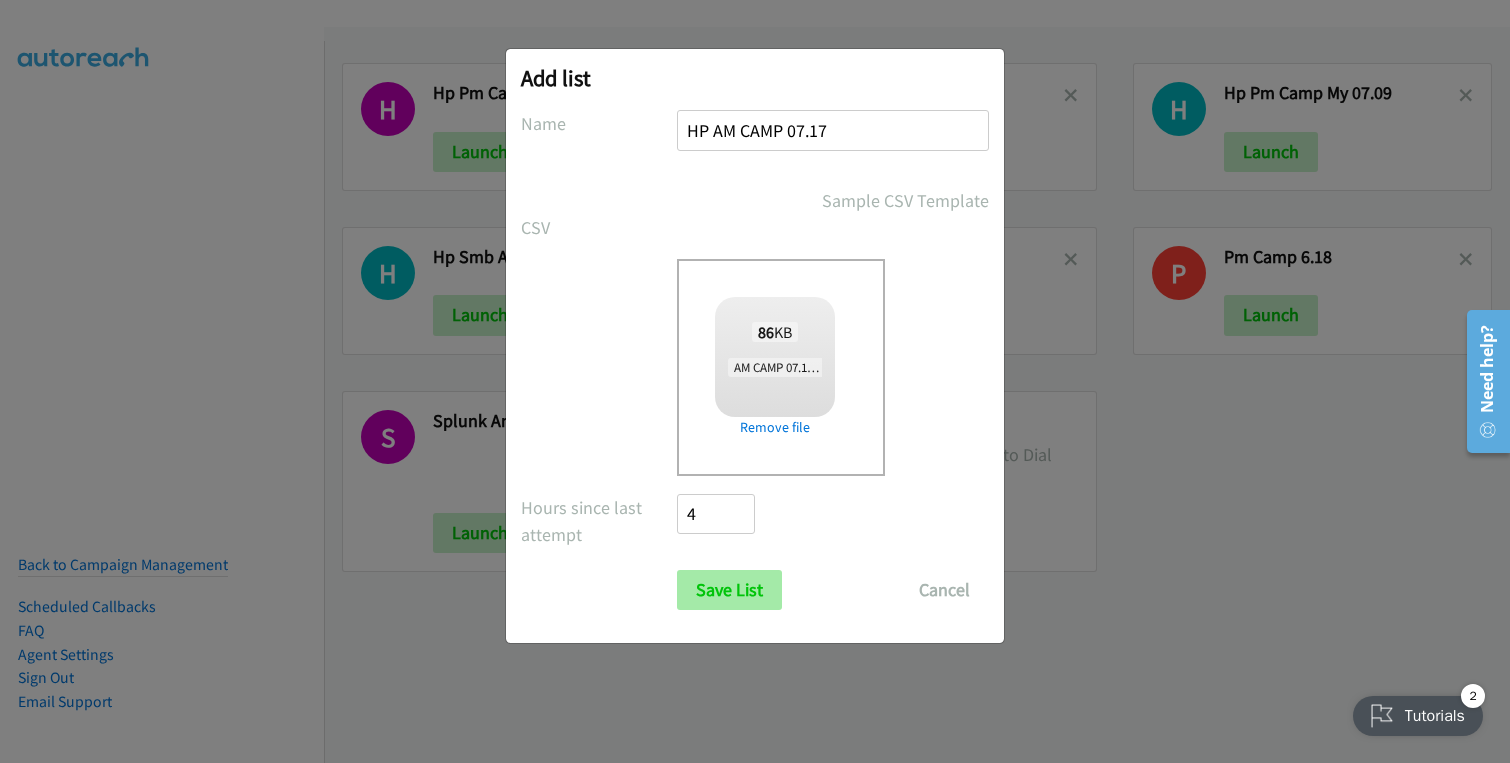 type on "HP AM CAMP 07.17" 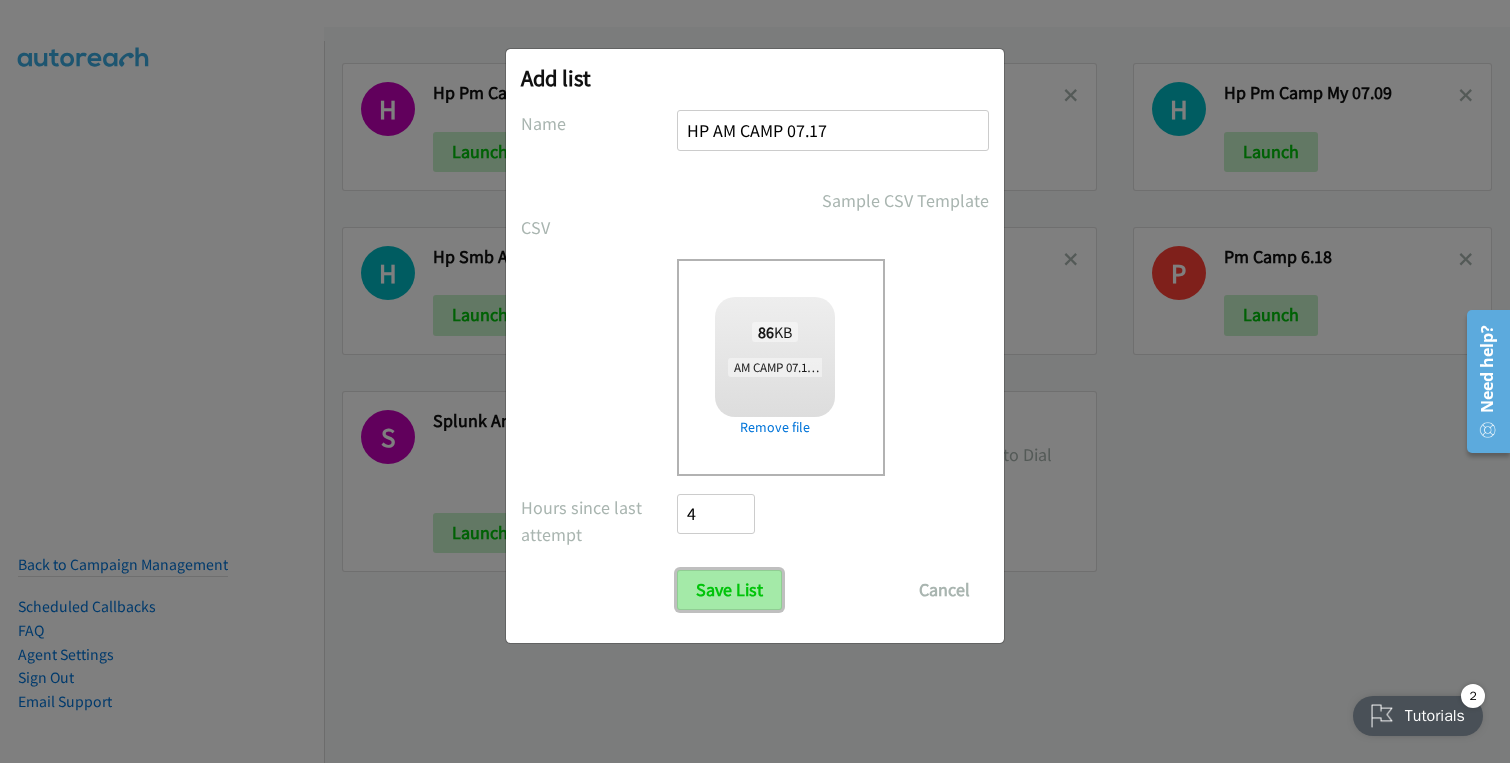 click on "Save List" at bounding box center (729, 590) 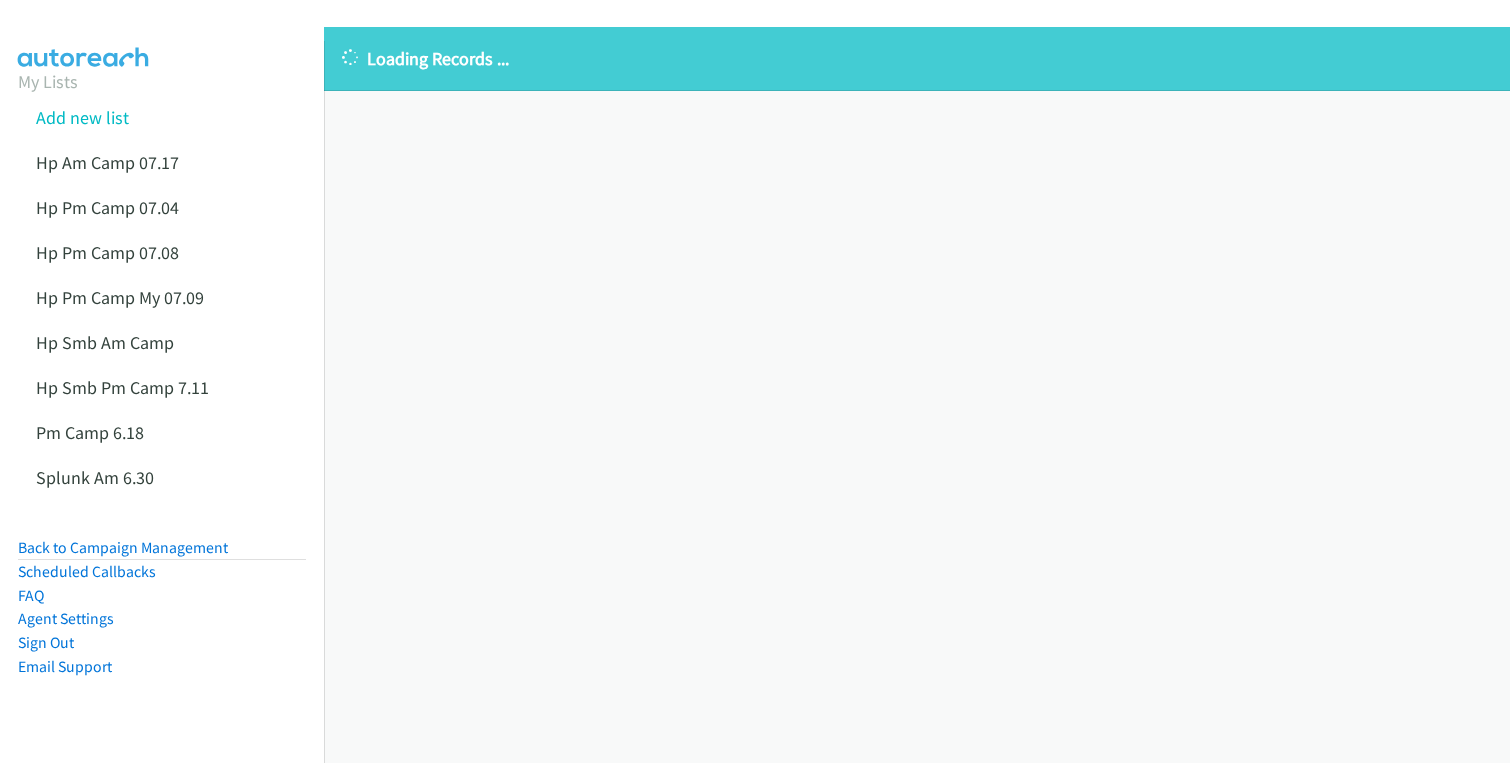 scroll, scrollTop: 0, scrollLeft: 0, axis: both 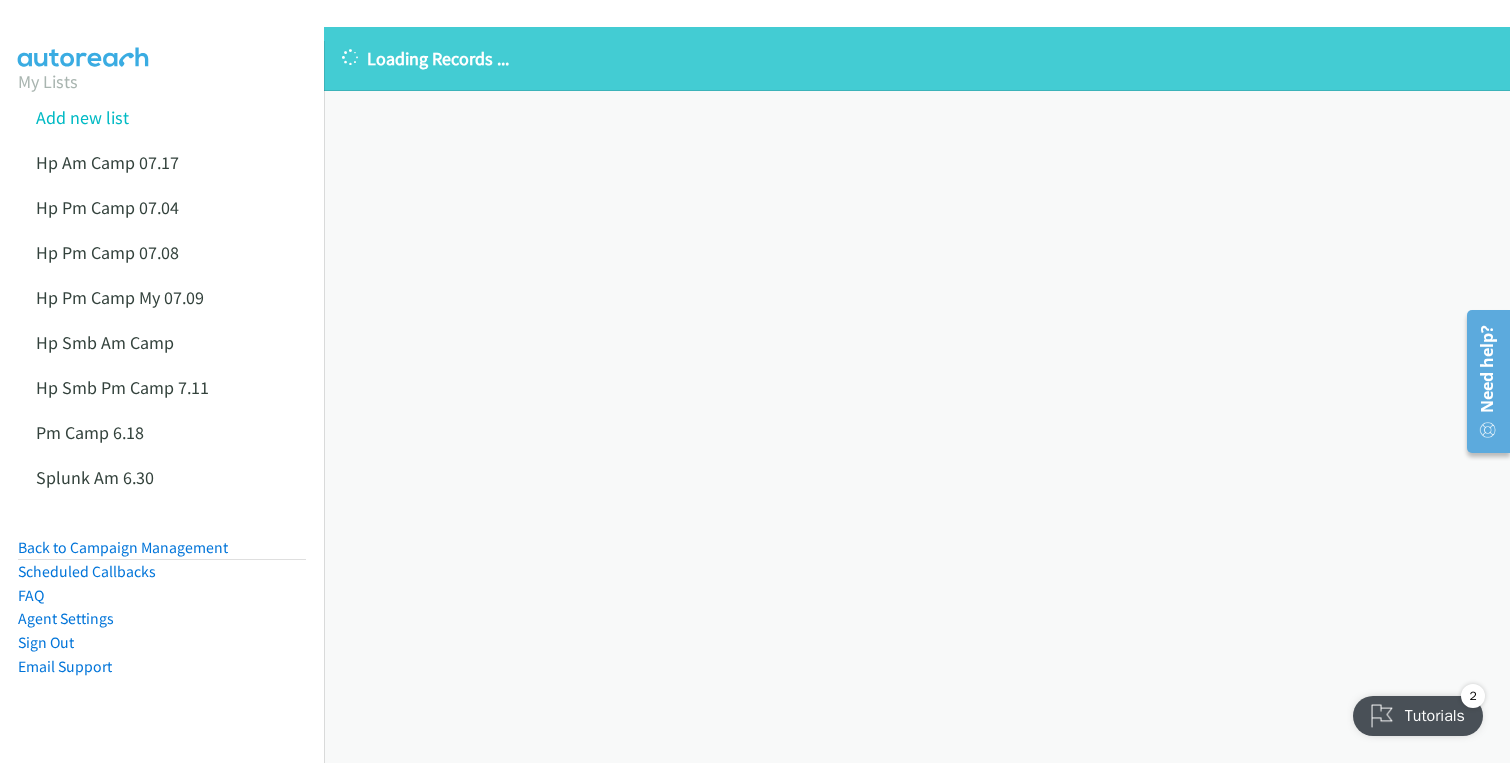 click on "Loading Records ...
Sorry, something went wrong please try again." at bounding box center [917, 395] 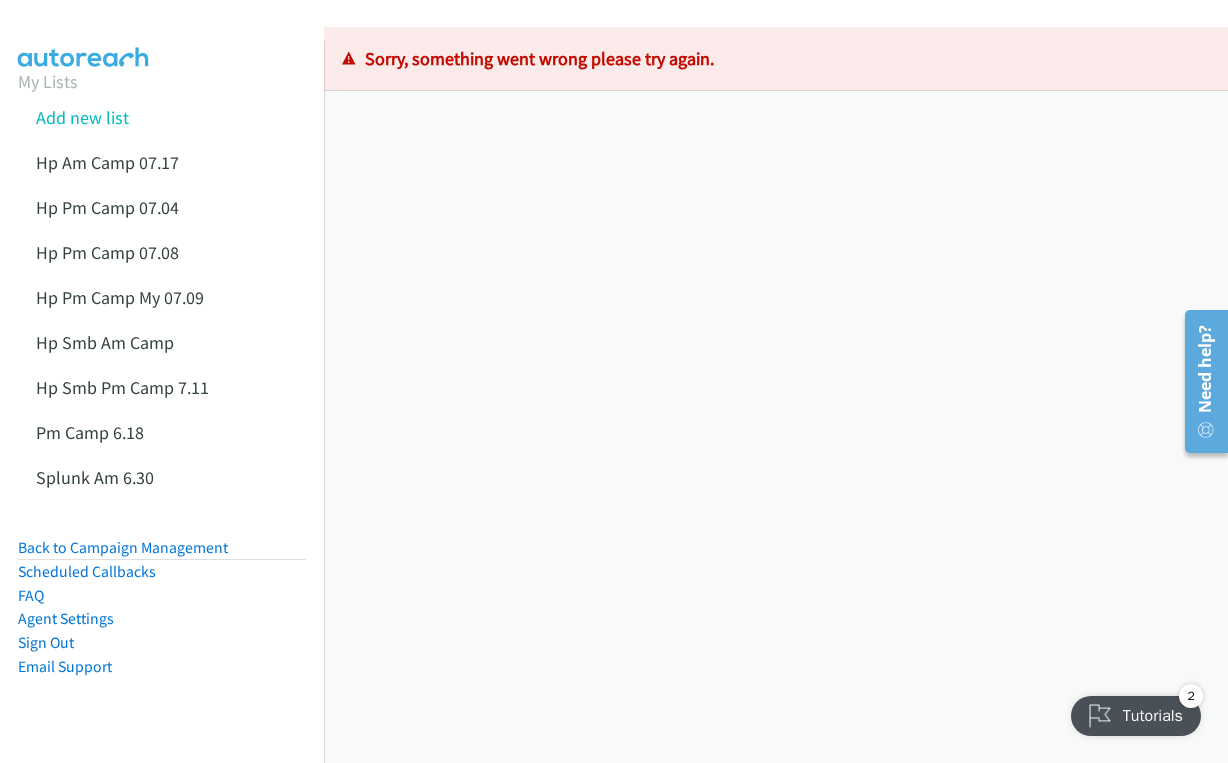 click on "Loading Records ...
Sorry, something went wrong please try again." at bounding box center [776, 395] 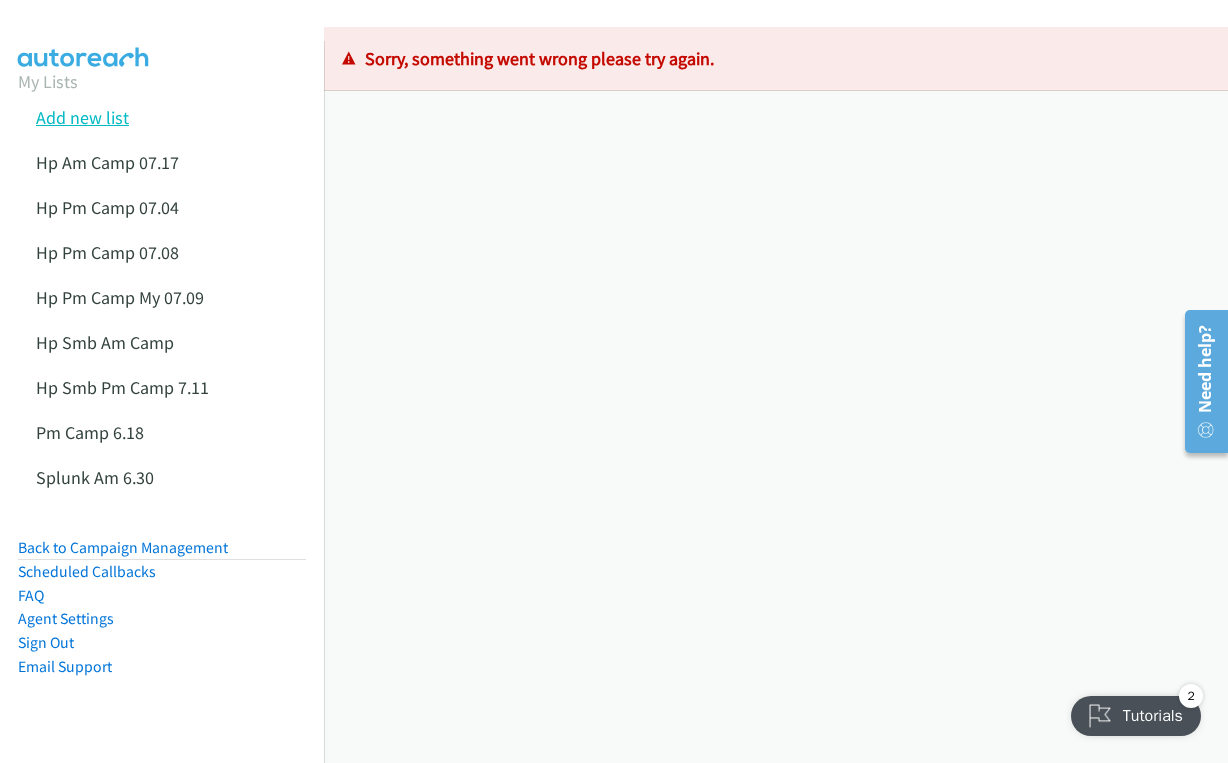click on "Add new list" at bounding box center (82, 117) 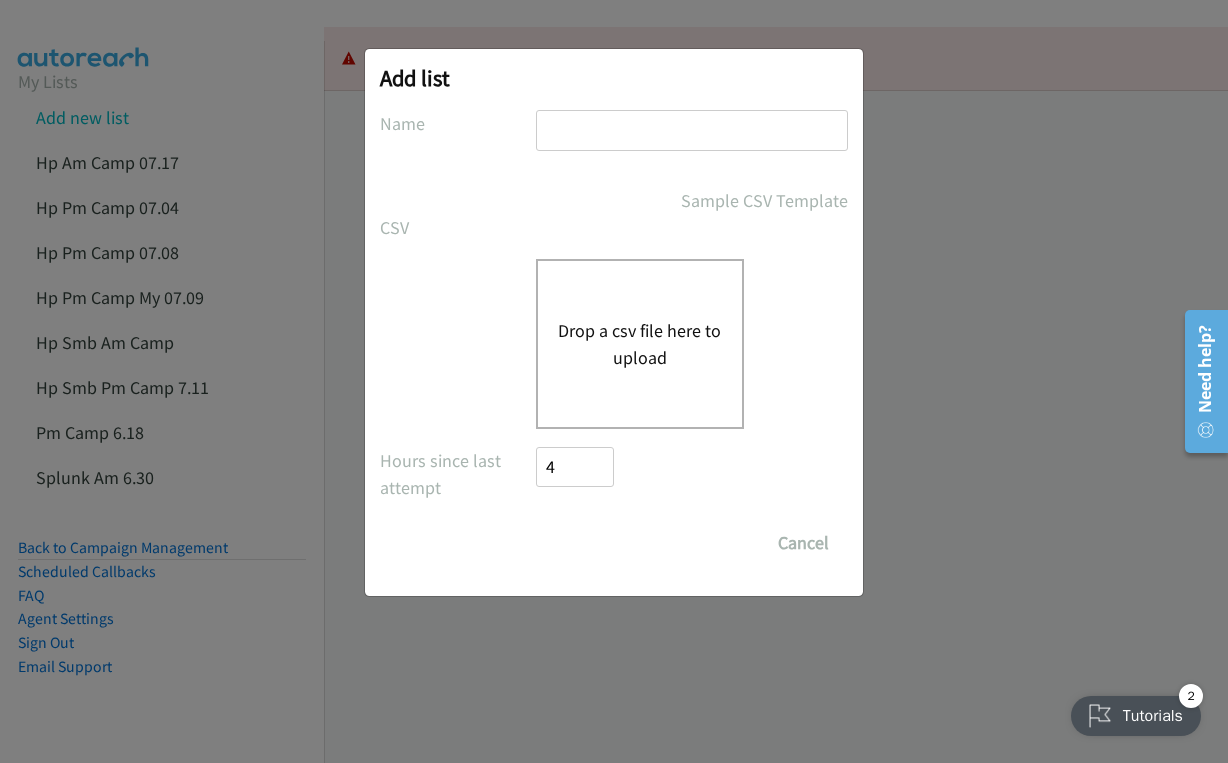 click on "Drop a csv file here to upload" at bounding box center (640, 344) 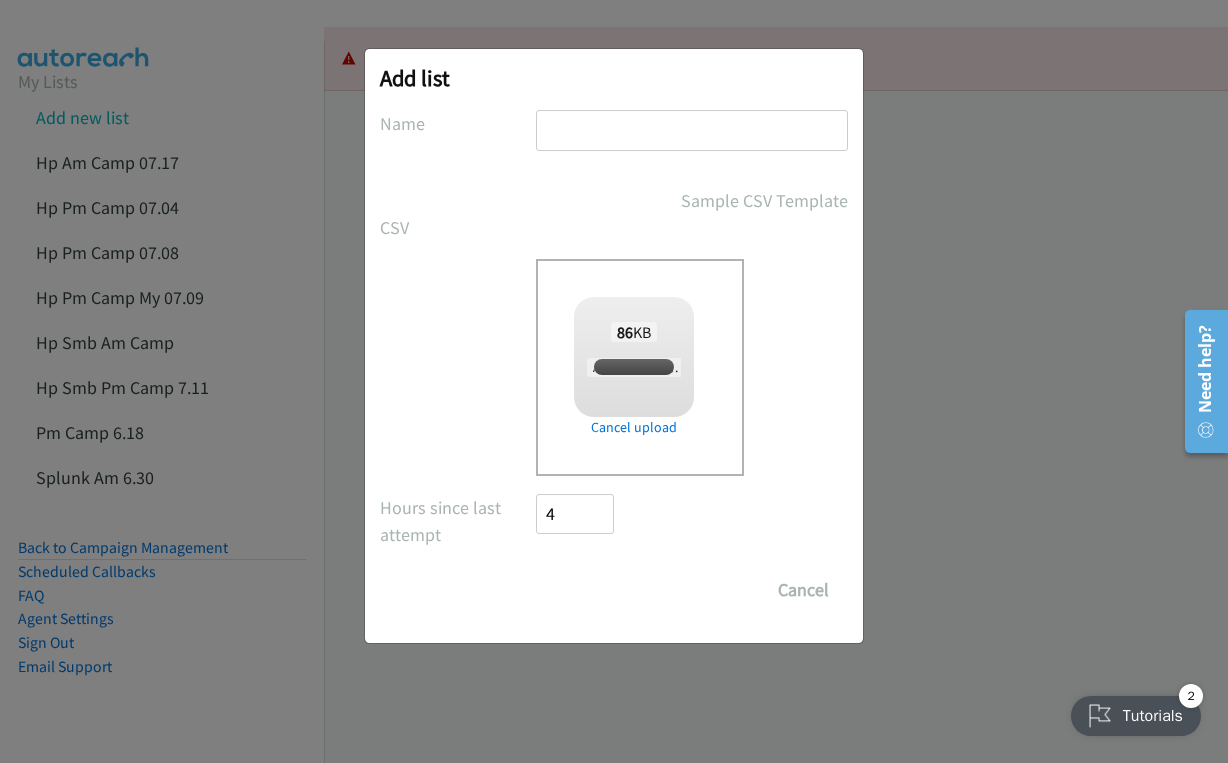 checkbox on "true" 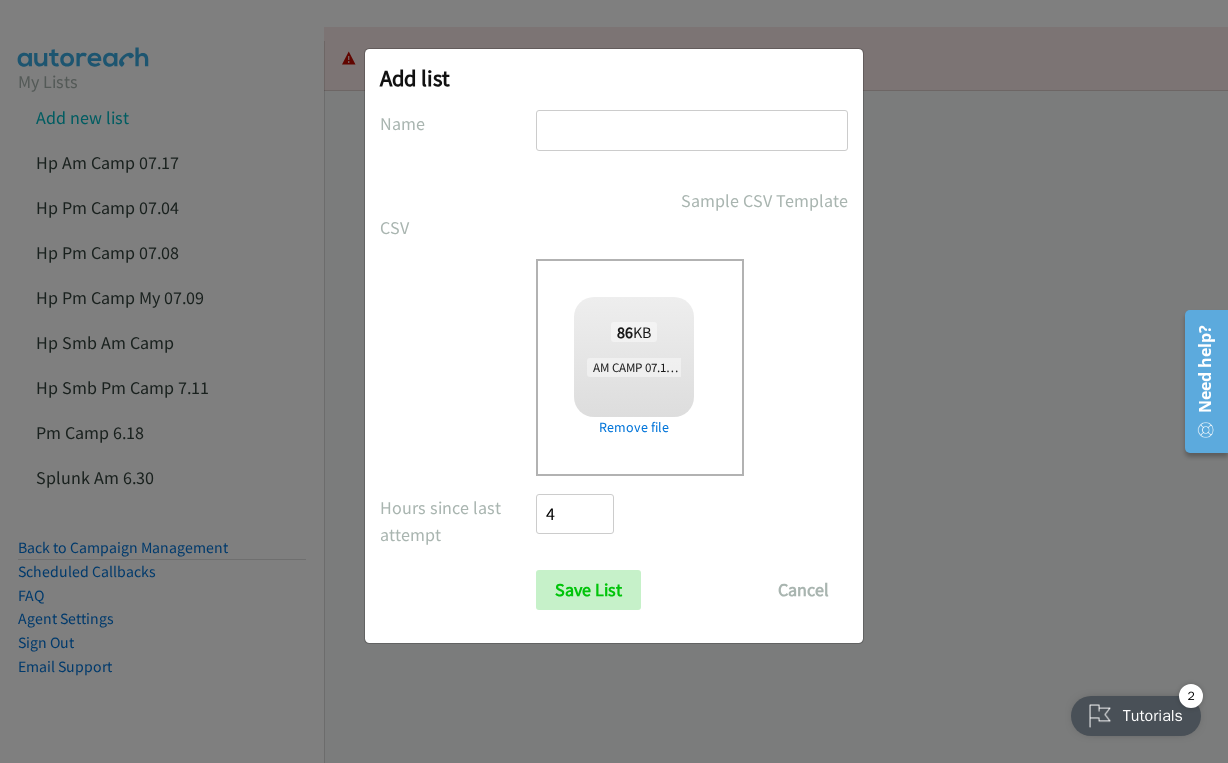 click at bounding box center (692, 130) 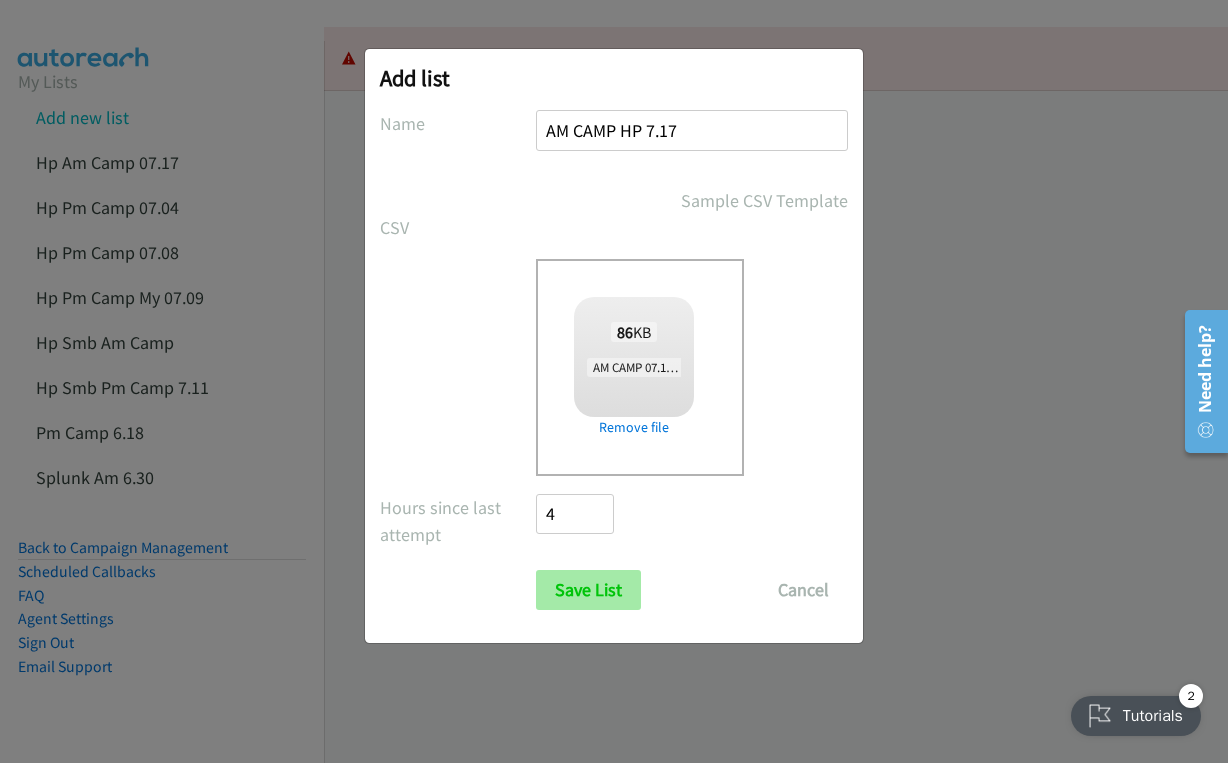 type on "AM CAMP HP 7.17" 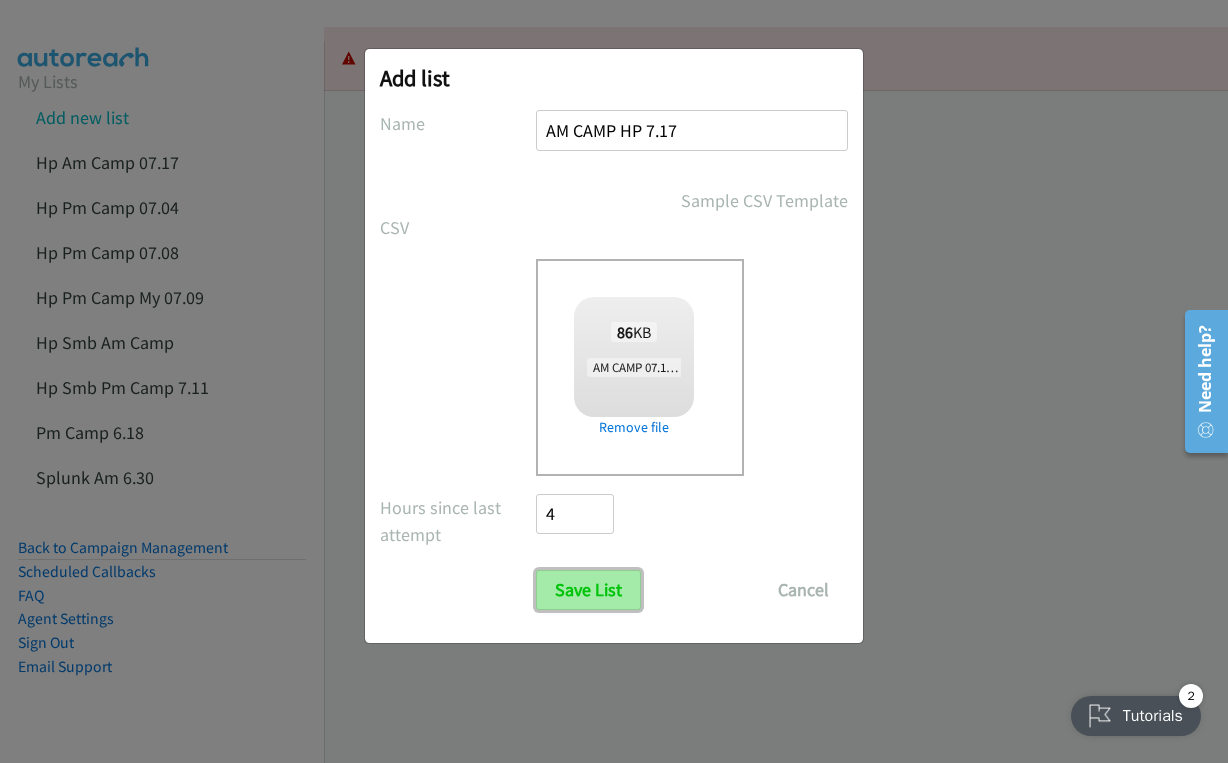 click on "Save List" at bounding box center (588, 590) 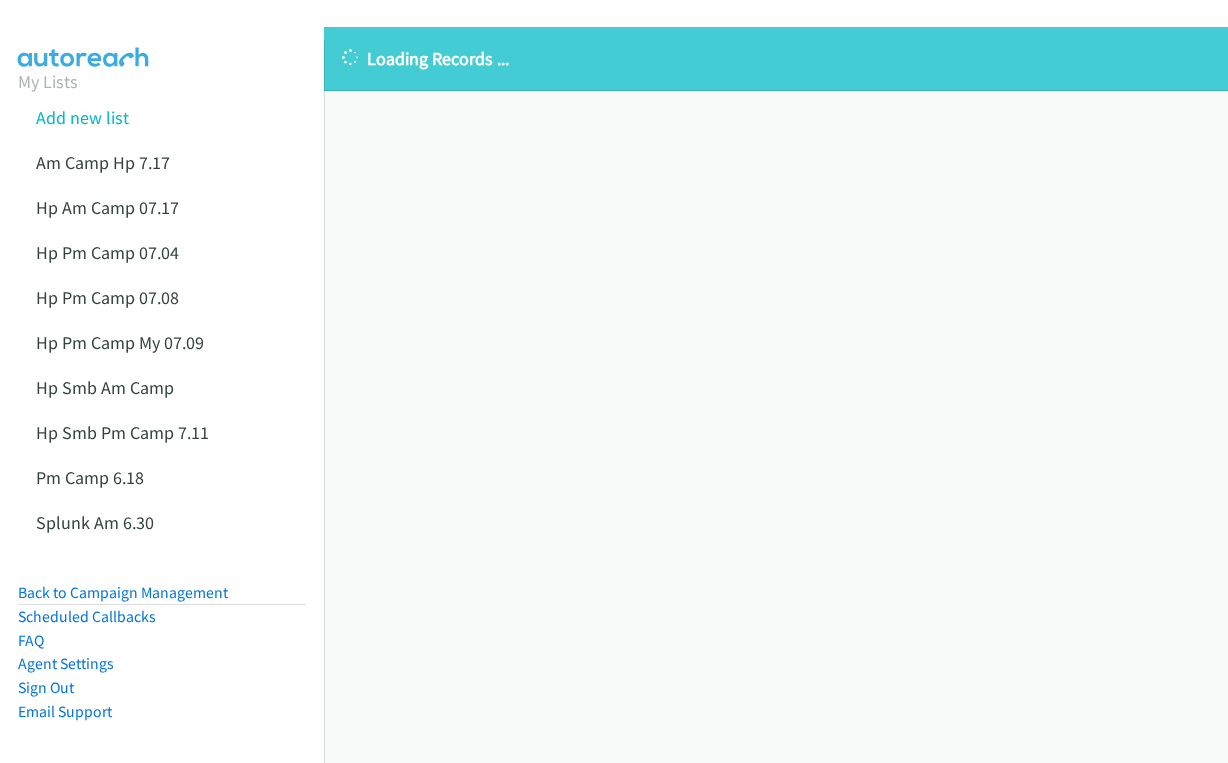 scroll, scrollTop: 0, scrollLeft: 0, axis: both 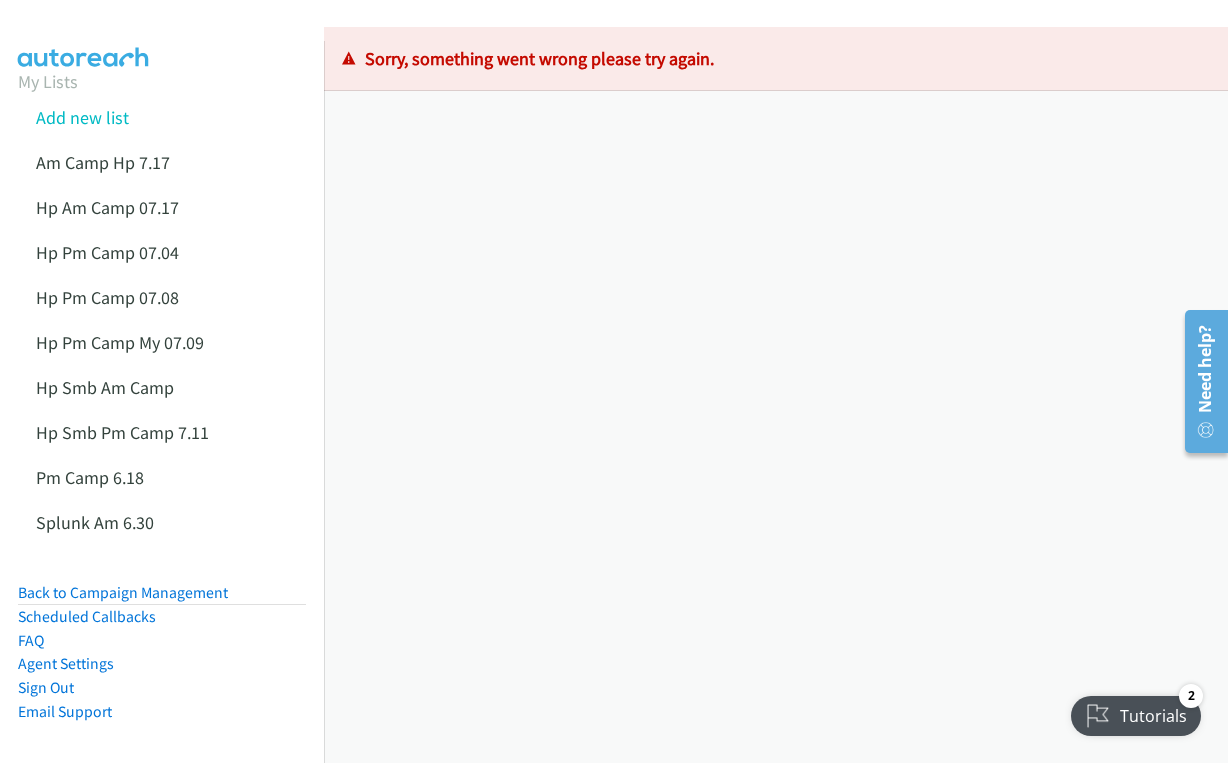 click on "Loading Records ...
Sorry, something went wrong please try again." at bounding box center [776, 395] 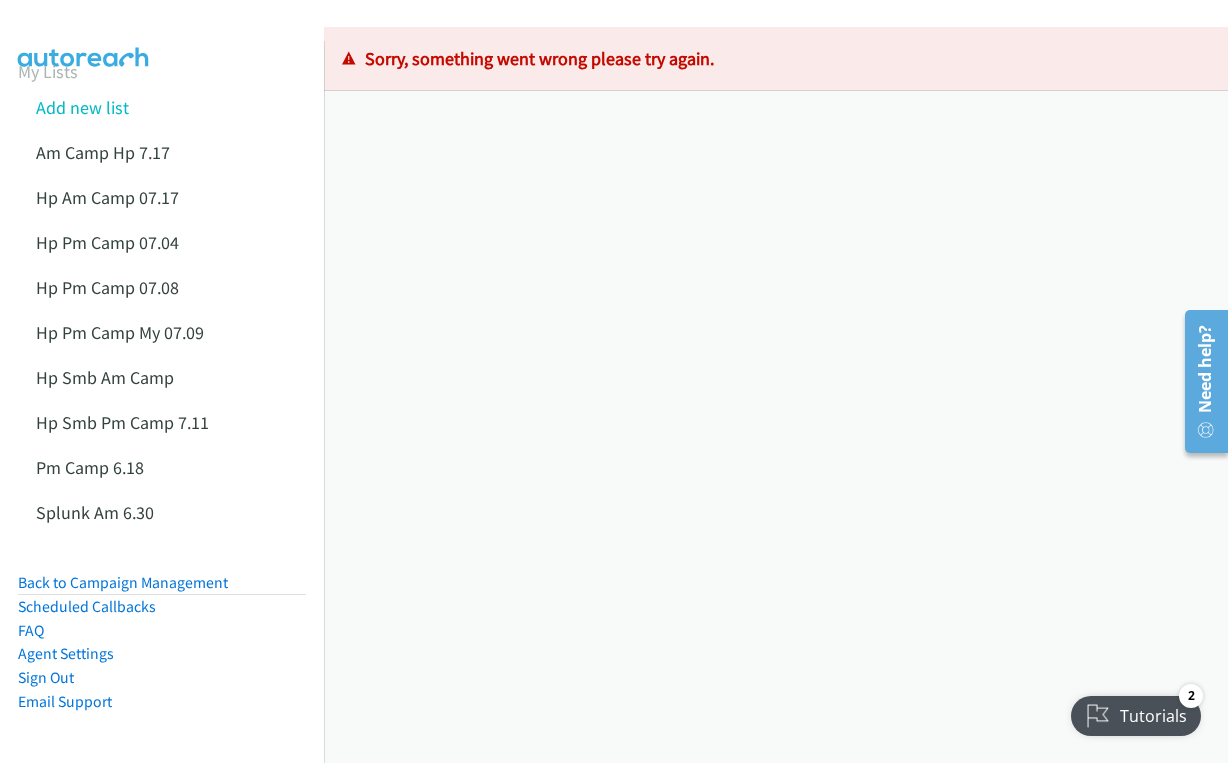 scroll, scrollTop: 24, scrollLeft: 0, axis: vertical 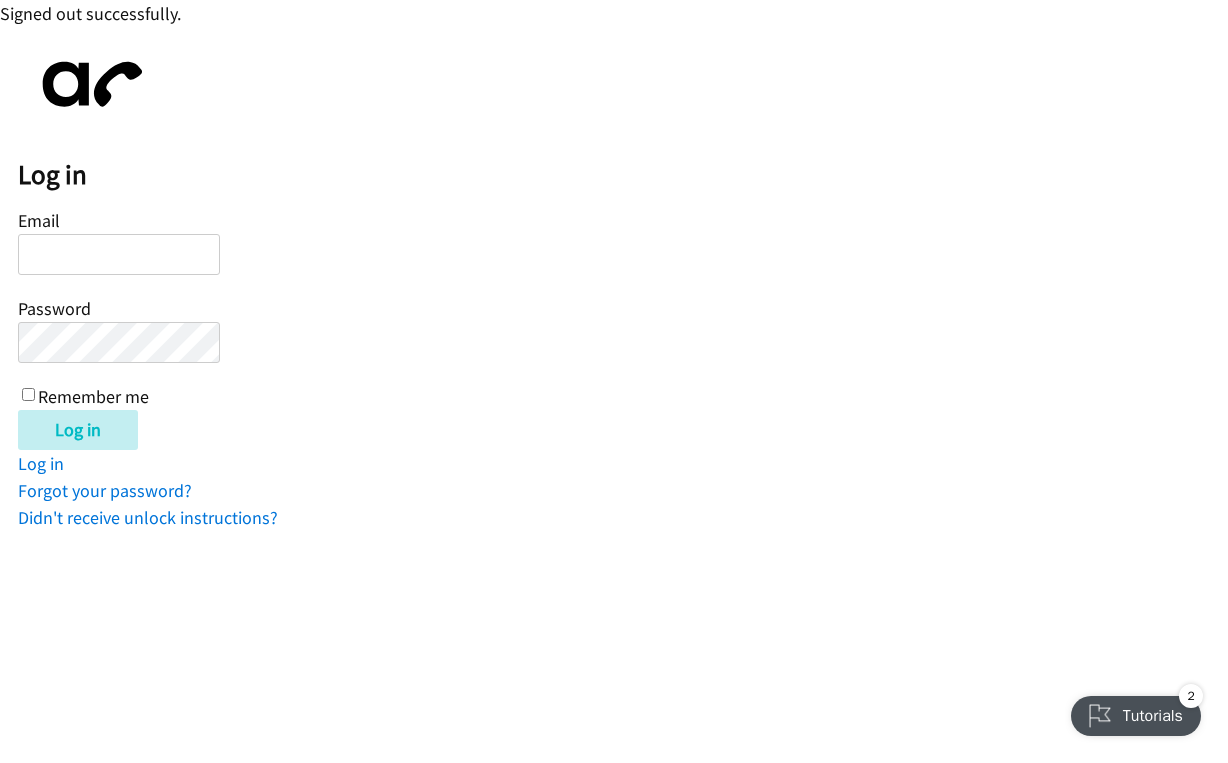 click on "Log in" at bounding box center [623, 175] 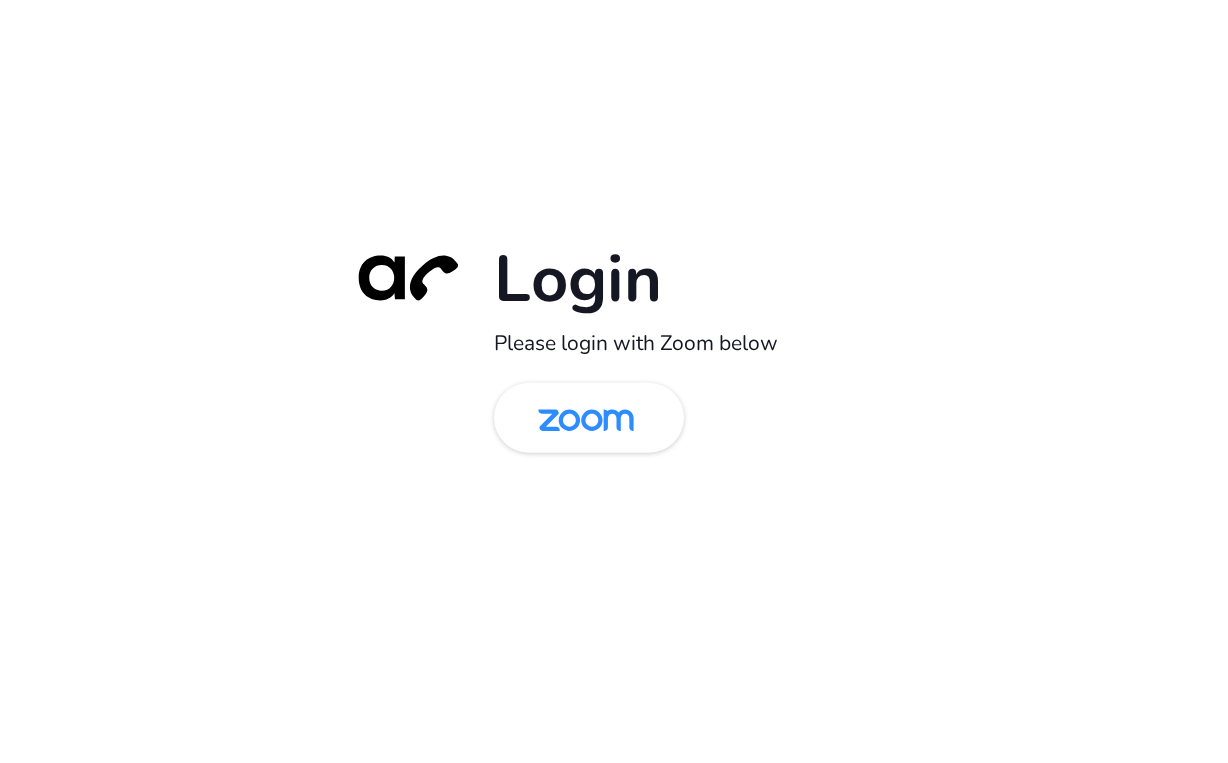 scroll, scrollTop: 0, scrollLeft: 0, axis: both 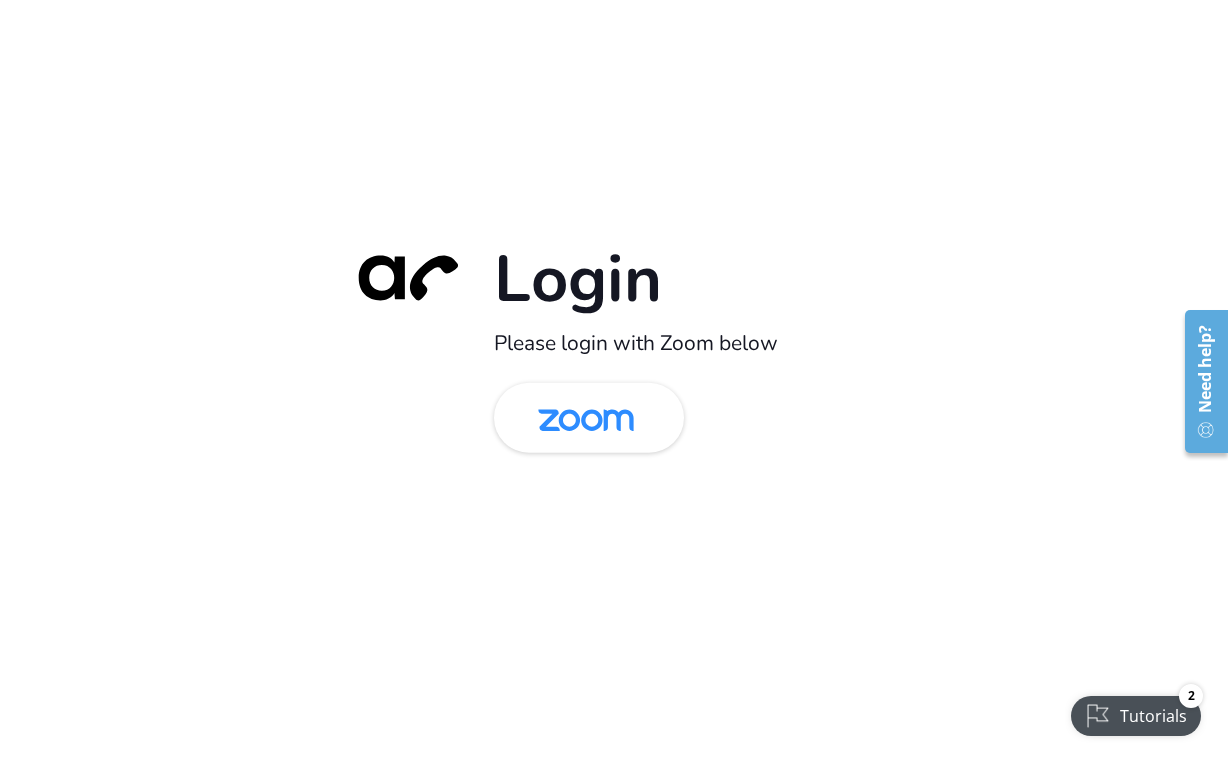 drag, startPoint x: 603, startPoint y: 394, endPoint x: 1218, endPoint y: 166, distance: 655.9032 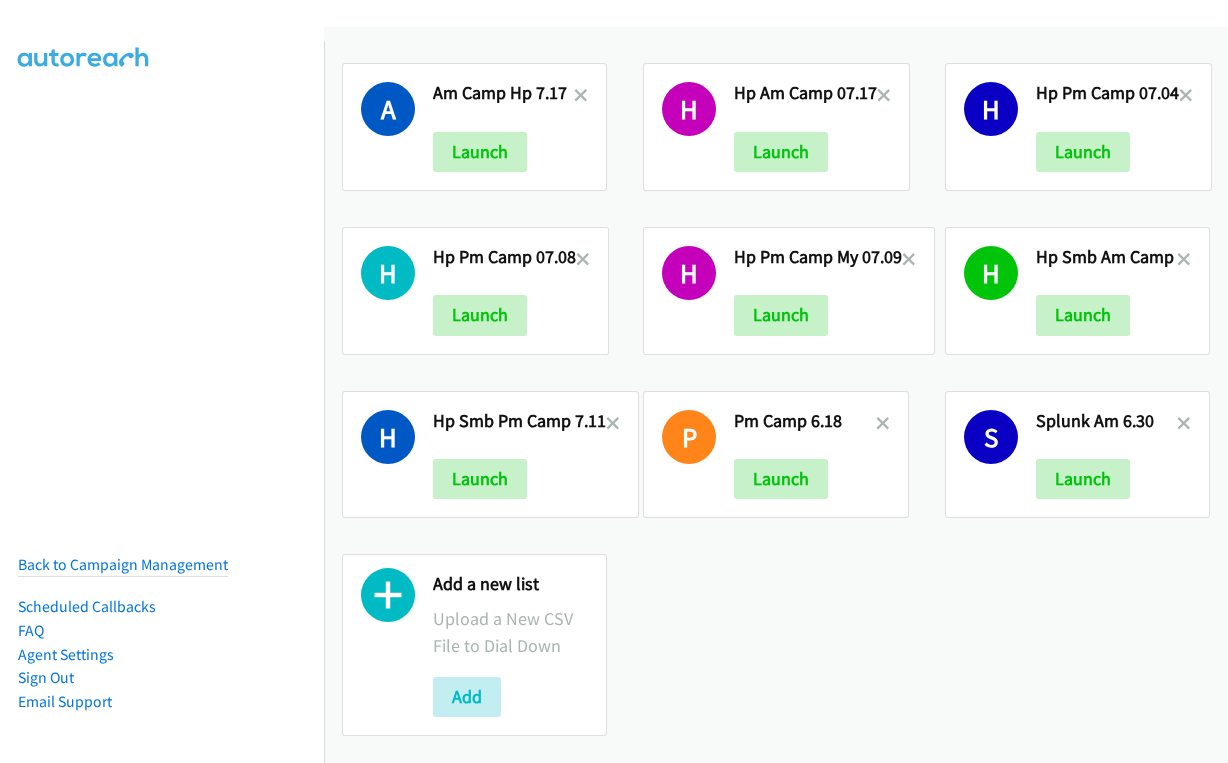 scroll, scrollTop: 0, scrollLeft: 0, axis: both 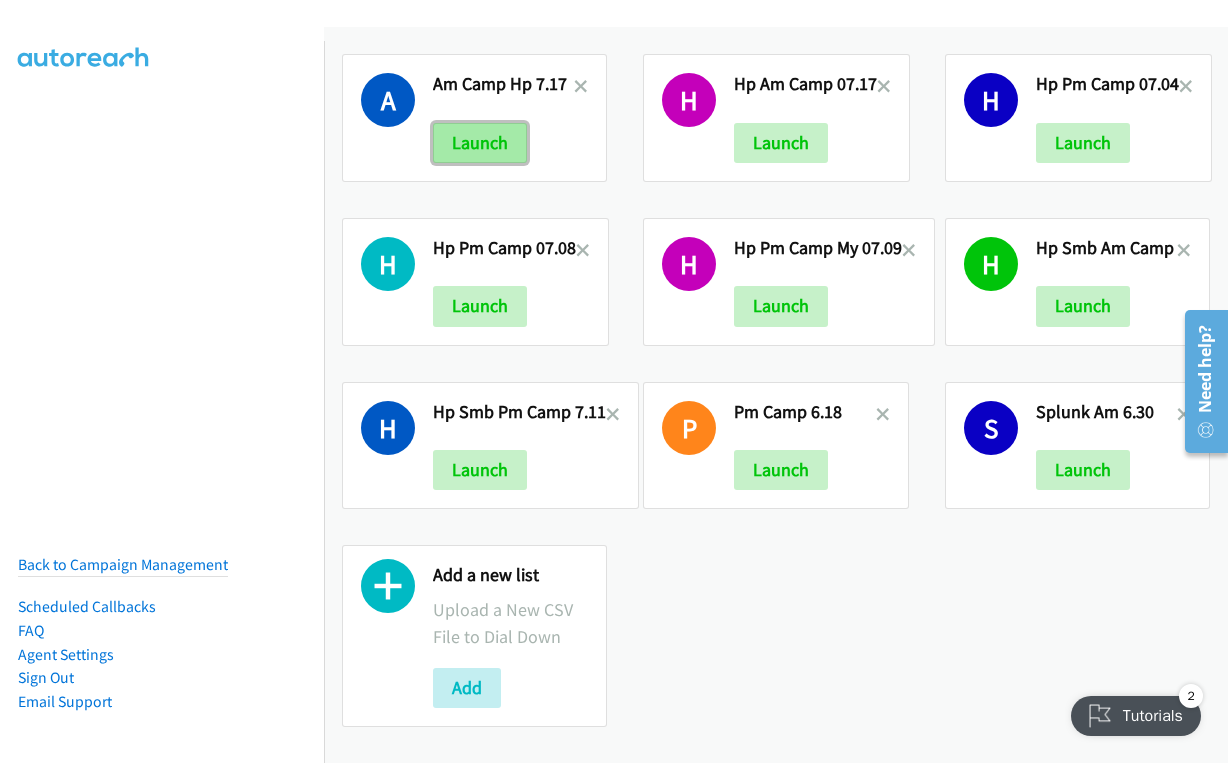 click on "Launch" at bounding box center [480, 143] 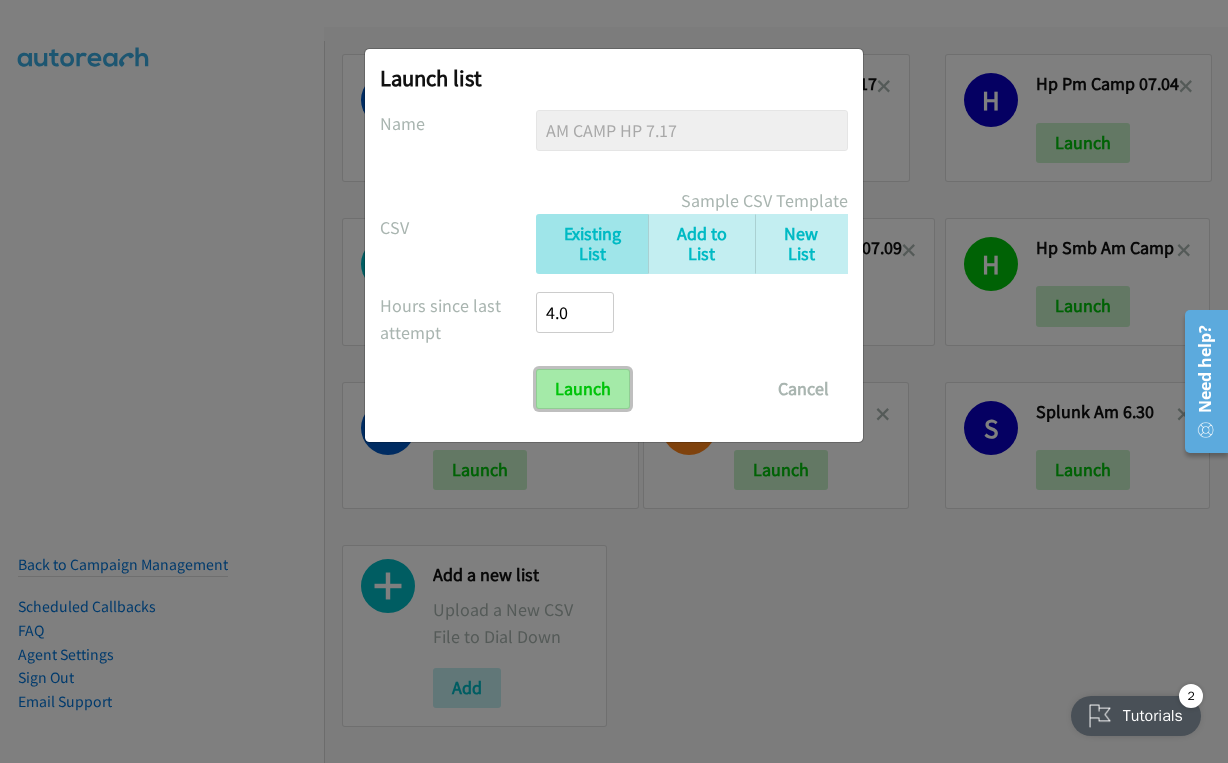 click on "Launch" at bounding box center [583, 389] 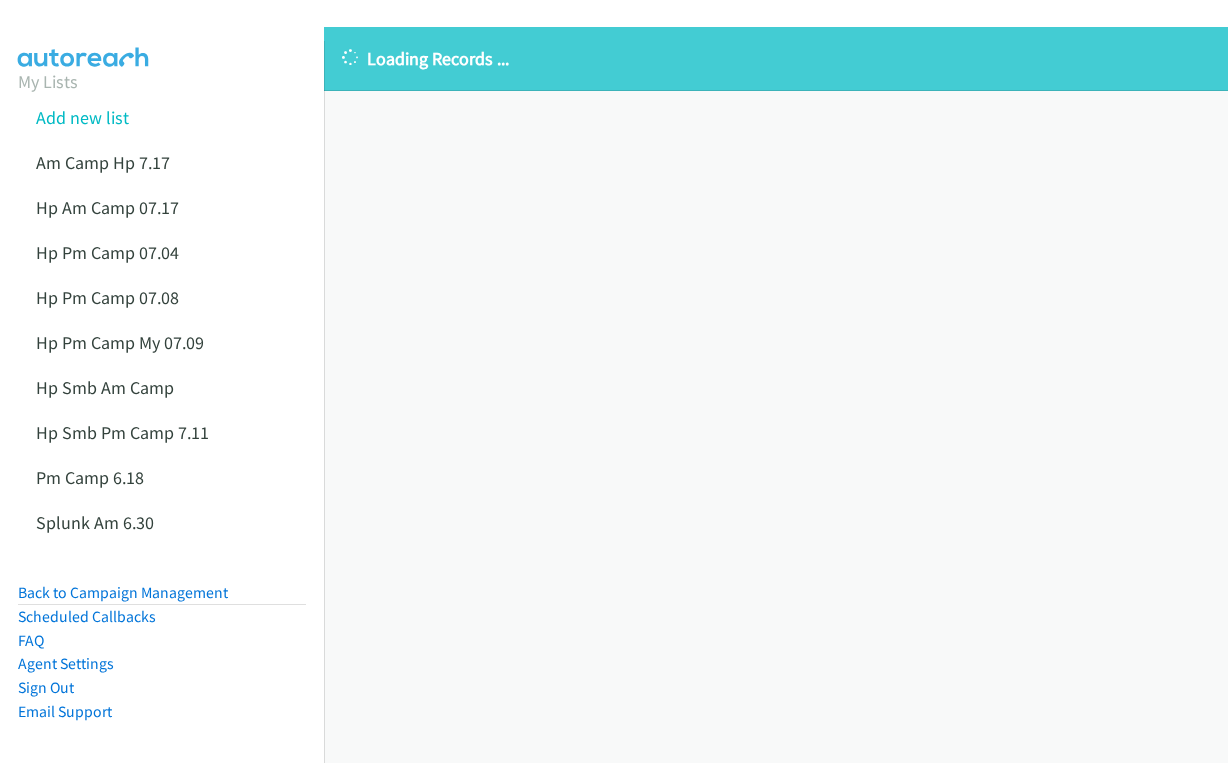 scroll, scrollTop: 0, scrollLeft: 0, axis: both 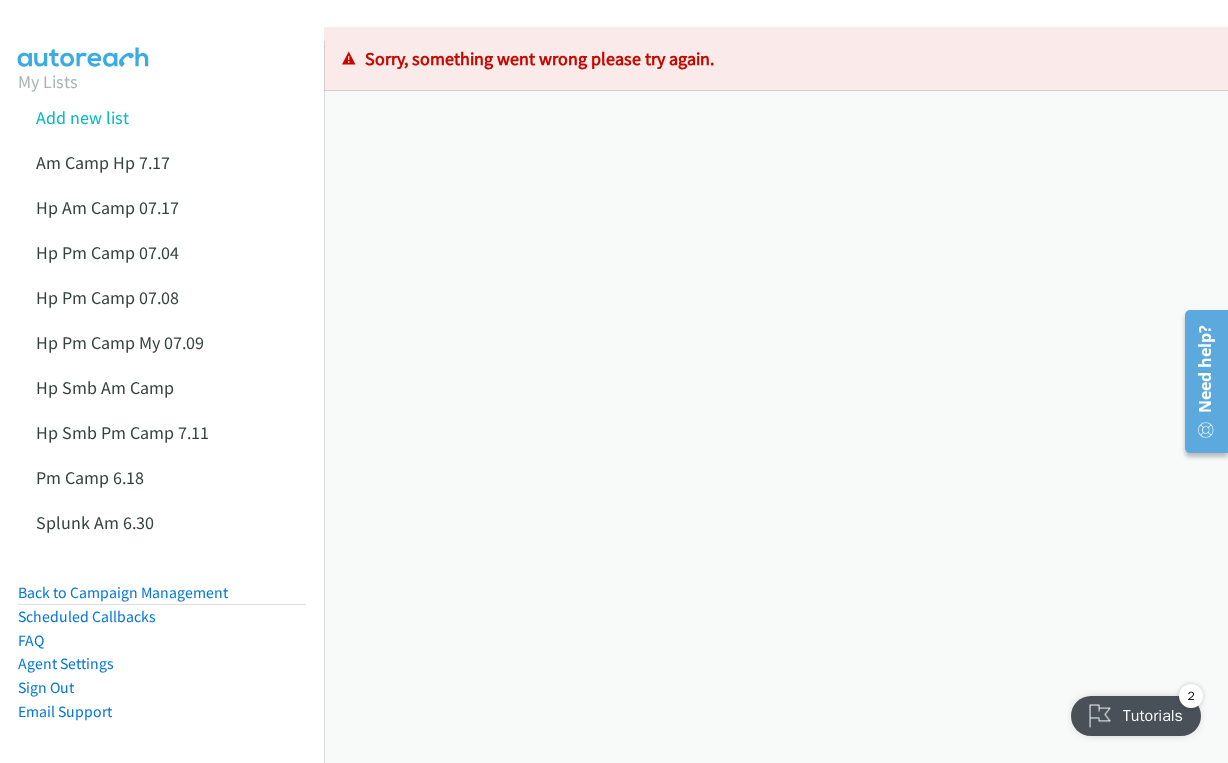 click on "Loading Records ...
Sorry, something went wrong please try again." at bounding box center (776, 395) 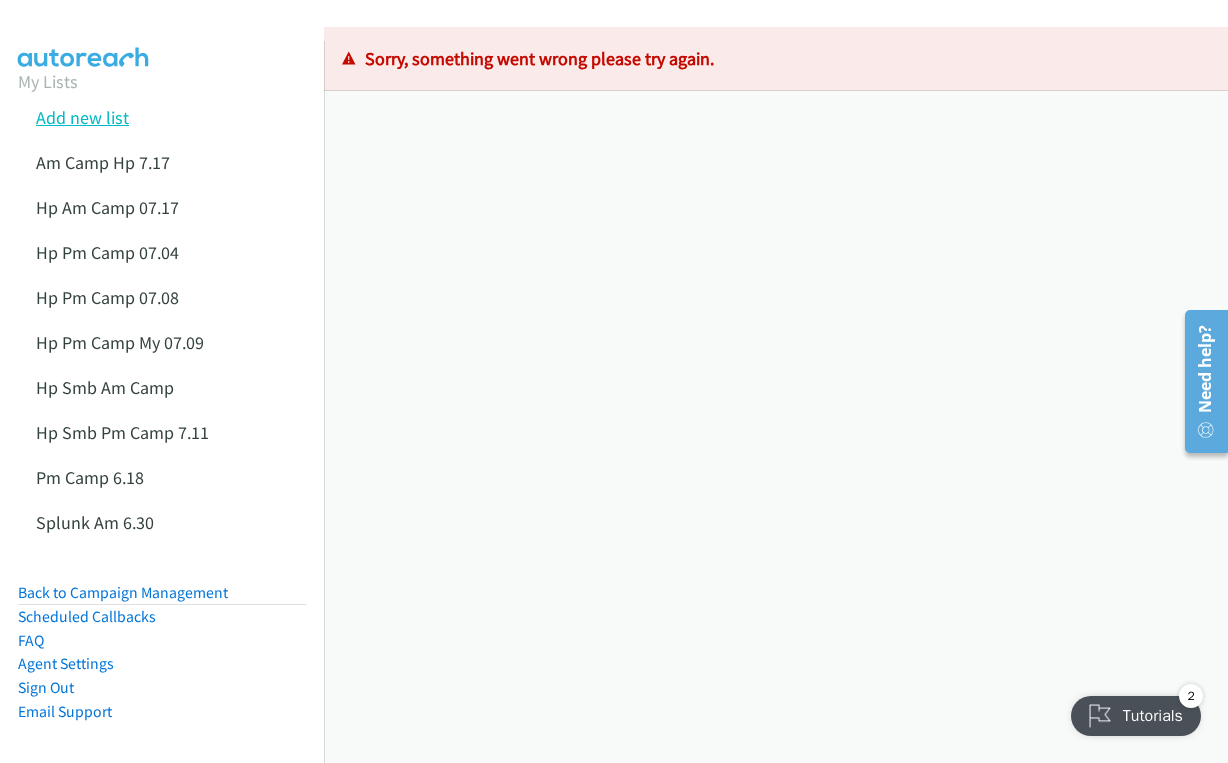 click on "Add new list" at bounding box center (82, 117) 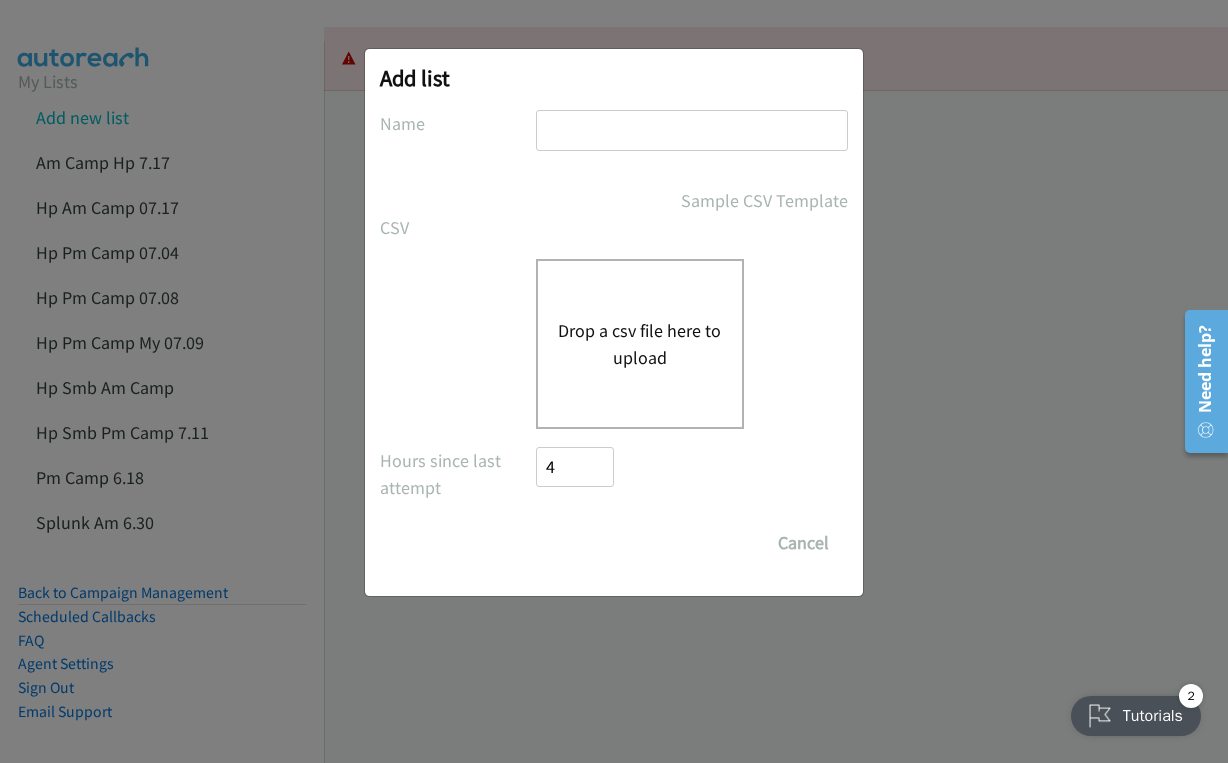 click on "Drop a csv file here to upload" at bounding box center [640, 344] 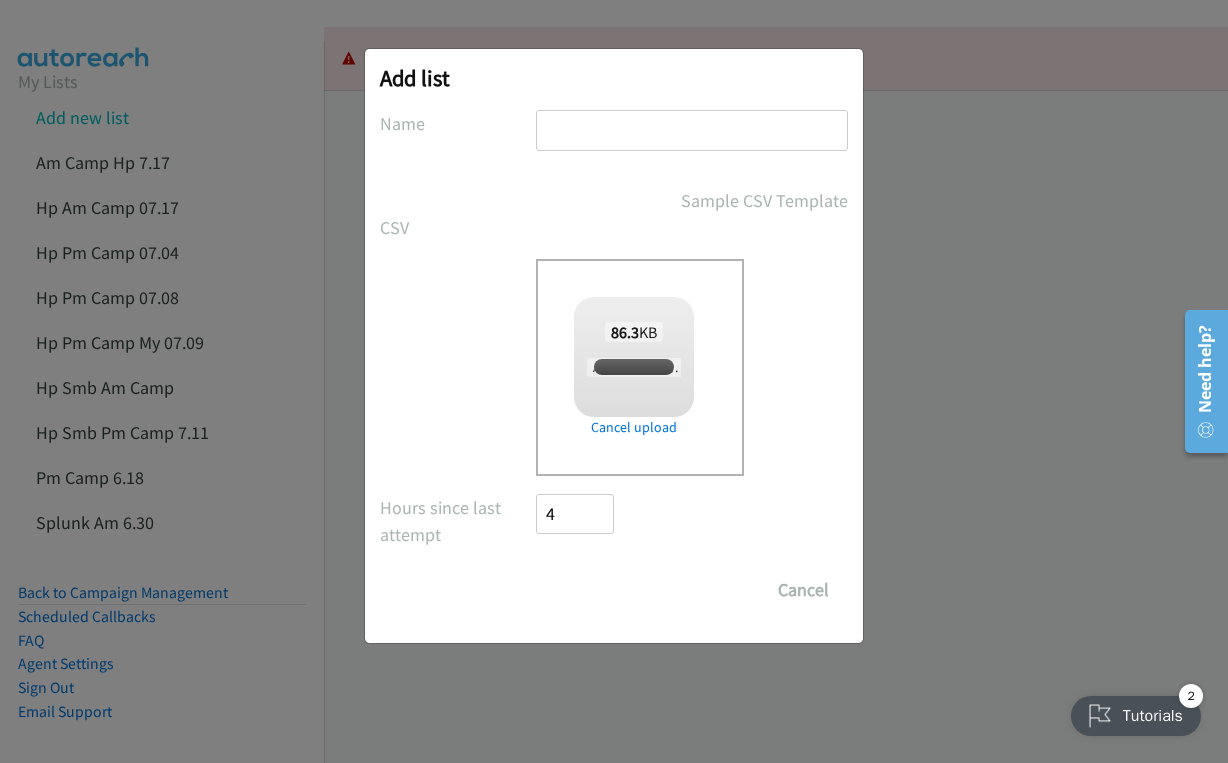 click at bounding box center [692, 130] 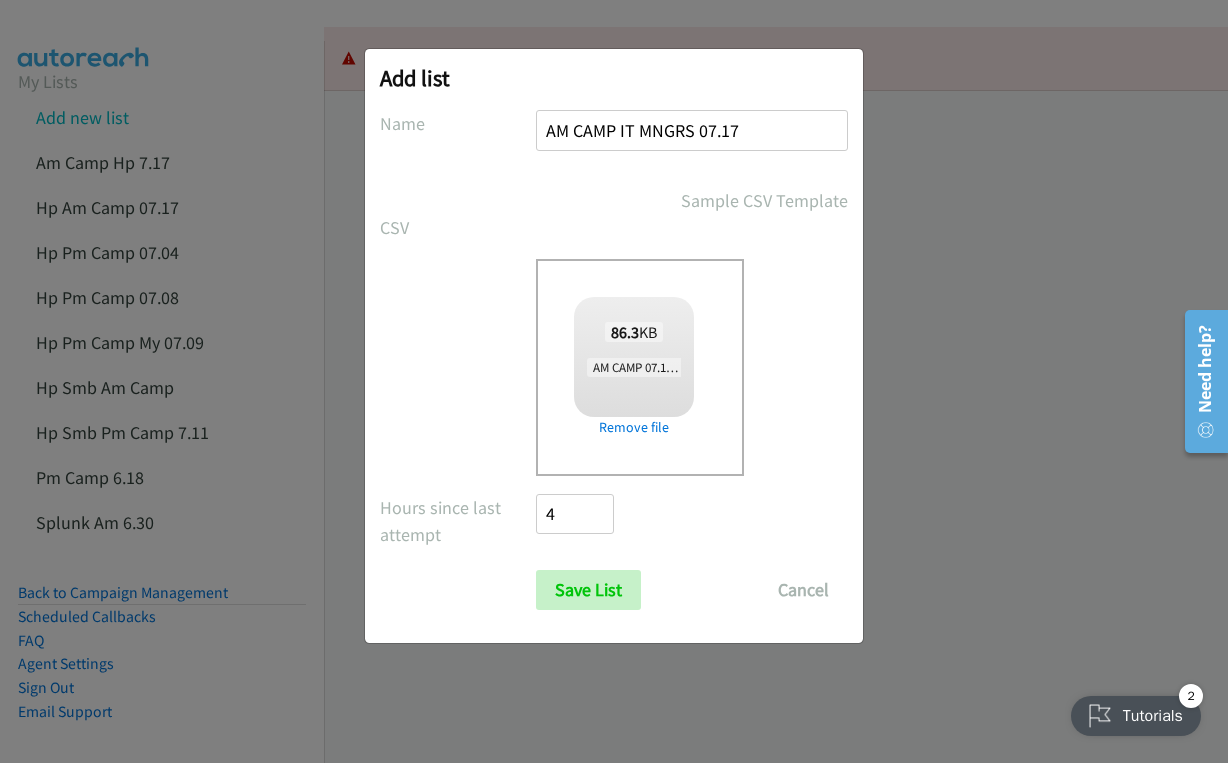 type on "AM CAMP IT MNGRS 07.17" 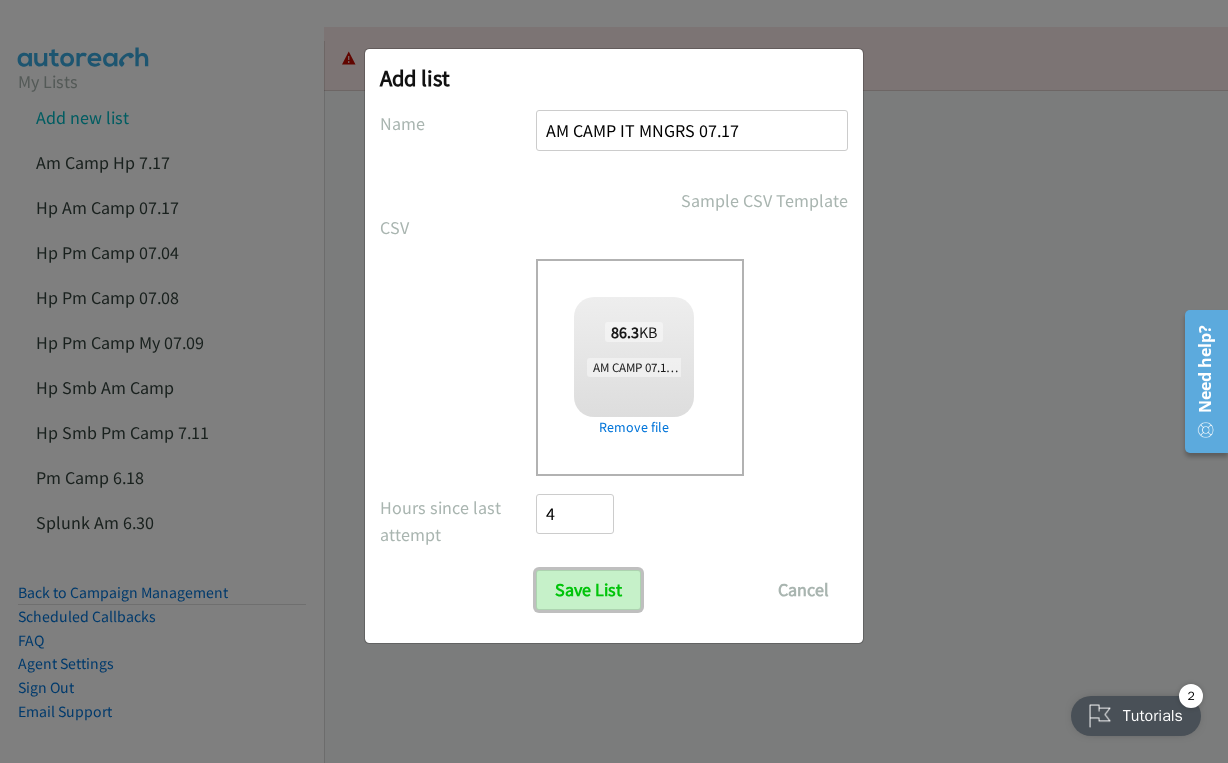 click on "Save List" at bounding box center (588, 590) 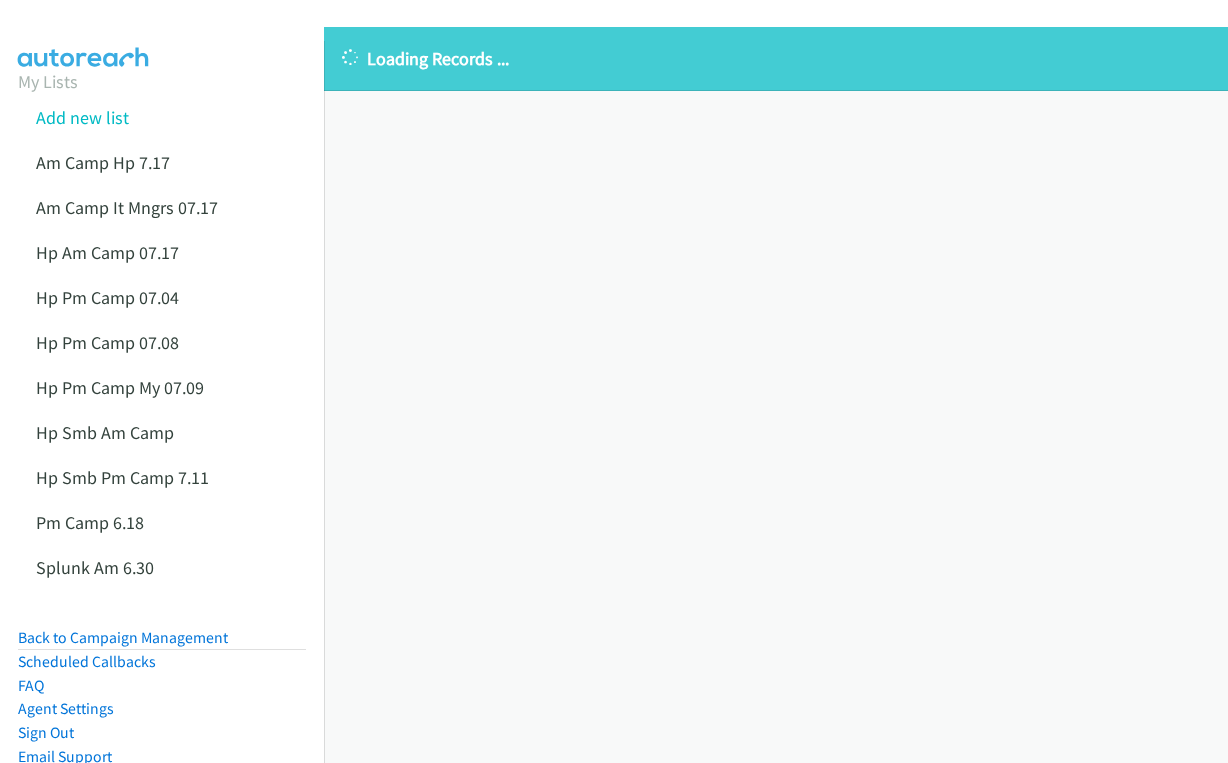 scroll, scrollTop: 0, scrollLeft: 0, axis: both 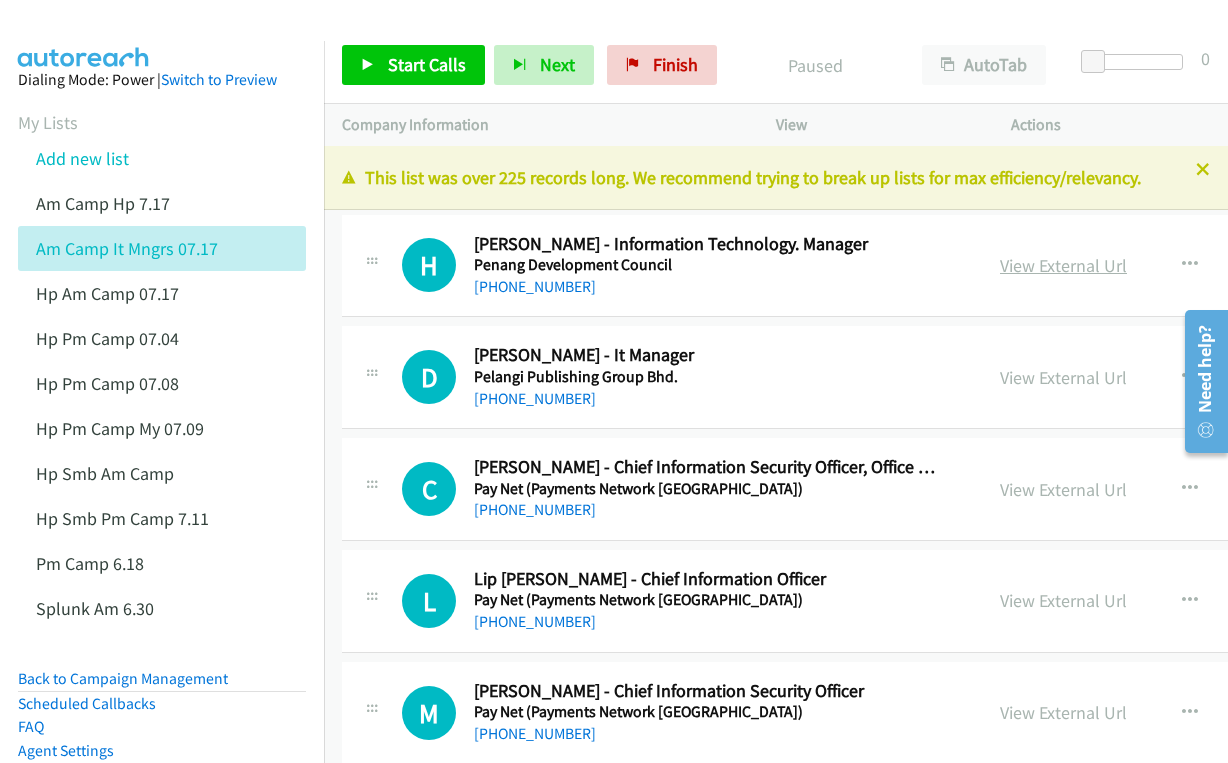 click on "View External Url" at bounding box center [1063, 265] 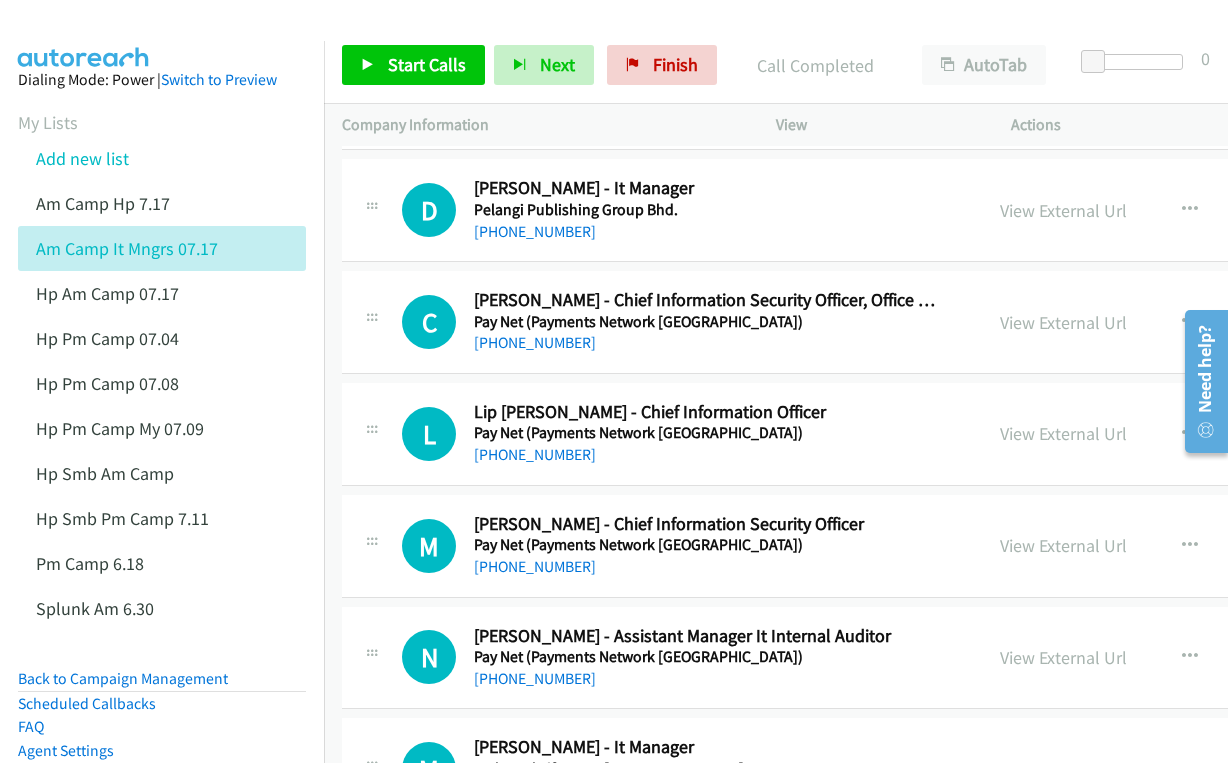 scroll, scrollTop: 100, scrollLeft: 0, axis: vertical 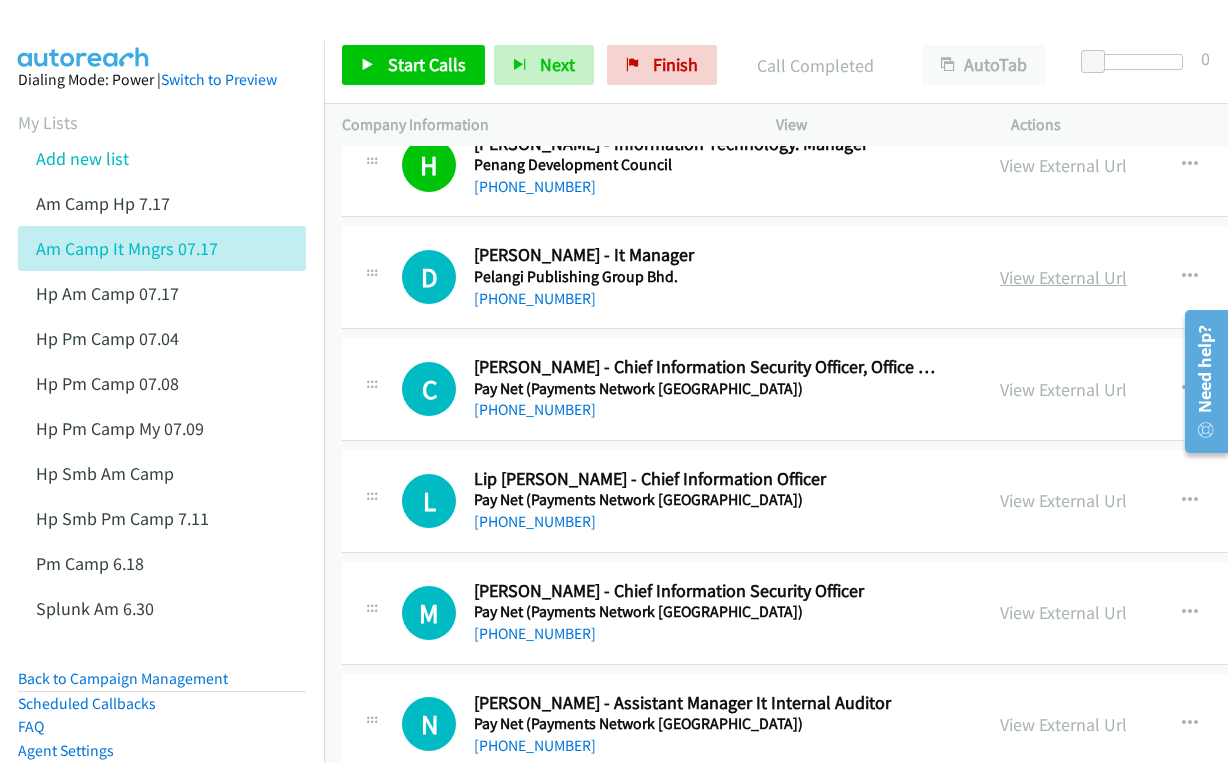click on "View External Url" at bounding box center (1063, 277) 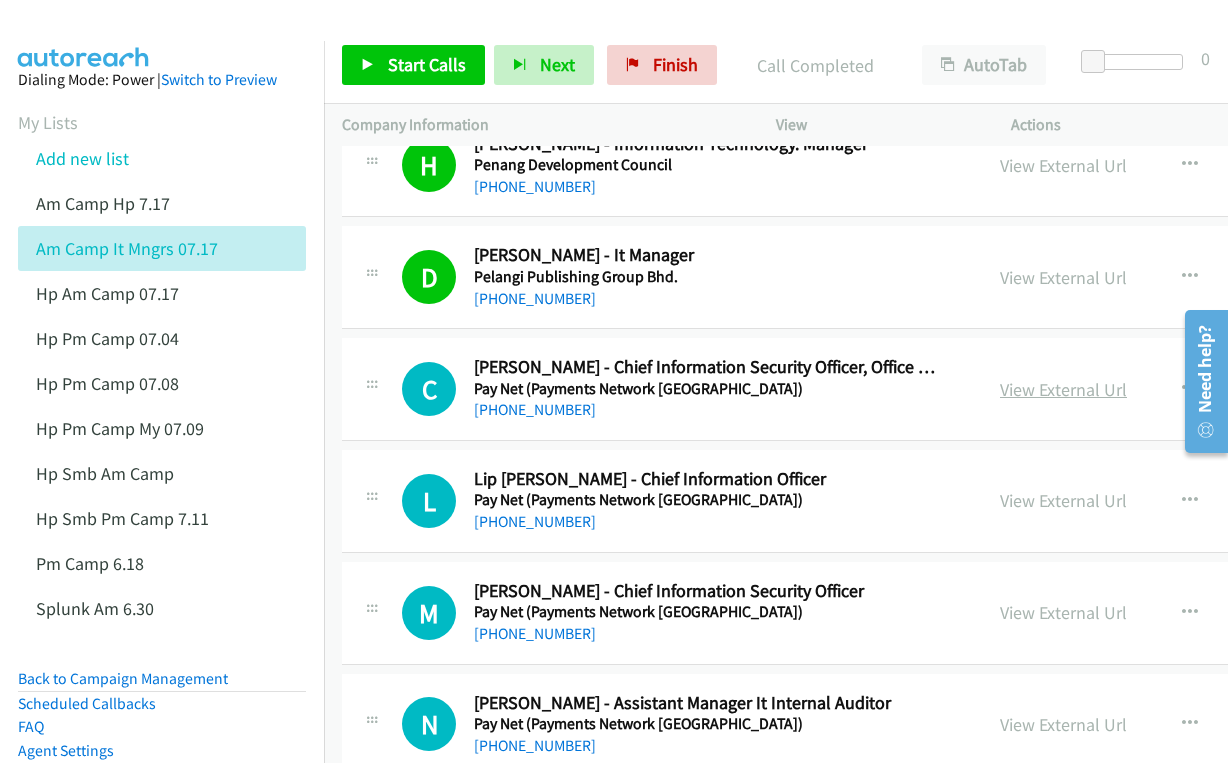 click on "View External Url" at bounding box center [1063, 389] 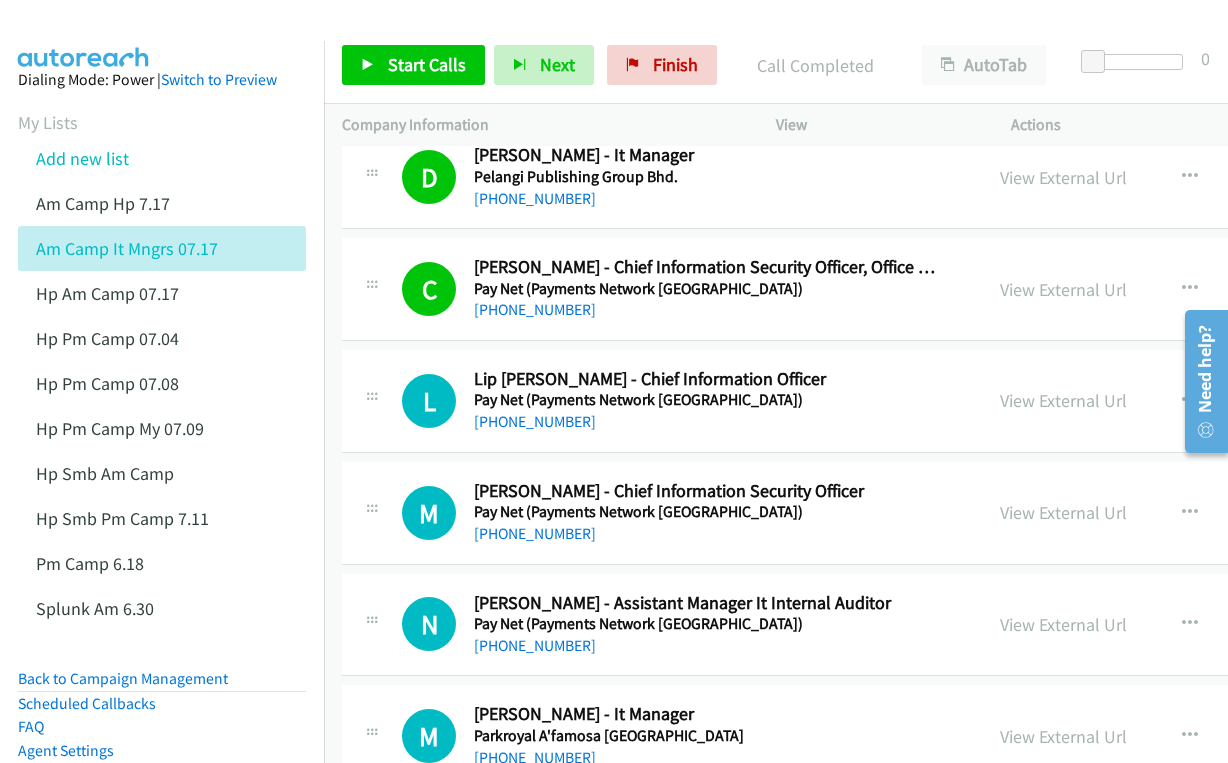 scroll, scrollTop: 300, scrollLeft: 0, axis: vertical 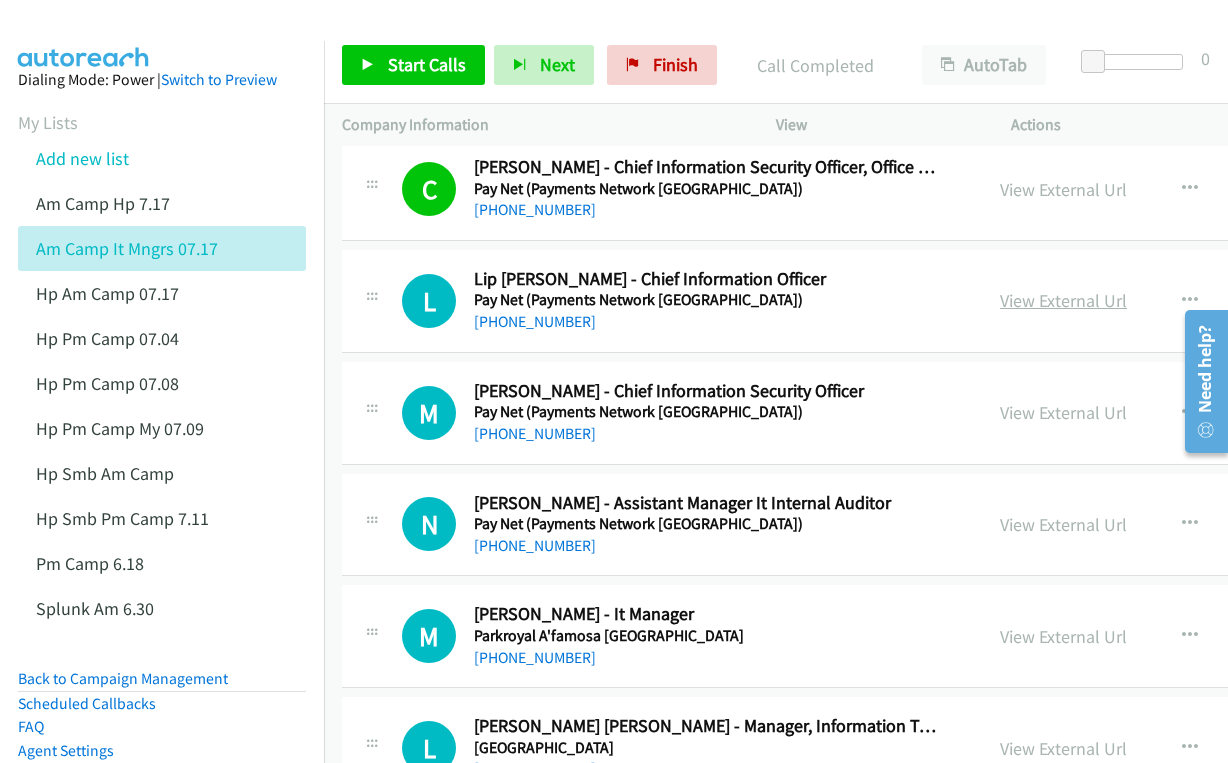 click on "View External Url" at bounding box center (1063, 300) 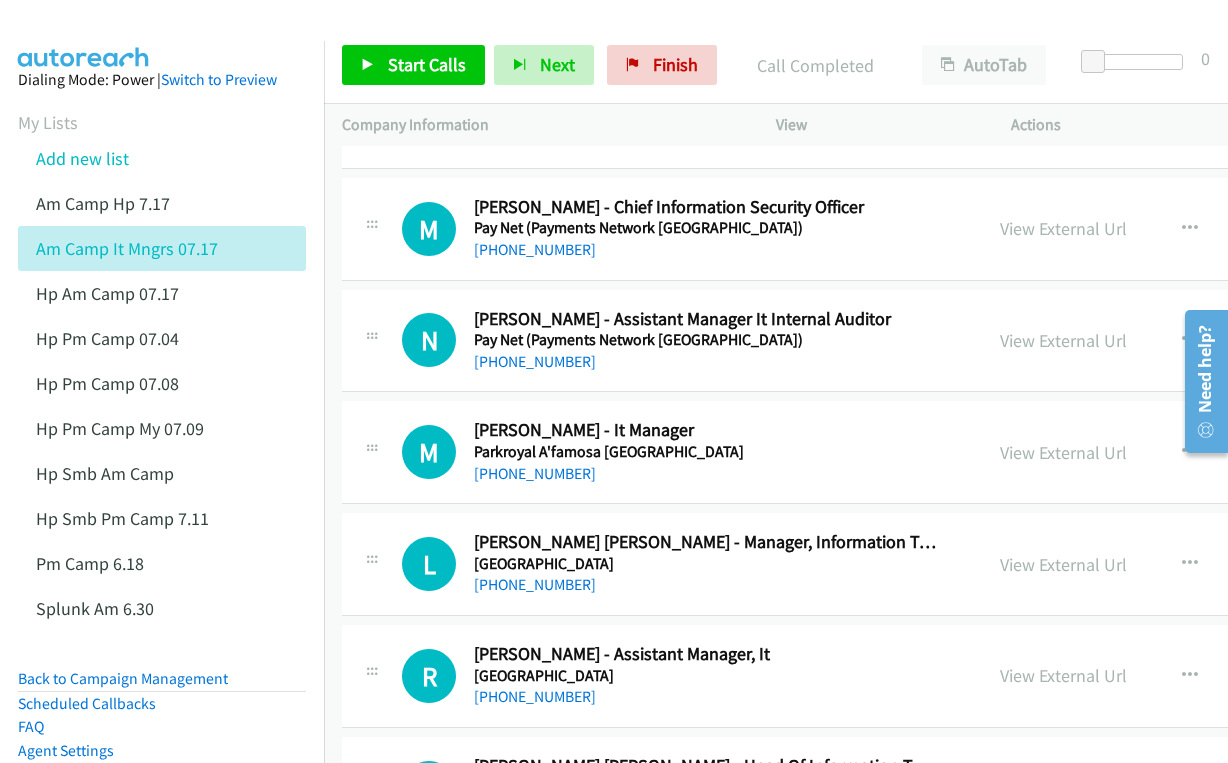 scroll, scrollTop: 500, scrollLeft: 0, axis: vertical 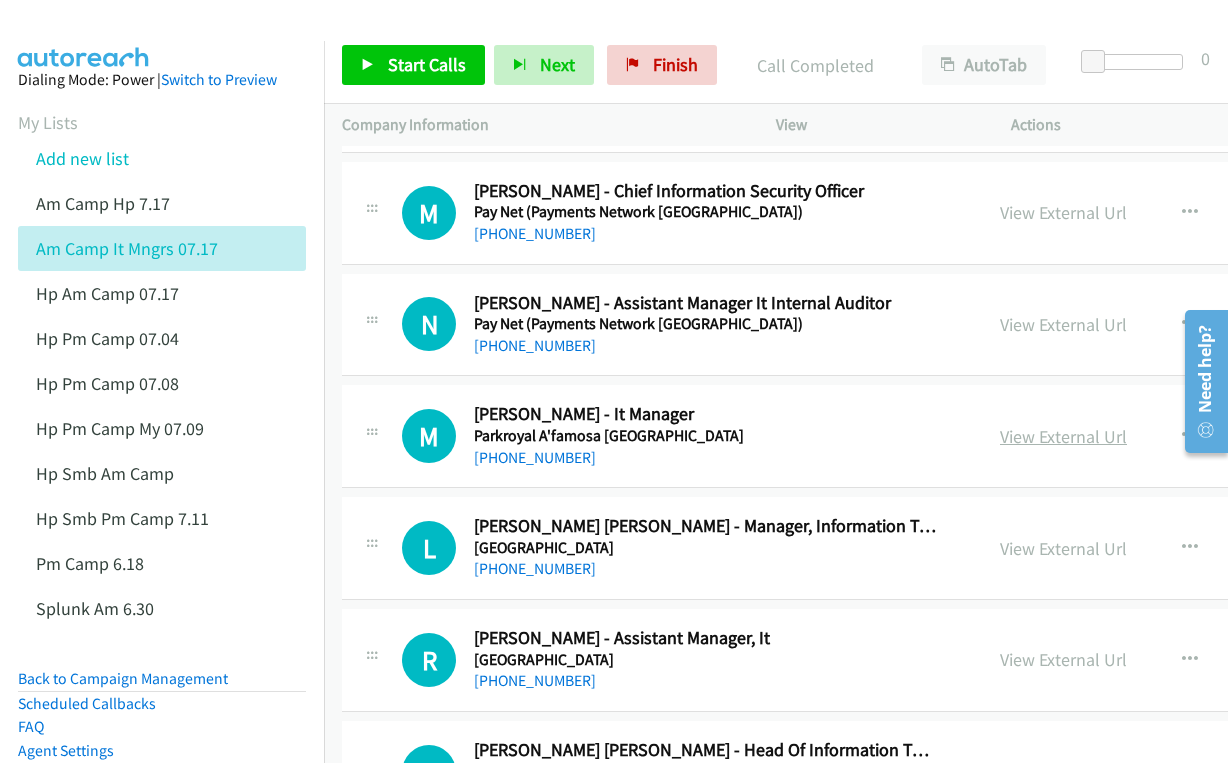 click on "View External Url" at bounding box center [1063, 436] 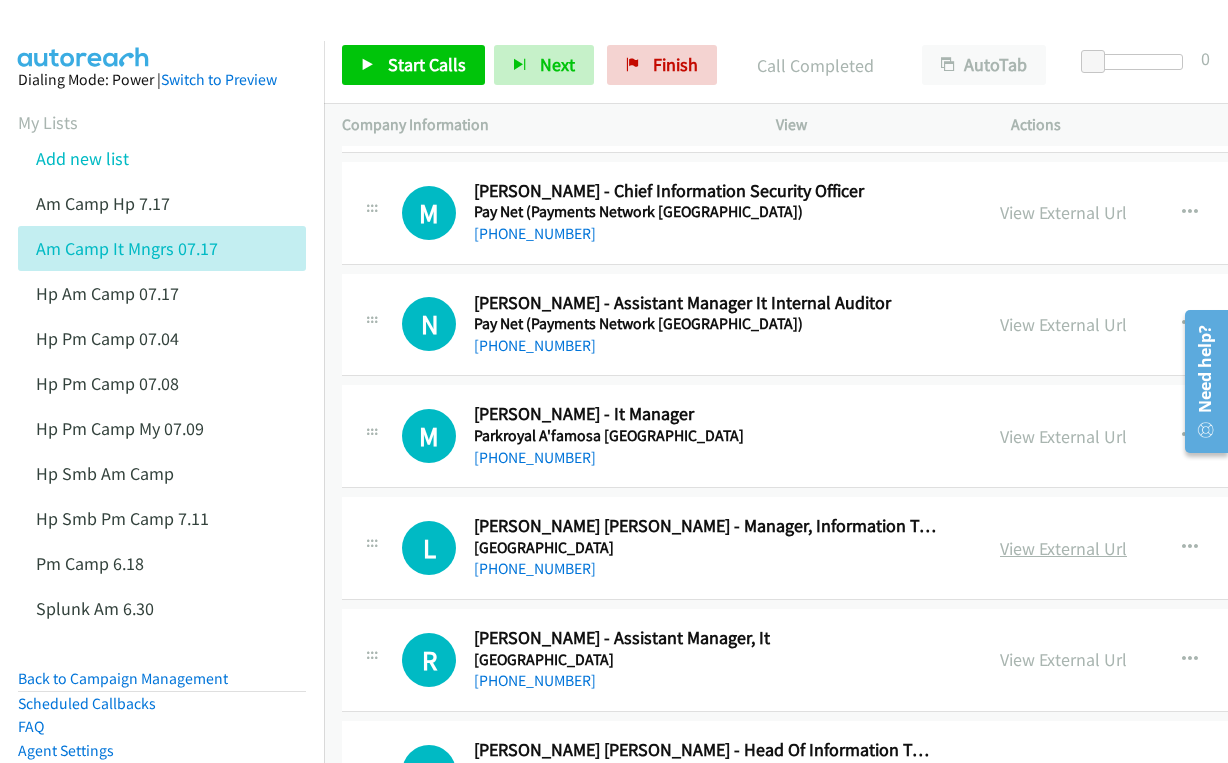 click on "View External Url" at bounding box center (1063, 548) 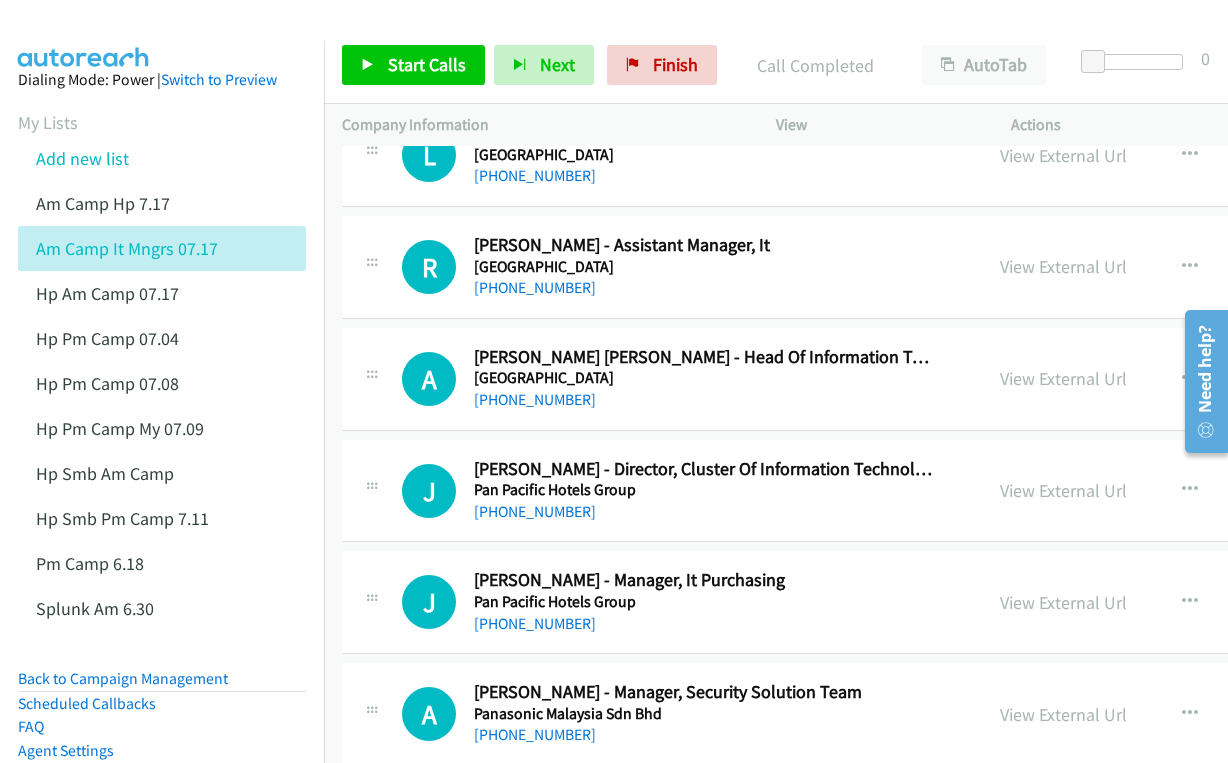 scroll, scrollTop: 900, scrollLeft: 0, axis: vertical 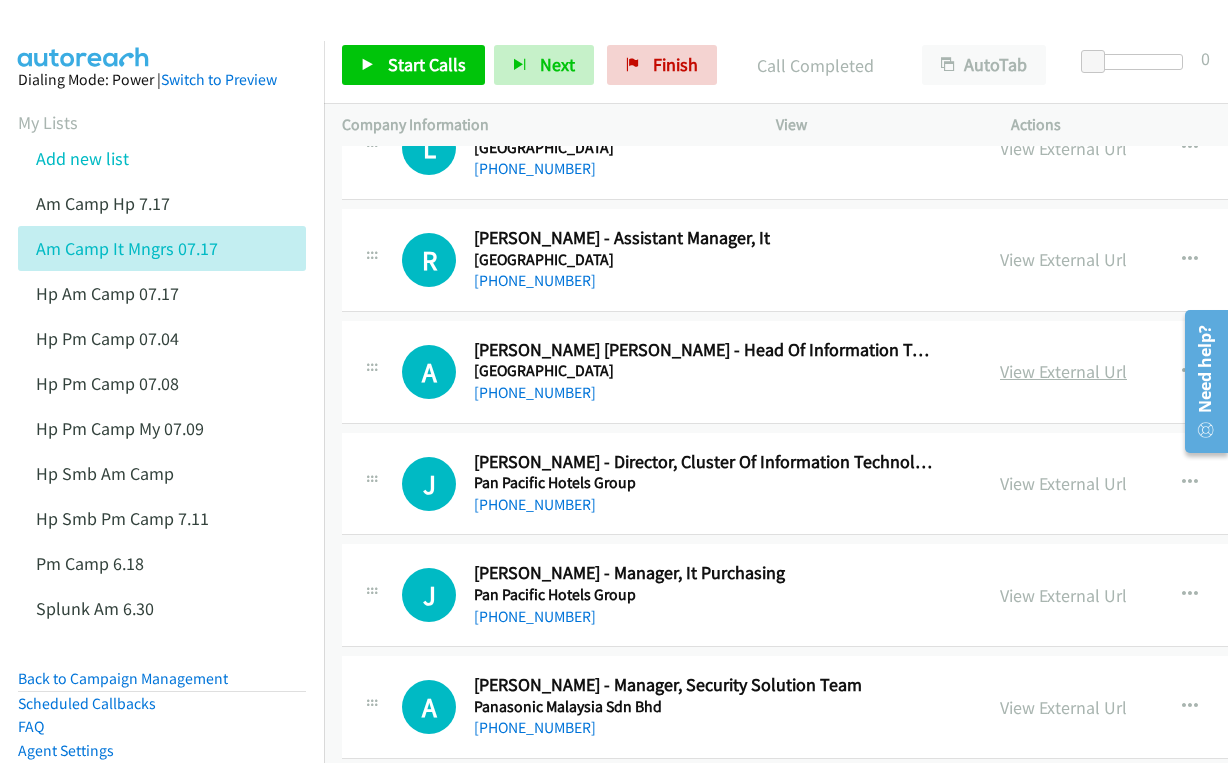click on "View External Url" at bounding box center [1063, 371] 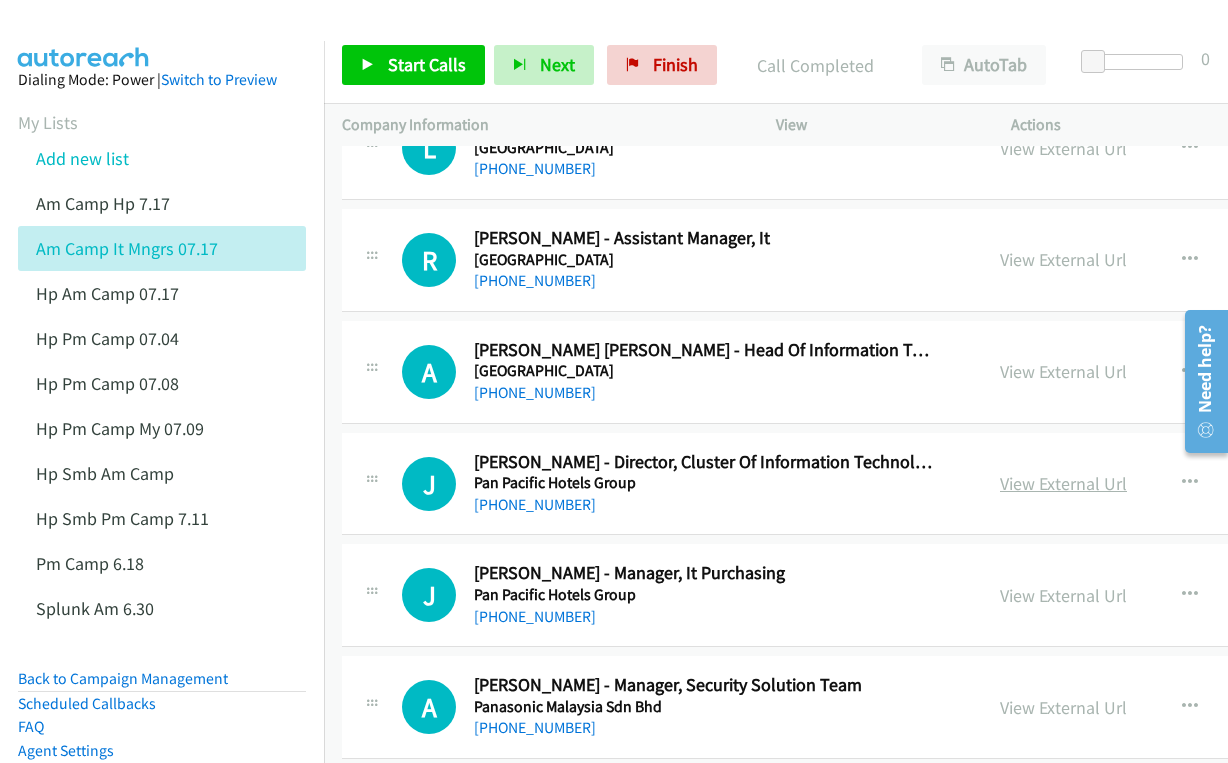 click on "View External Url" at bounding box center [1063, 483] 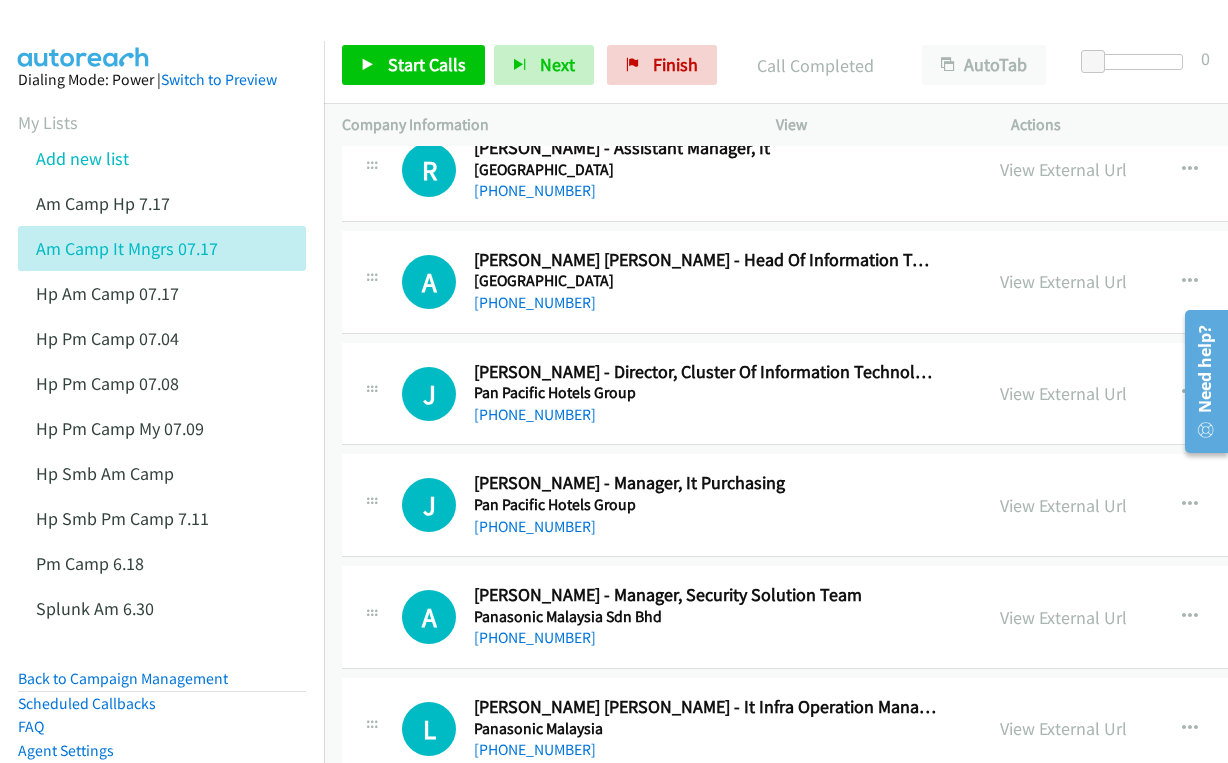 scroll, scrollTop: 1000, scrollLeft: 0, axis: vertical 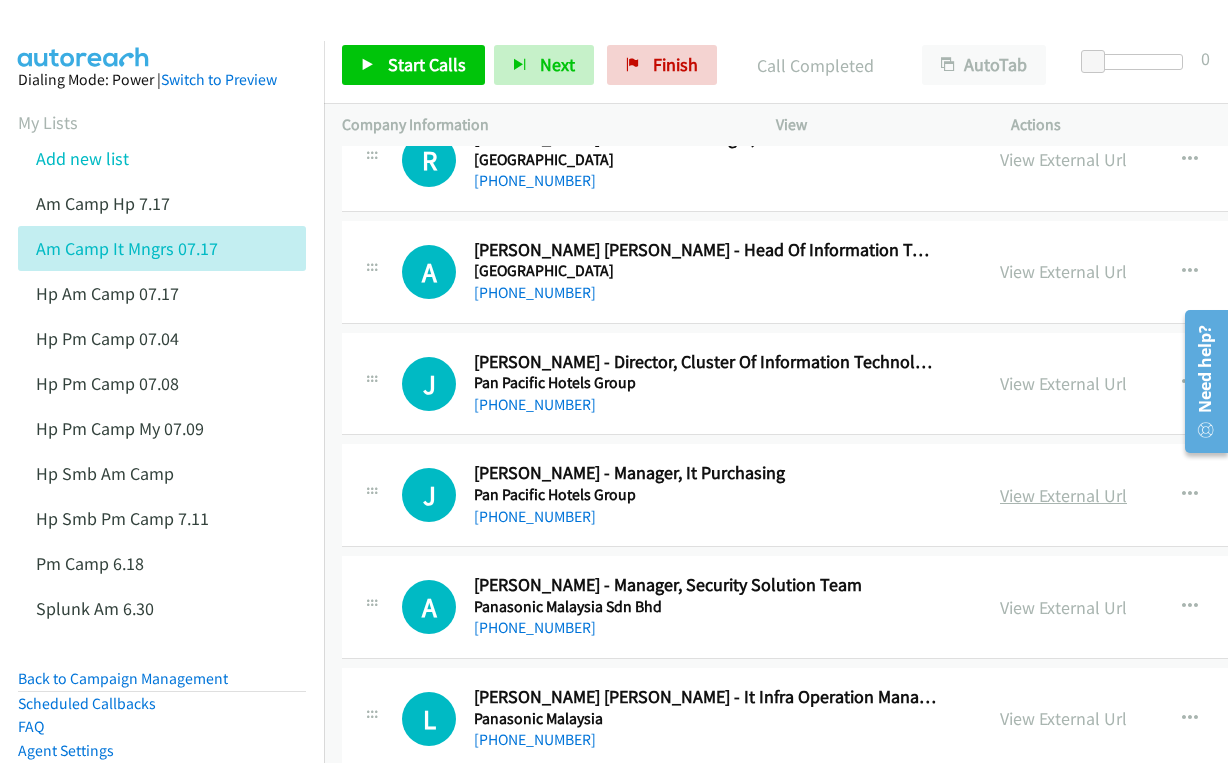 click on "View External Url" at bounding box center (1063, 495) 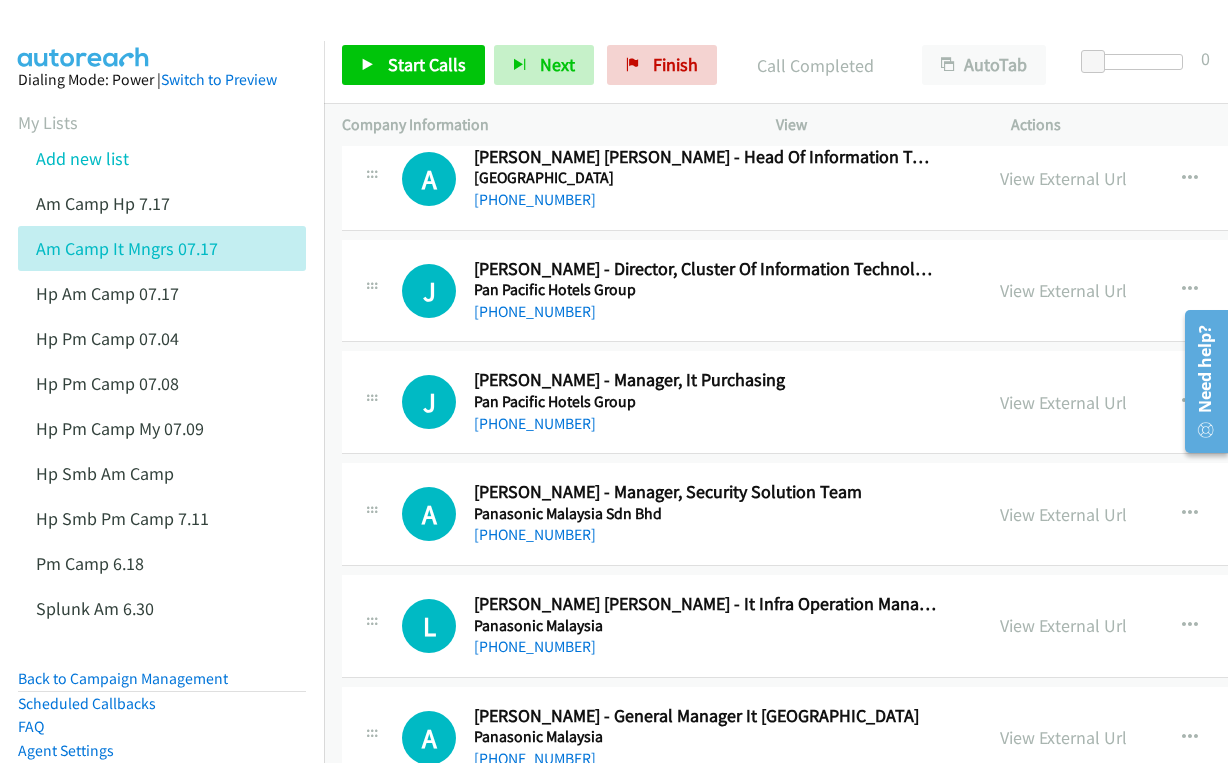 scroll, scrollTop: 1100, scrollLeft: 0, axis: vertical 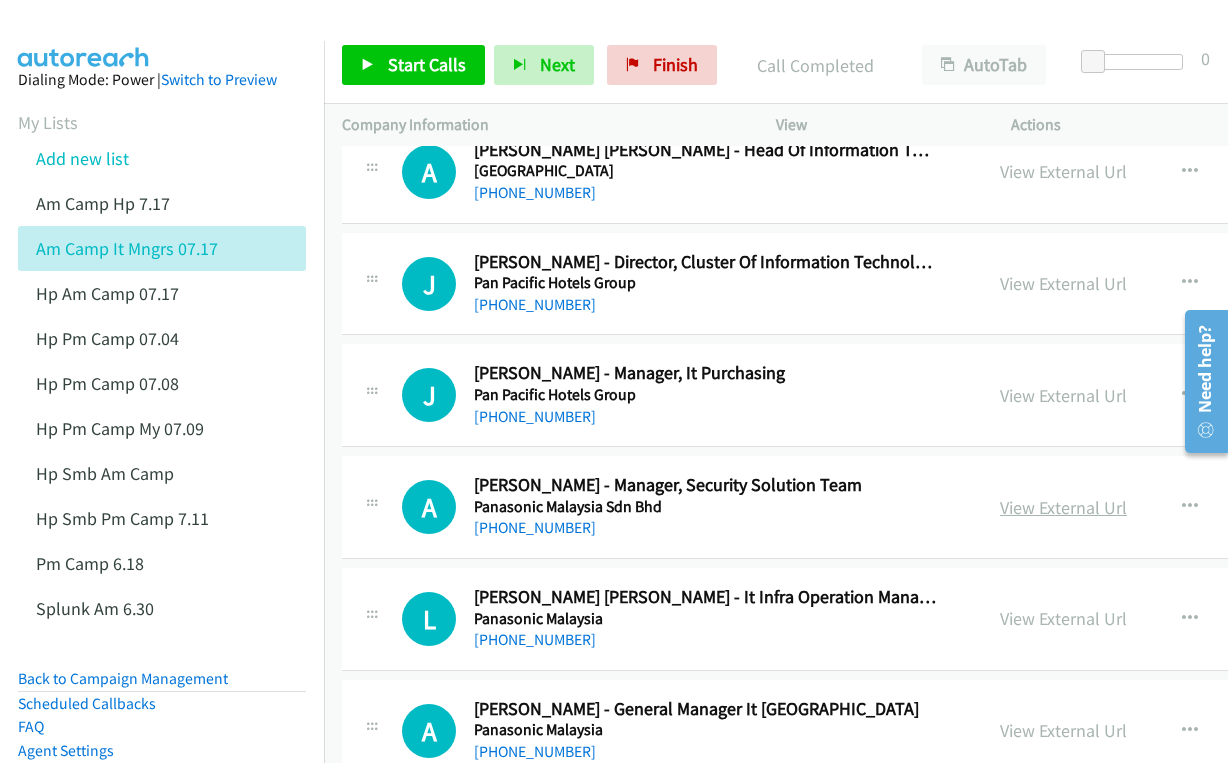 click on "View External Url" at bounding box center (1063, 507) 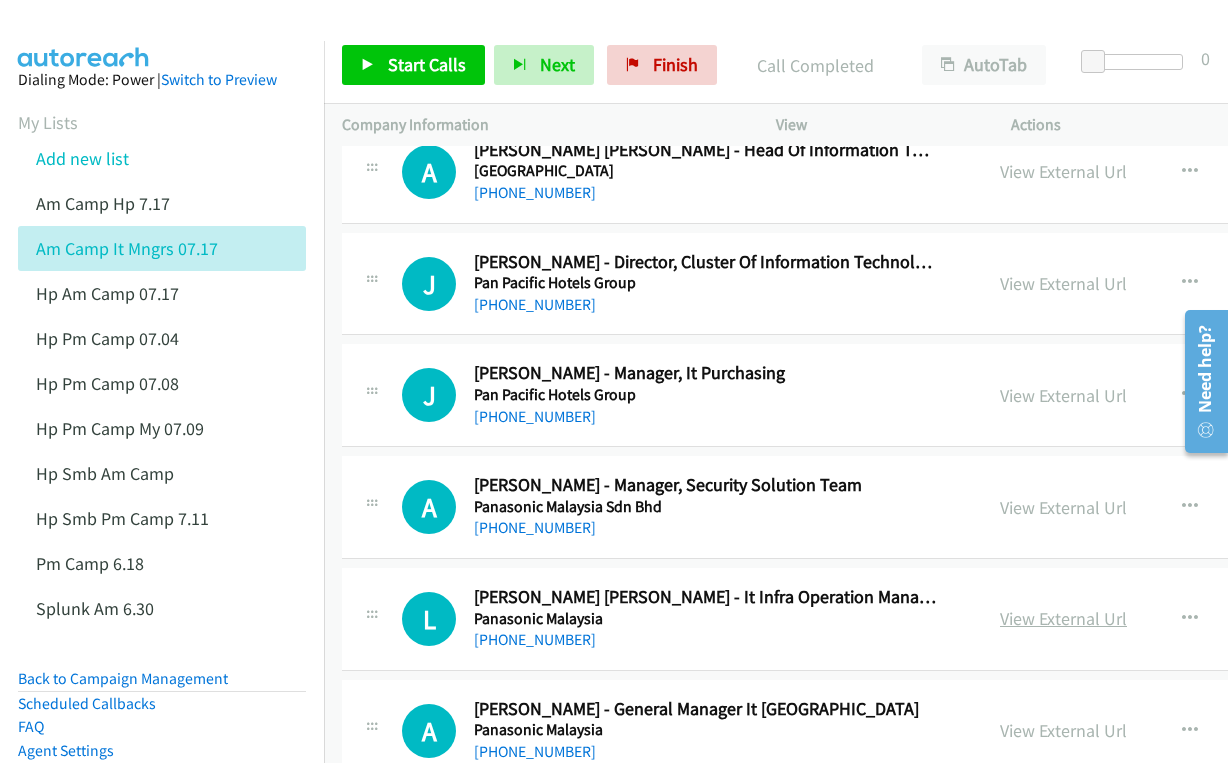 click on "View External Url" at bounding box center [1063, 618] 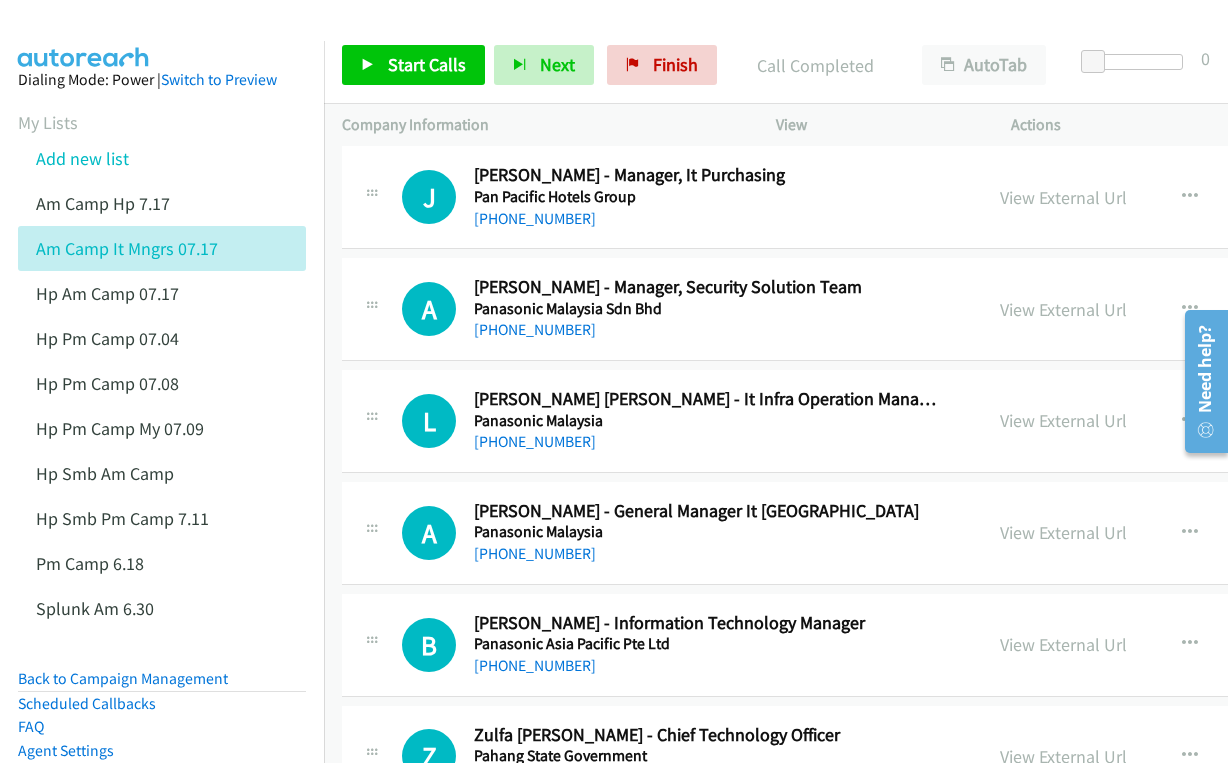 scroll, scrollTop: 1300, scrollLeft: 0, axis: vertical 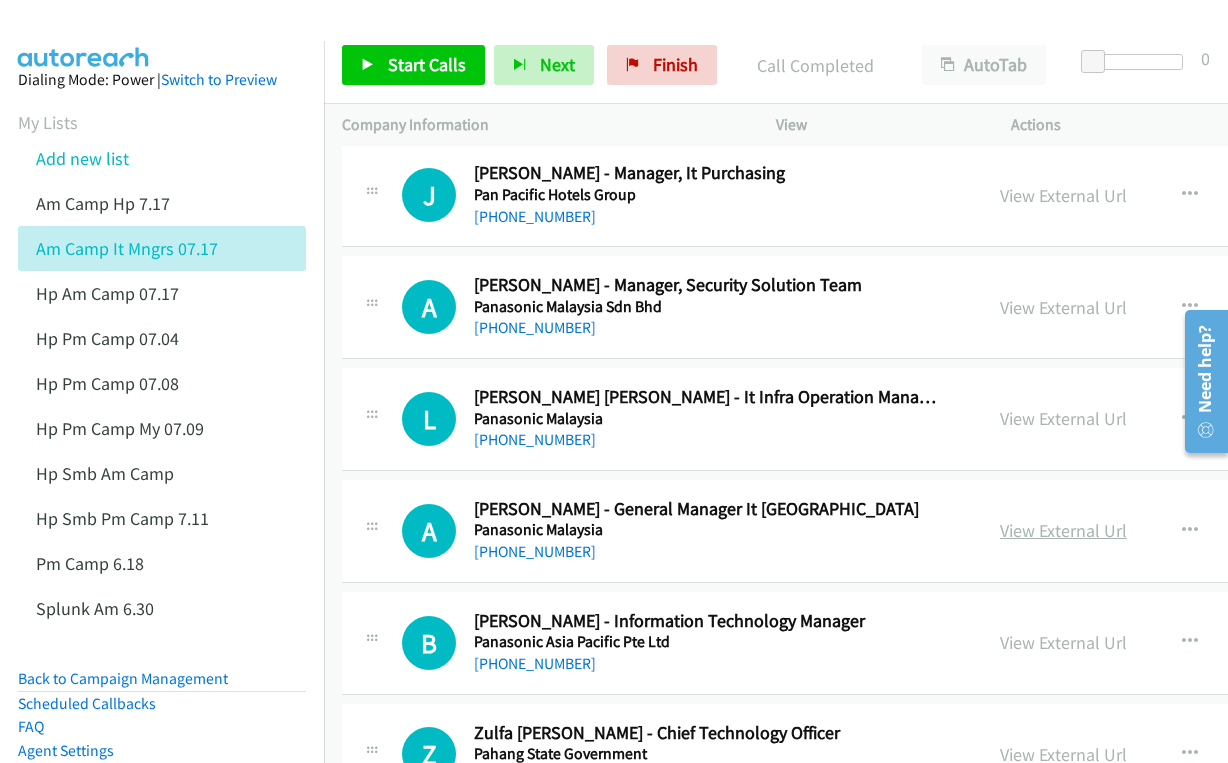 click on "View External Url" at bounding box center (1063, 530) 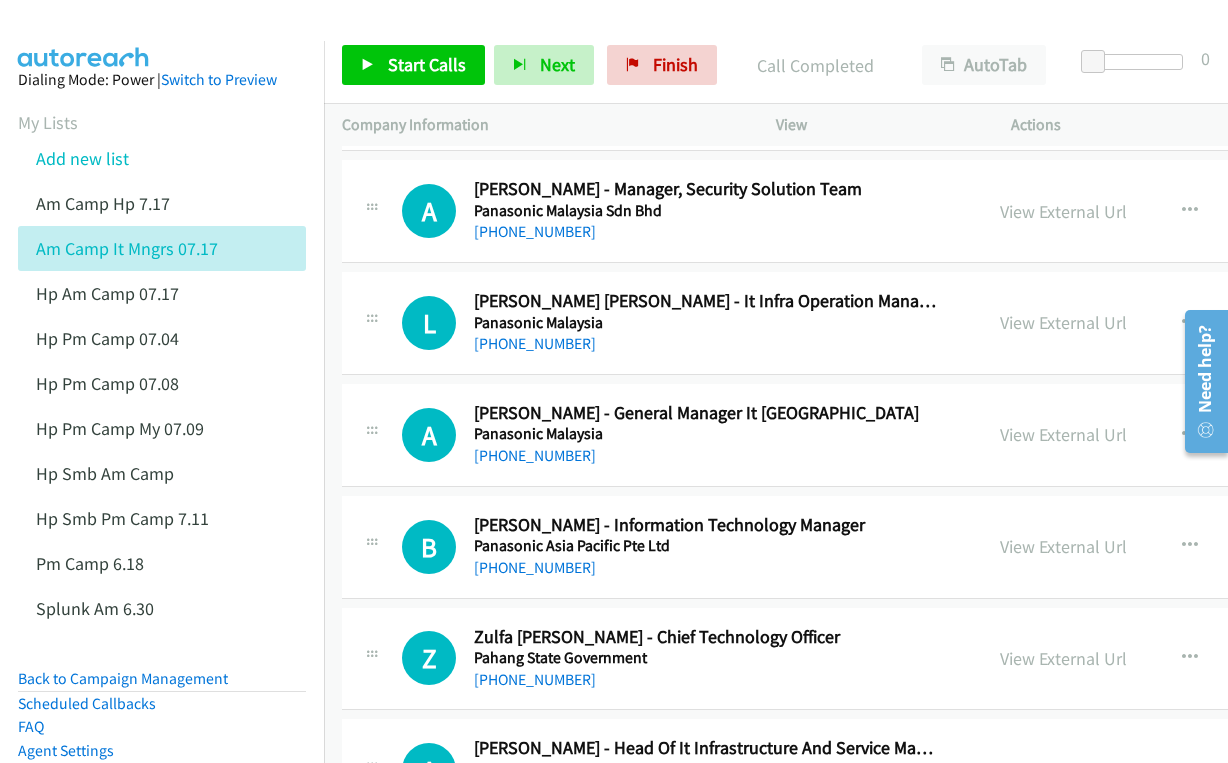 scroll, scrollTop: 1400, scrollLeft: 0, axis: vertical 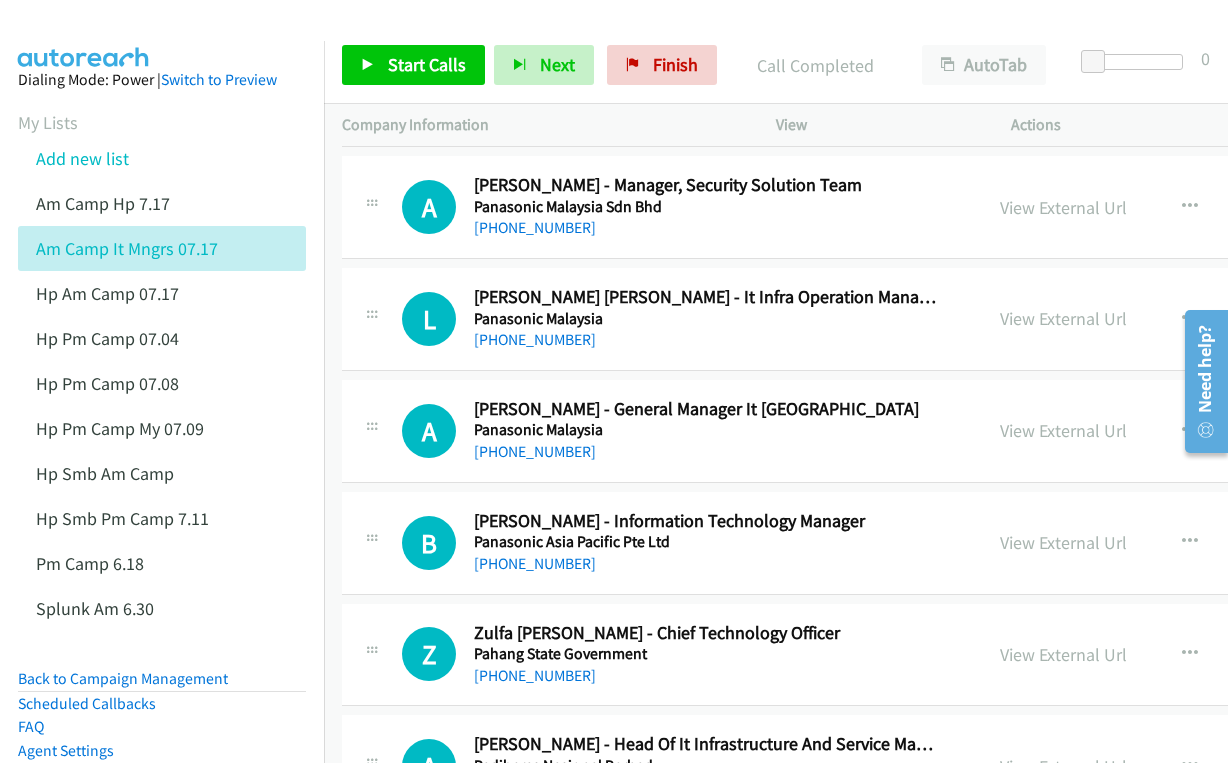 drag, startPoint x: 1029, startPoint y: 549, endPoint x: 793, endPoint y: 549, distance: 236 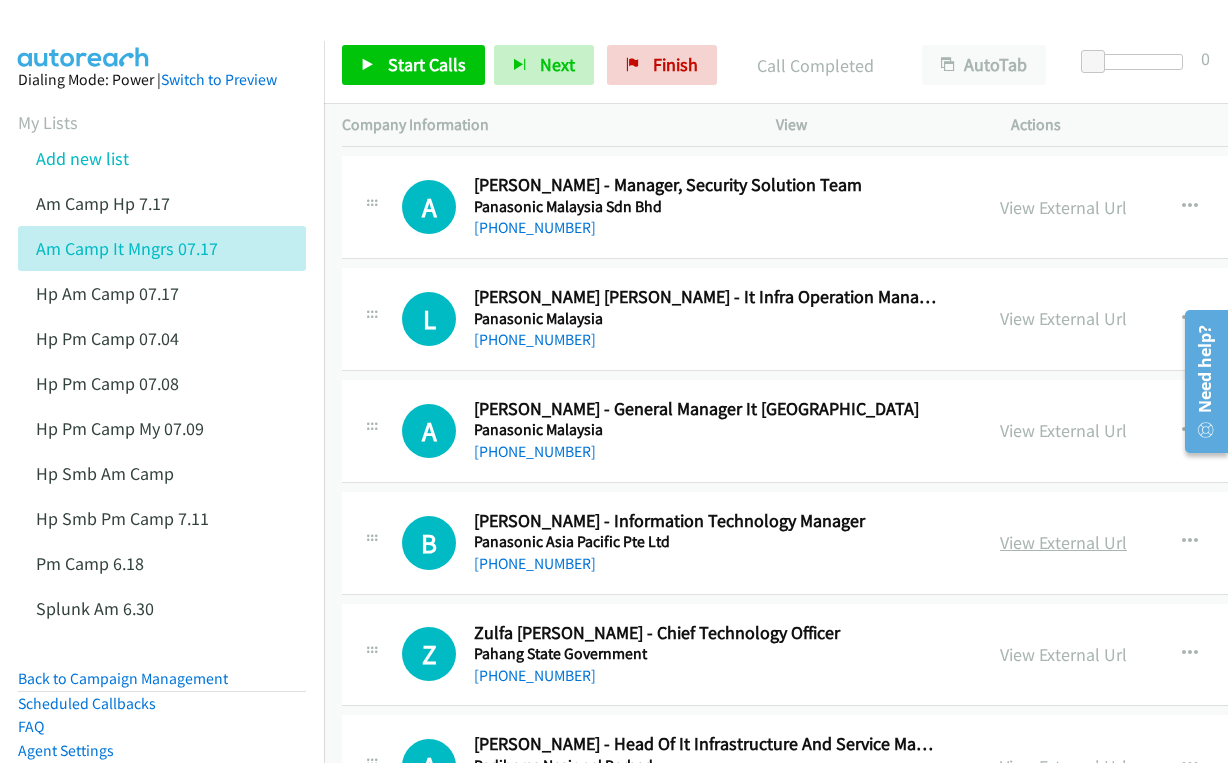 click on "View External Url" at bounding box center [1063, 542] 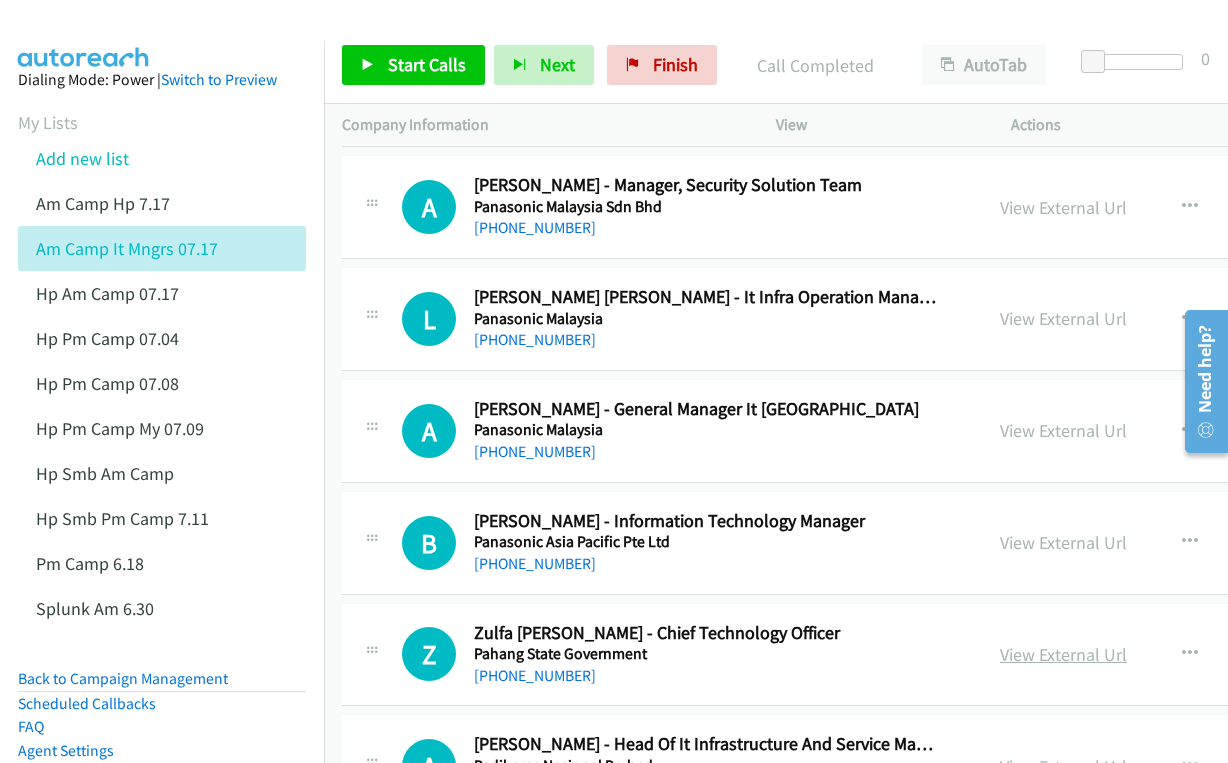click on "View External Url" at bounding box center (1063, 654) 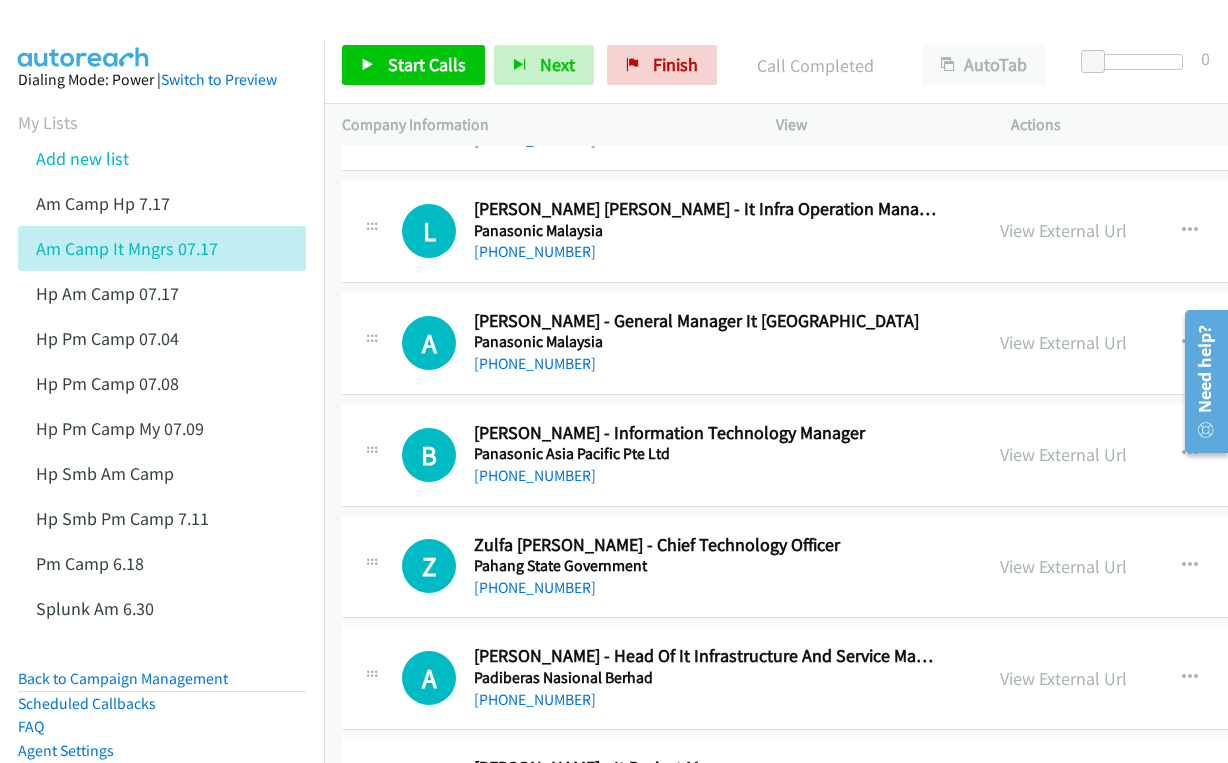 scroll, scrollTop: 1500, scrollLeft: 0, axis: vertical 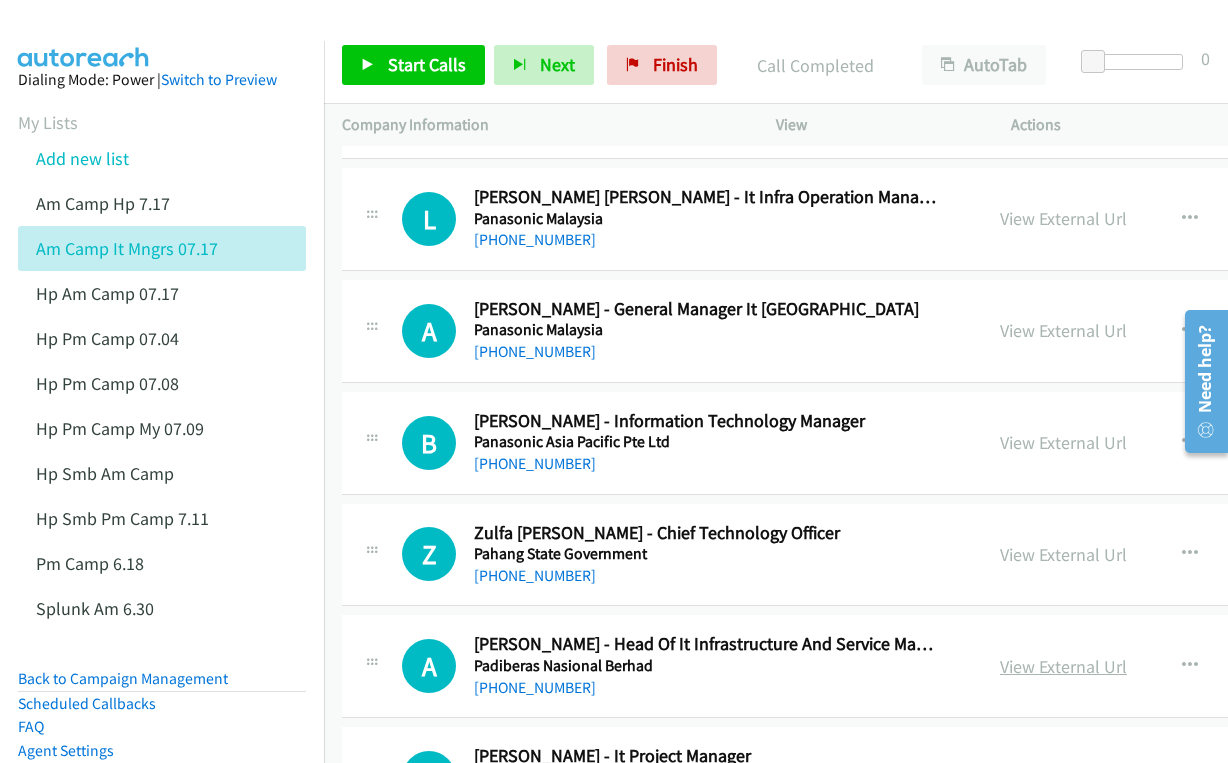 click on "View External Url" at bounding box center [1063, 666] 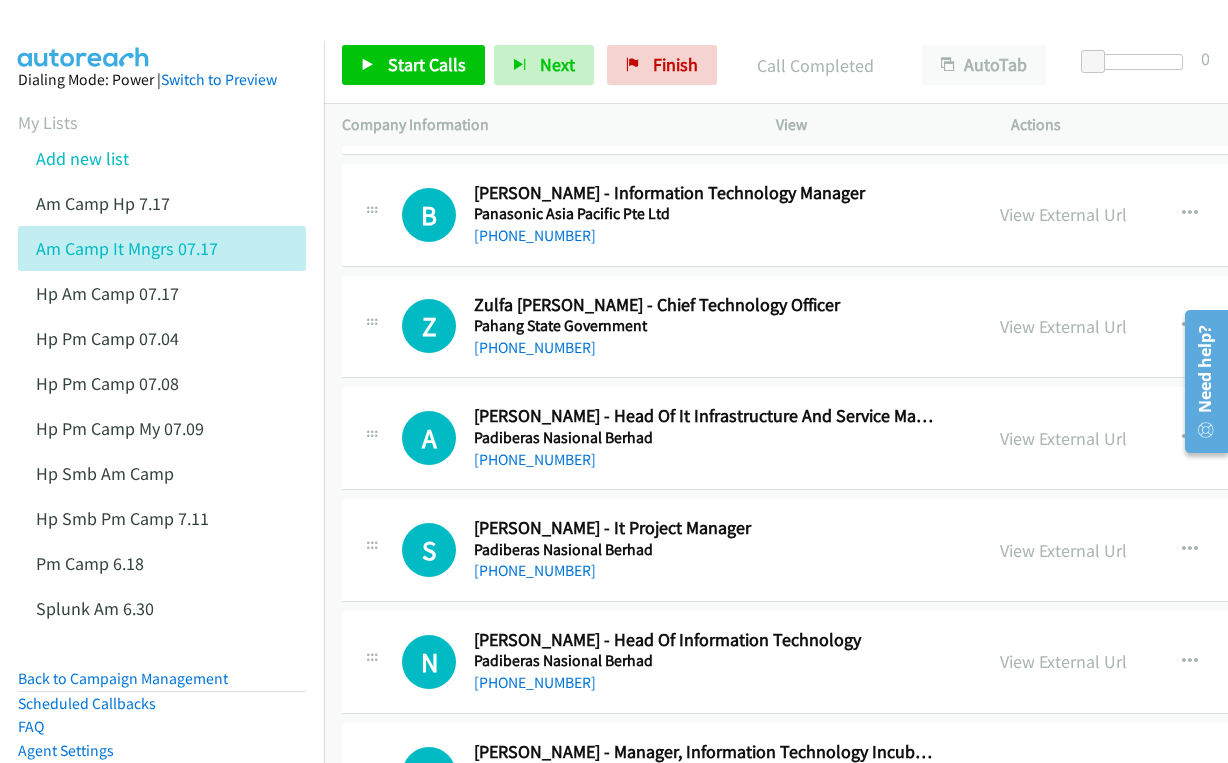 scroll, scrollTop: 1800, scrollLeft: 0, axis: vertical 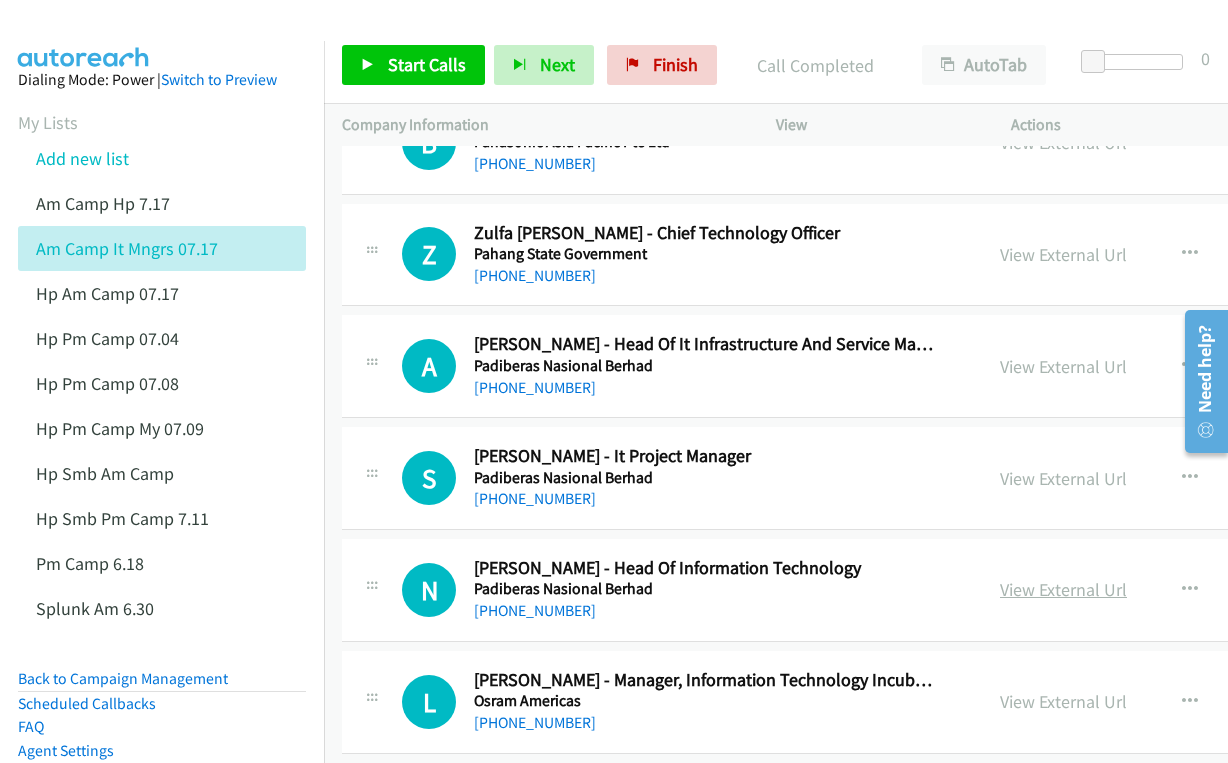 click on "View External Url" at bounding box center [1063, 589] 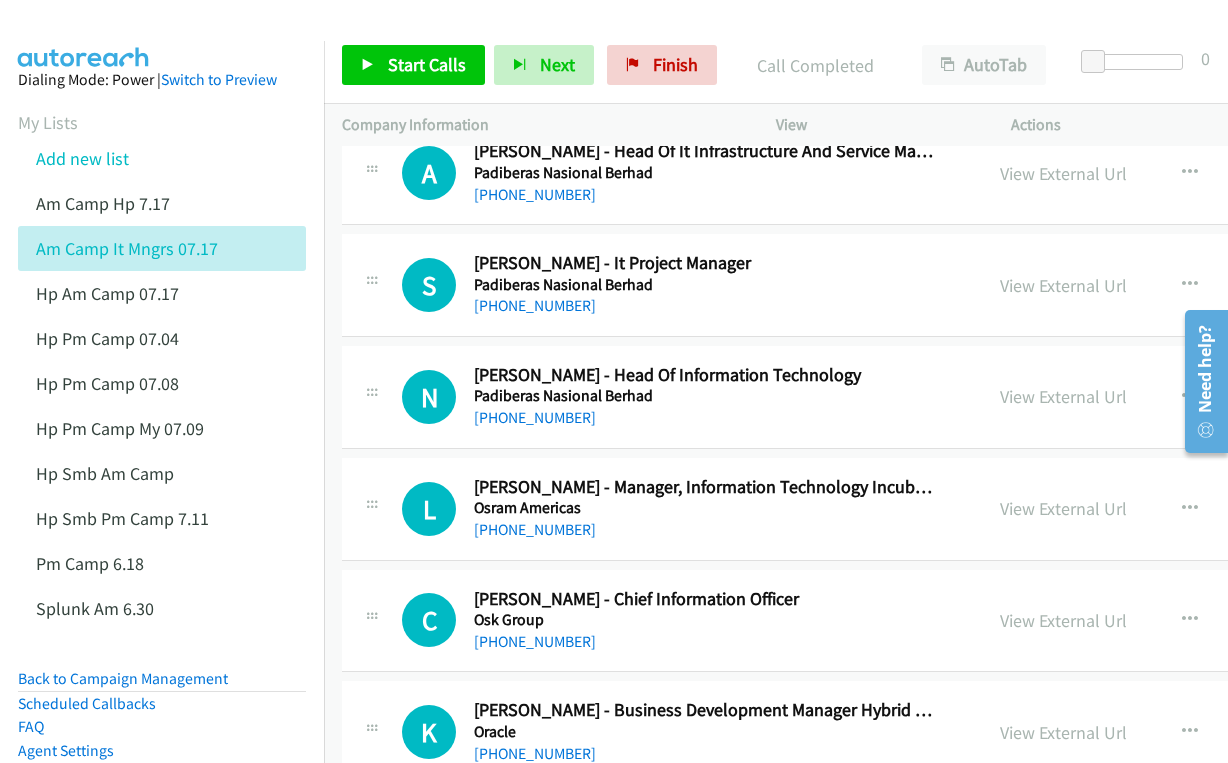 scroll, scrollTop: 2000, scrollLeft: 0, axis: vertical 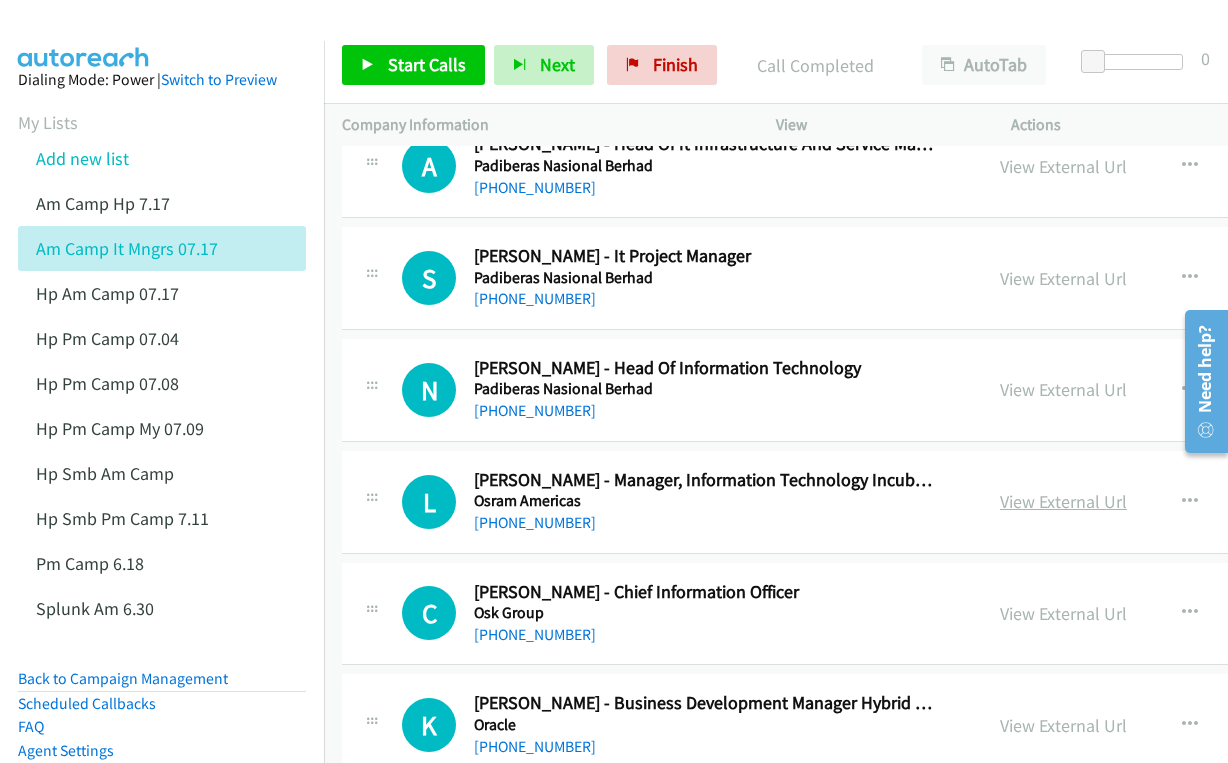 click on "View External Url" at bounding box center [1063, 501] 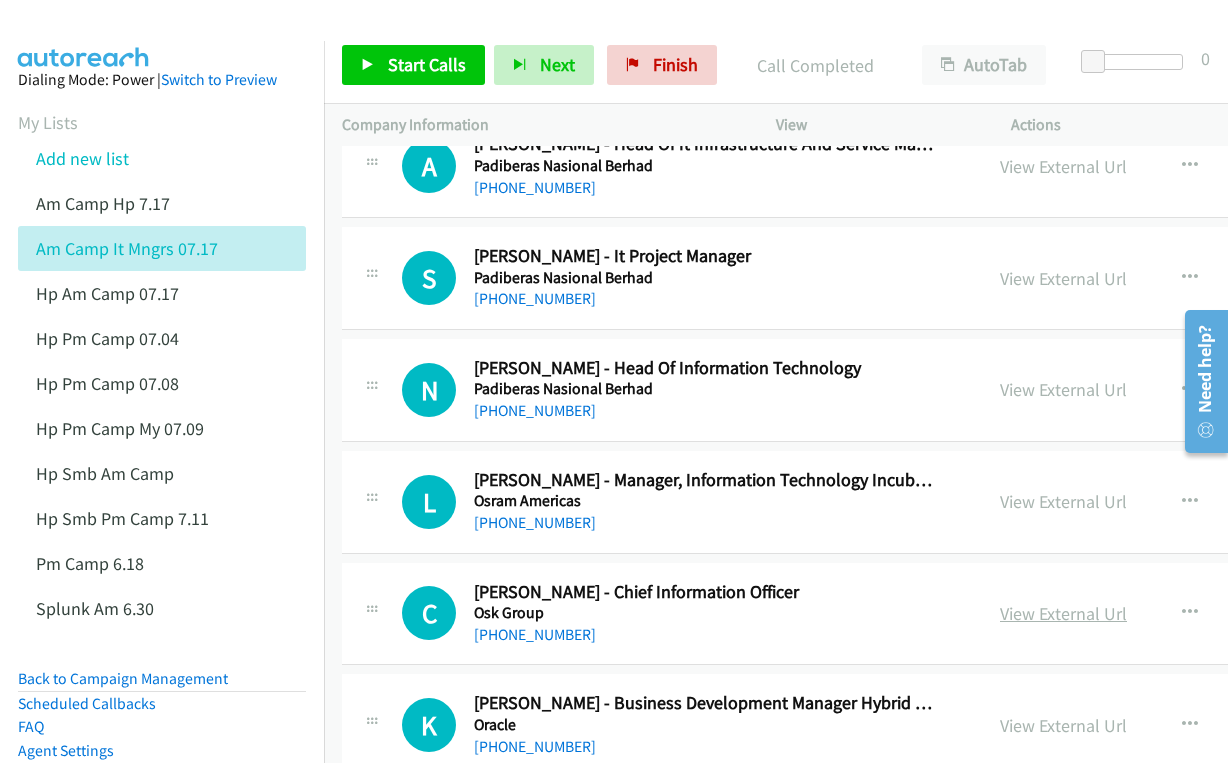 click on "View External Url" at bounding box center [1063, 613] 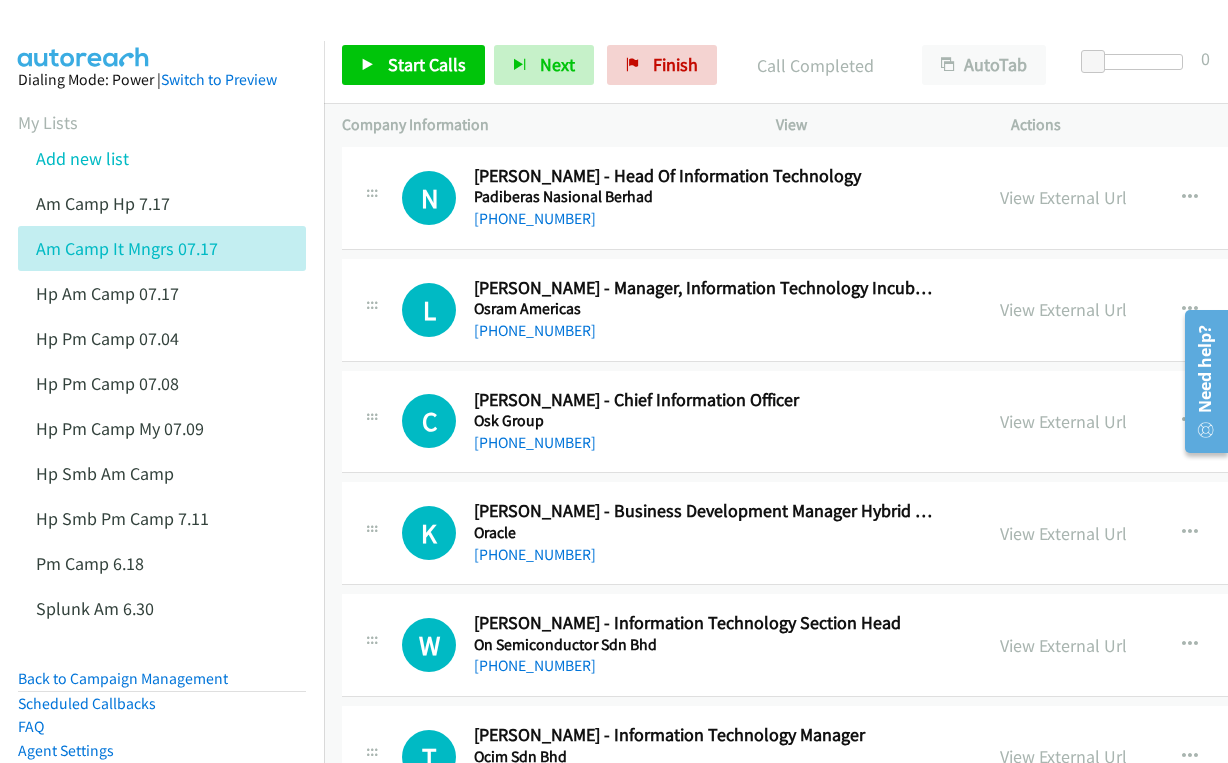 scroll, scrollTop: 2200, scrollLeft: 0, axis: vertical 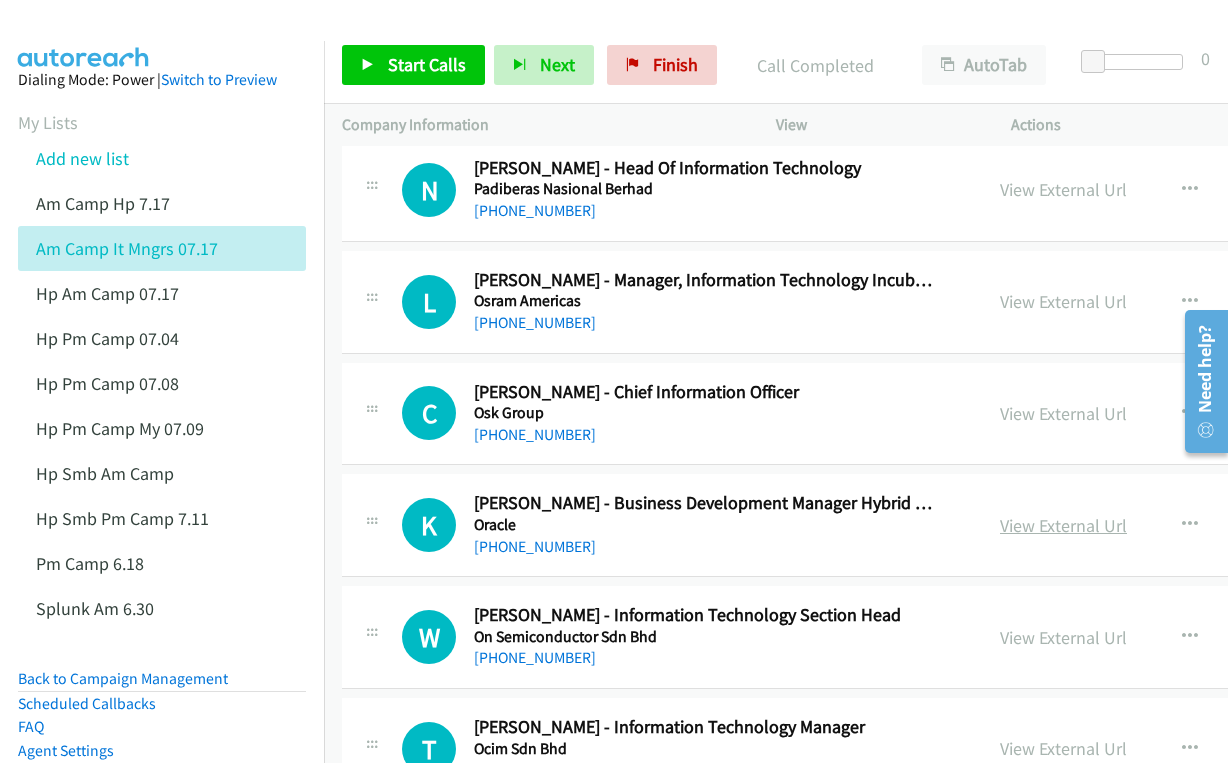 click on "View External Url" at bounding box center [1063, 525] 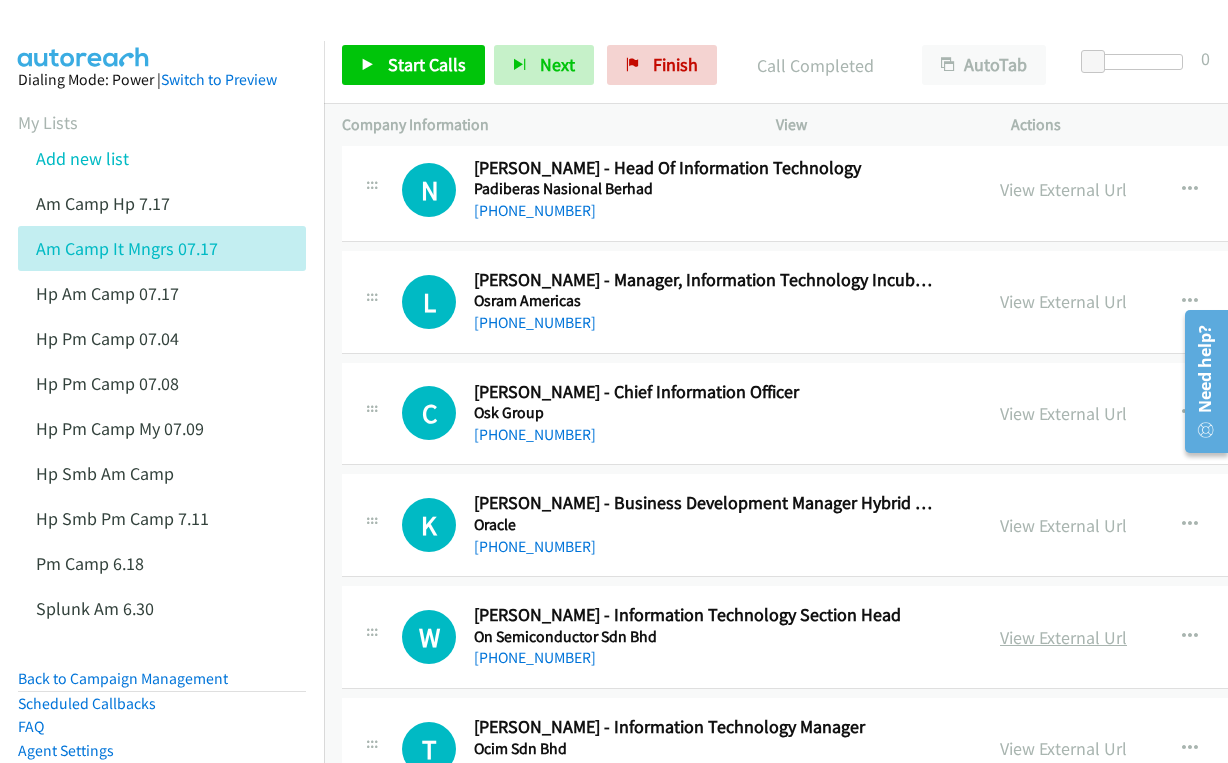 click on "View External Url" at bounding box center [1063, 637] 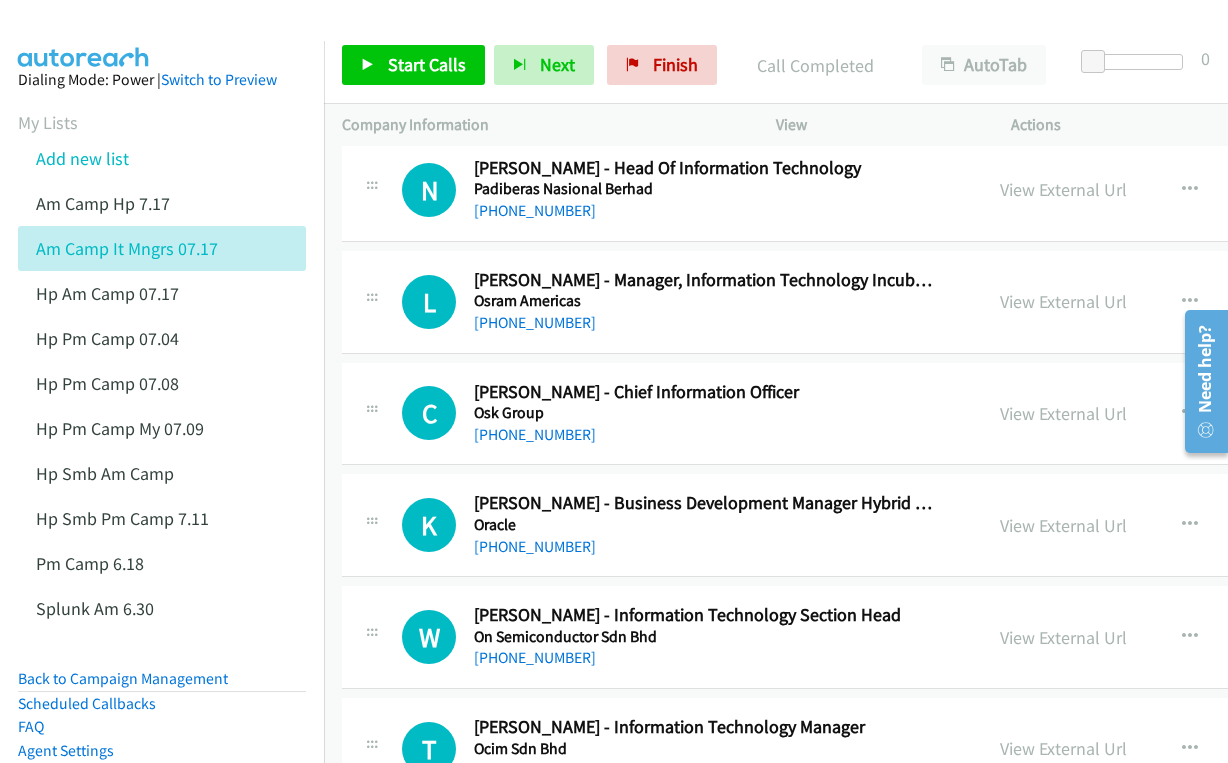 scroll, scrollTop: 2300, scrollLeft: 0, axis: vertical 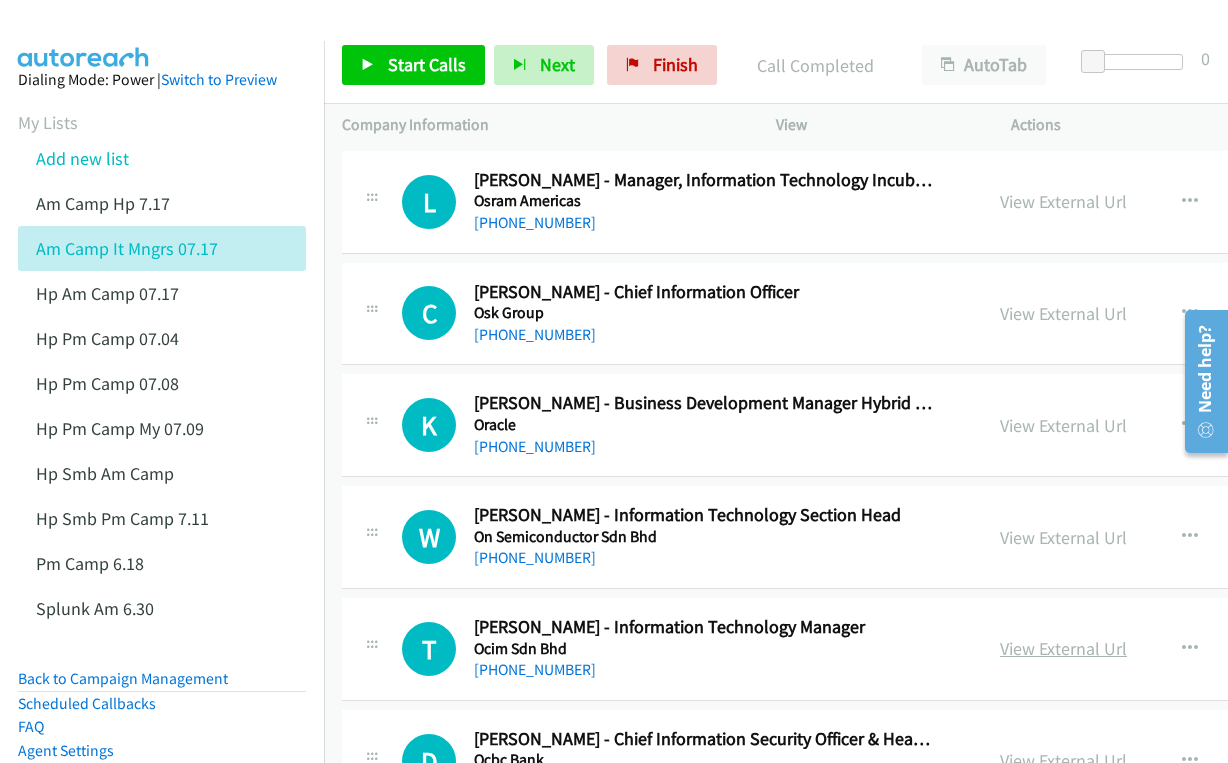 click on "View External Url" at bounding box center (1063, 648) 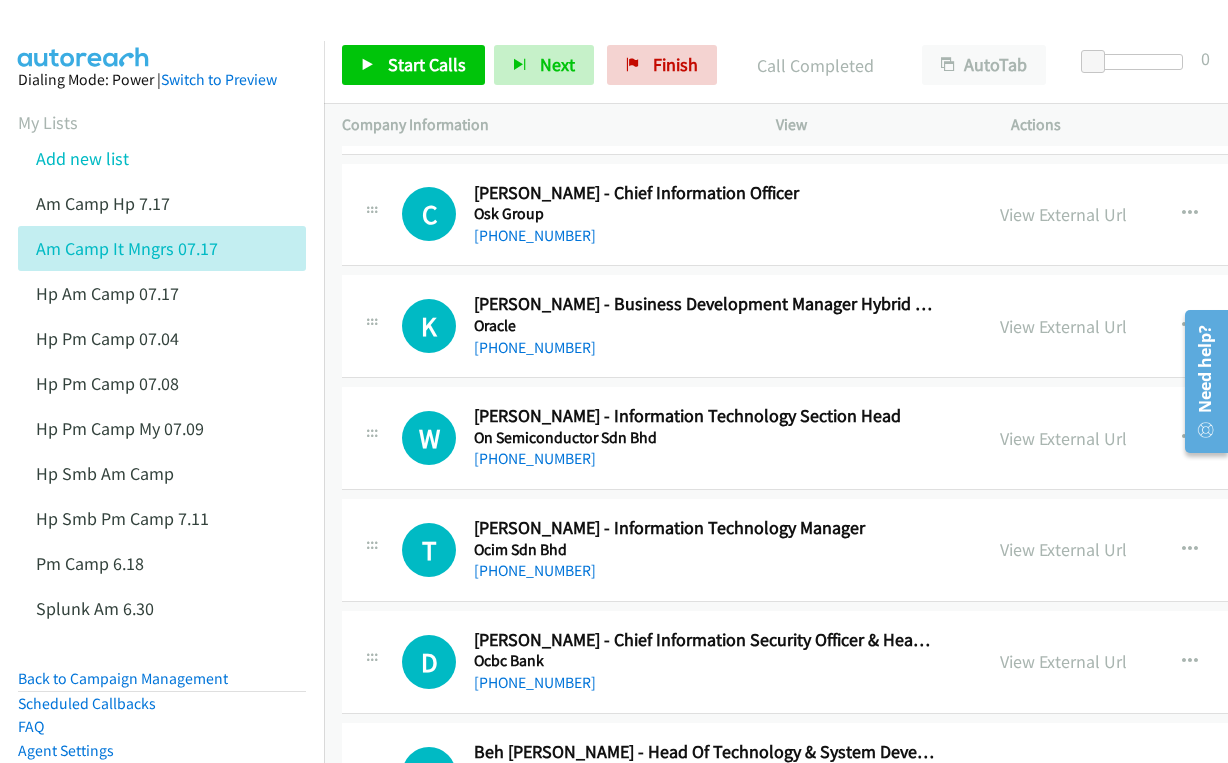 scroll, scrollTop: 2400, scrollLeft: 0, axis: vertical 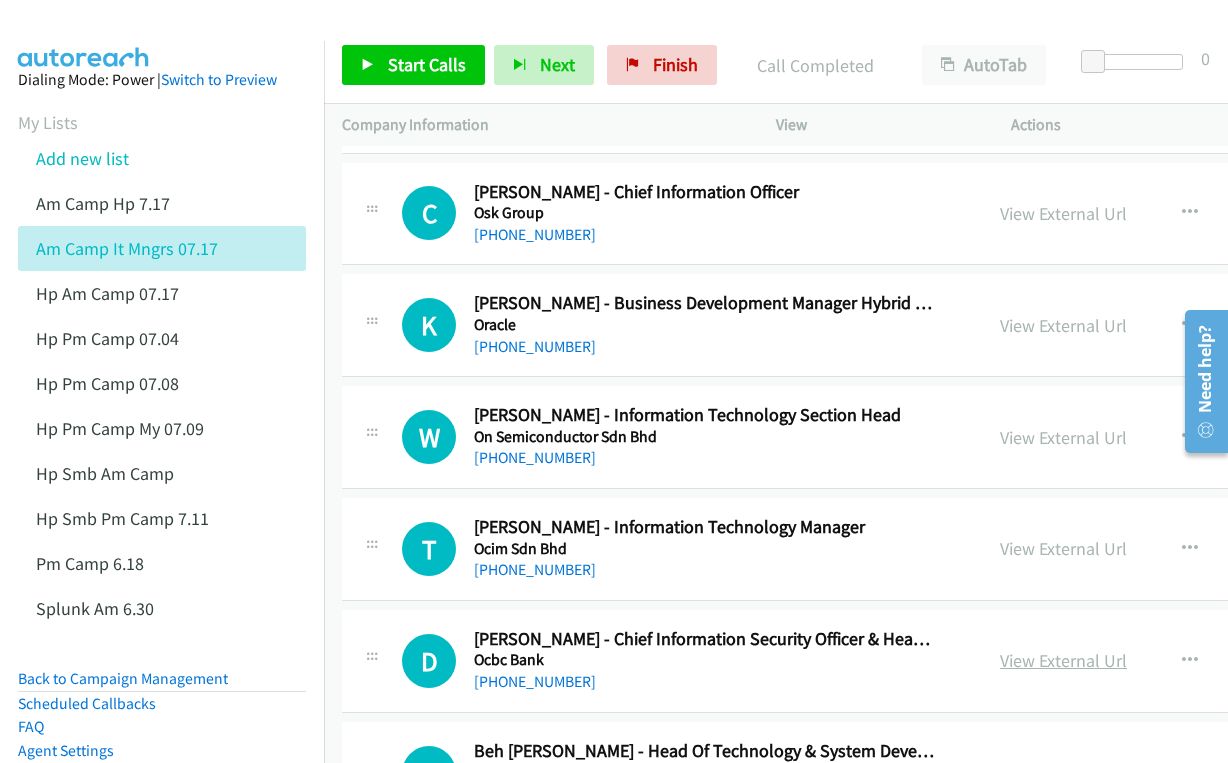 click on "View External Url" at bounding box center (1063, 660) 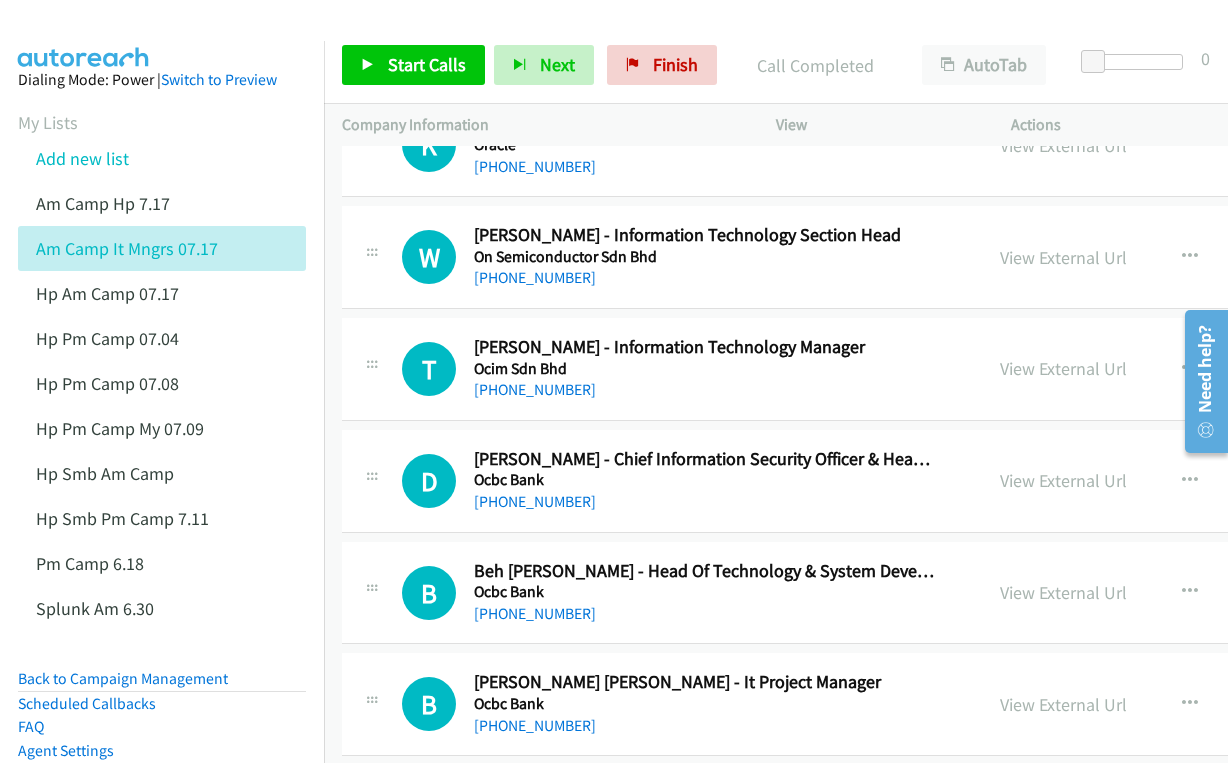 scroll, scrollTop: 2600, scrollLeft: 0, axis: vertical 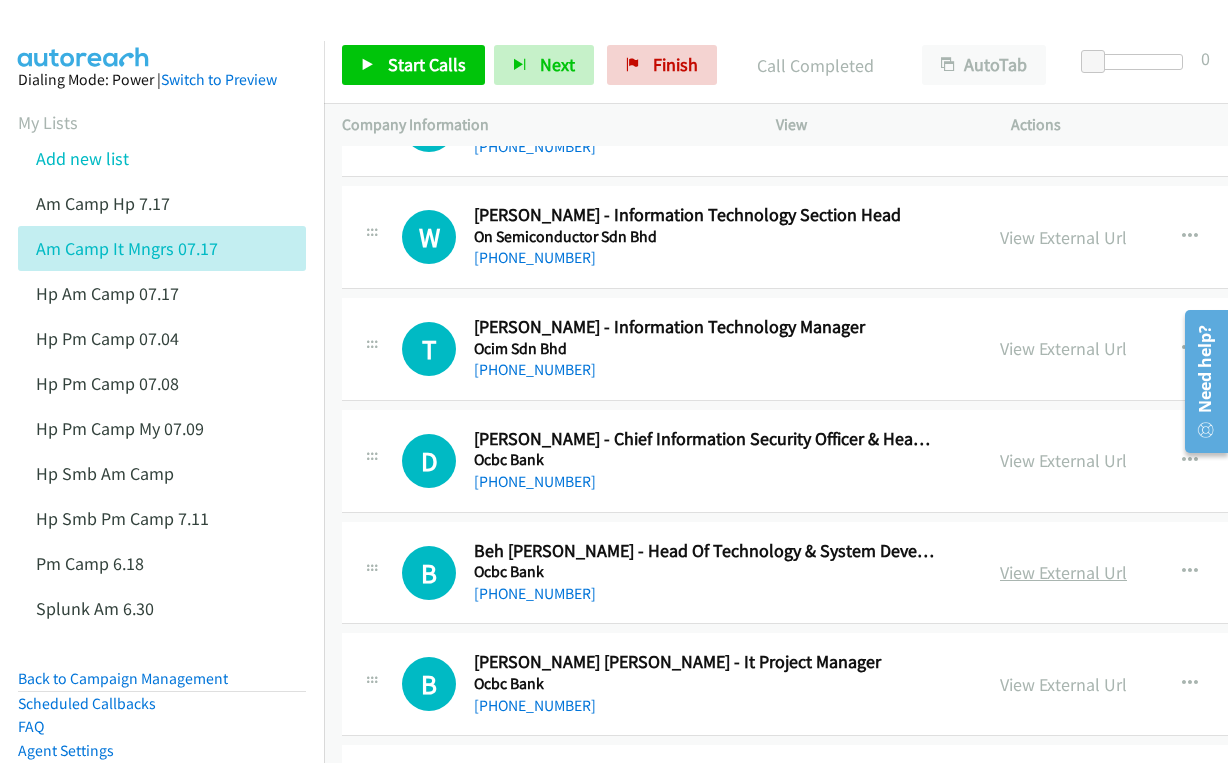 click on "View External Url" at bounding box center [1063, 572] 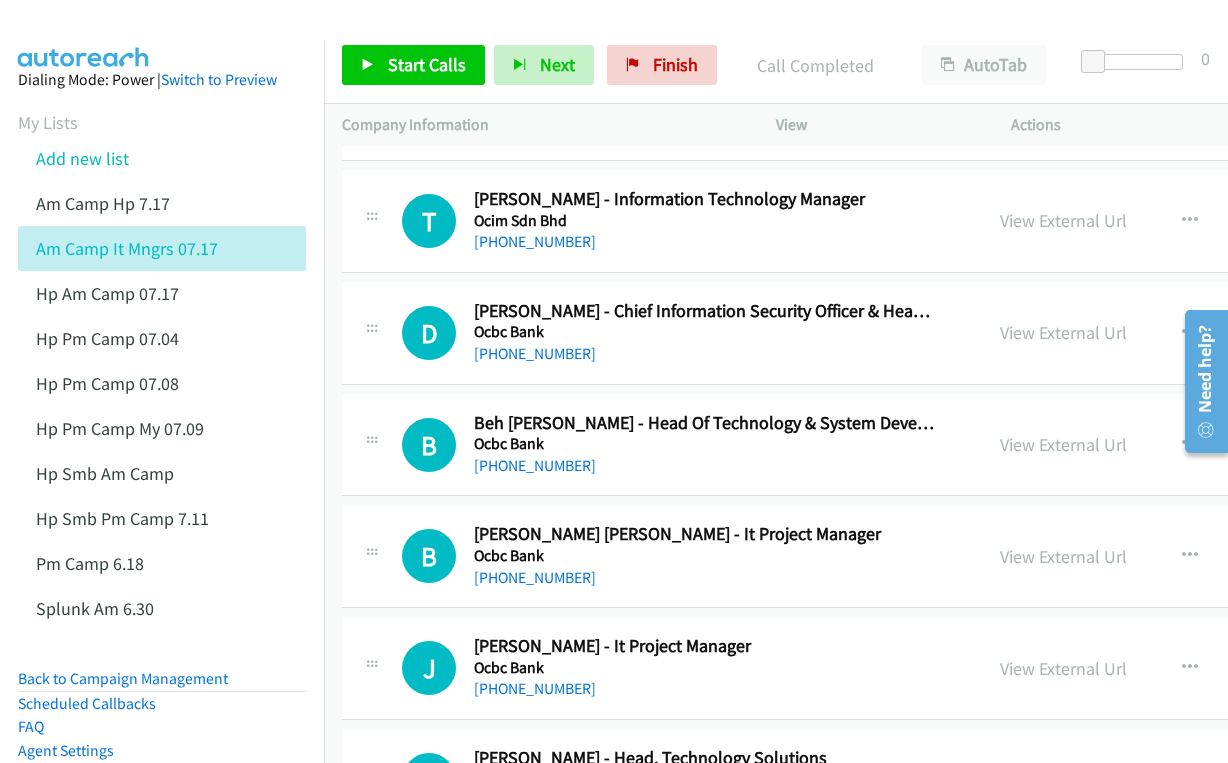 scroll, scrollTop: 2800, scrollLeft: 0, axis: vertical 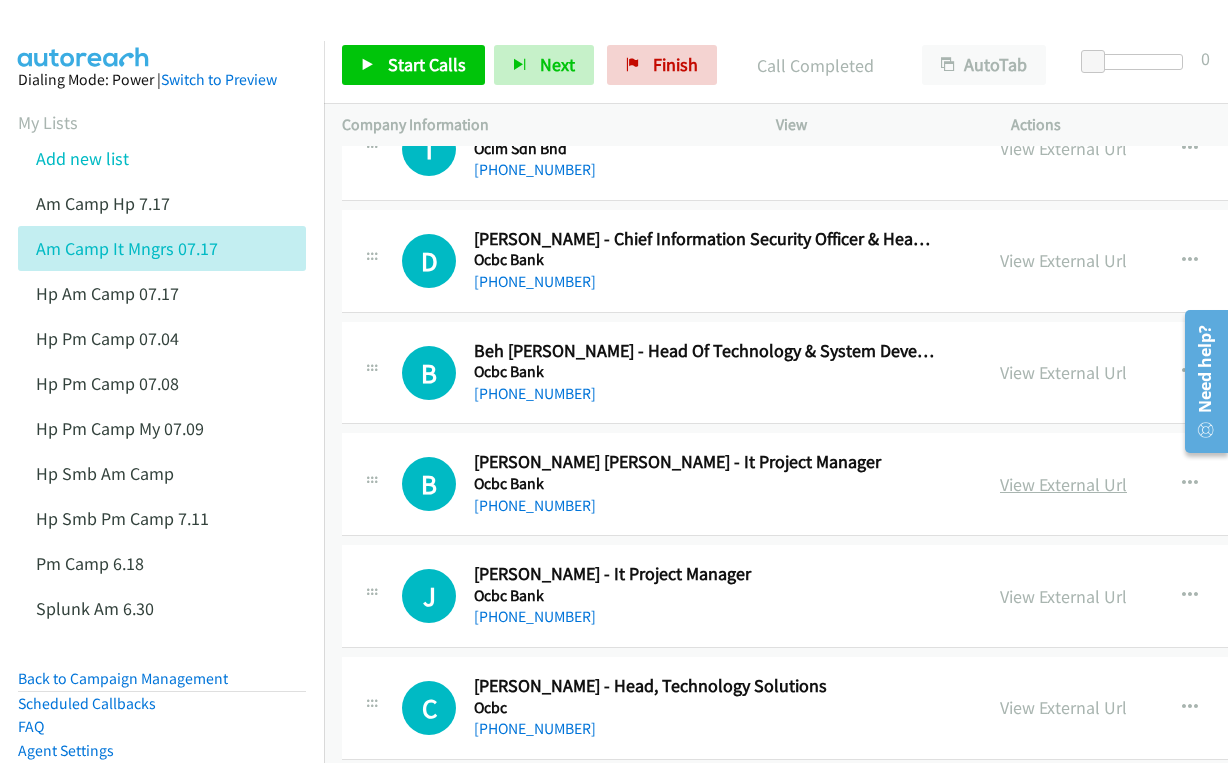 click on "View External Url" at bounding box center (1063, 484) 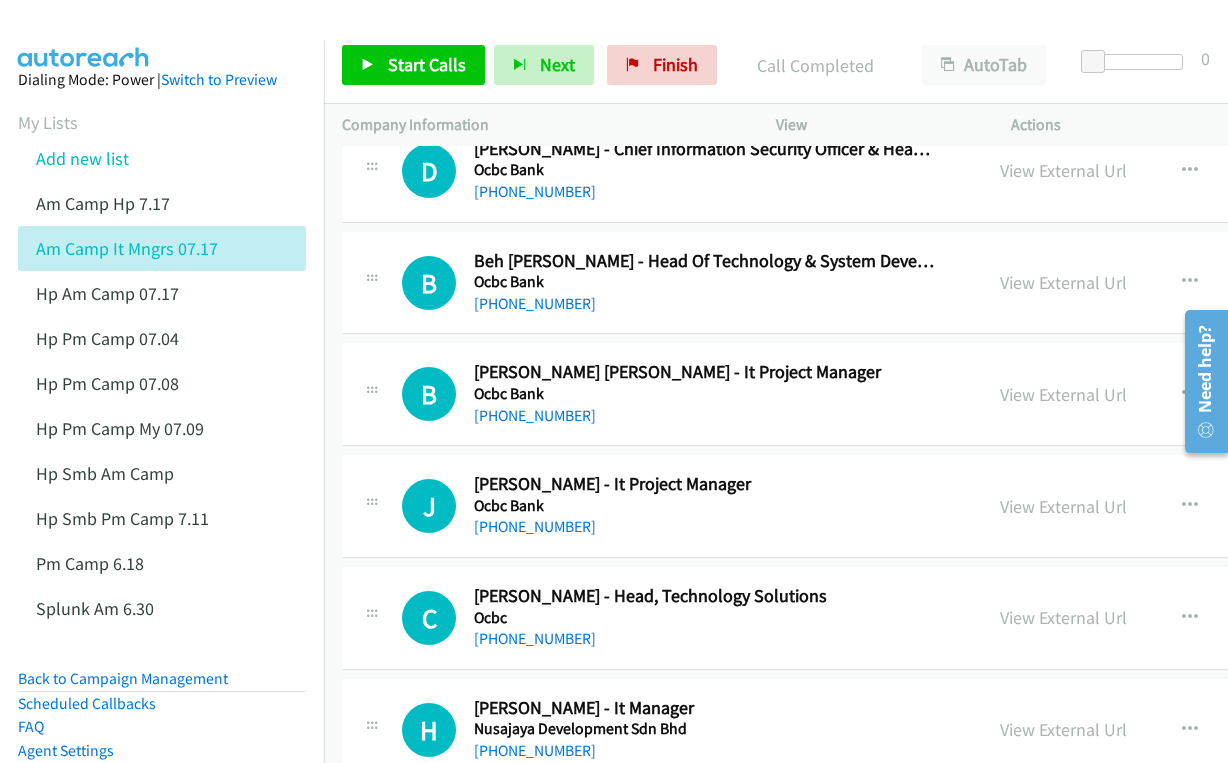 scroll, scrollTop: 2900, scrollLeft: 0, axis: vertical 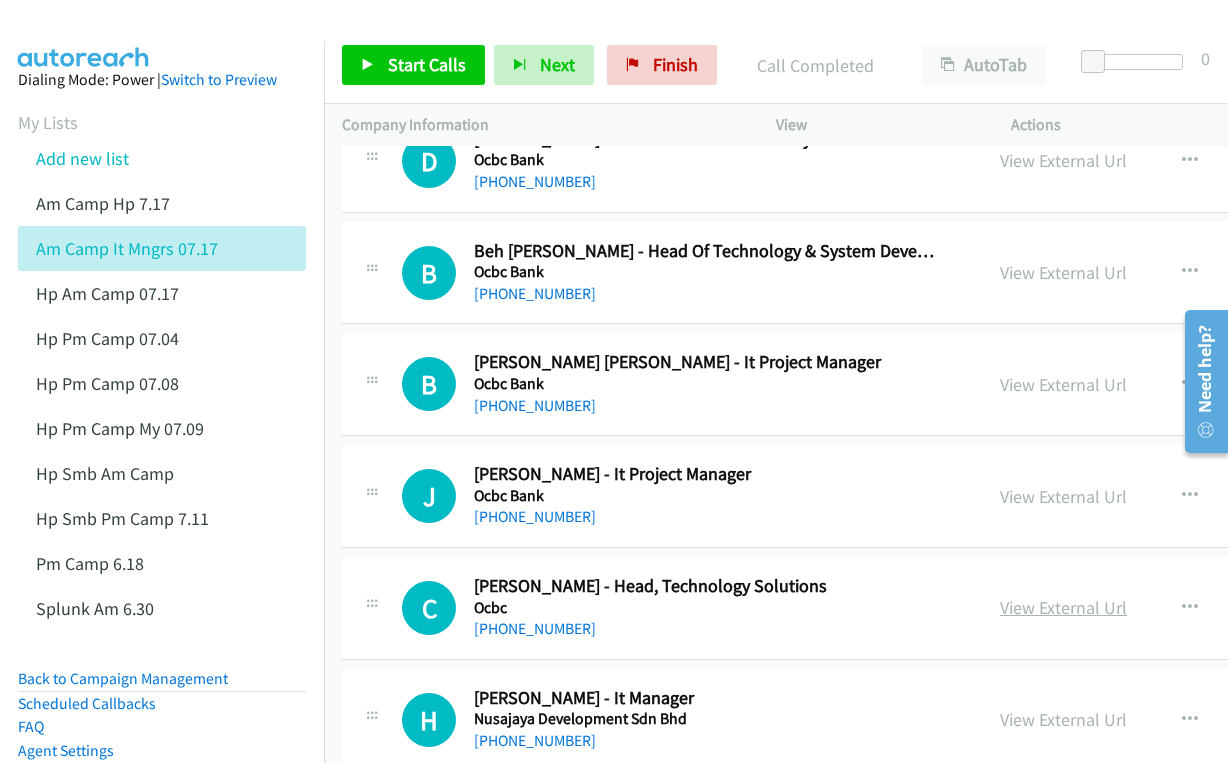 click on "View External Url" at bounding box center (1063, 607) 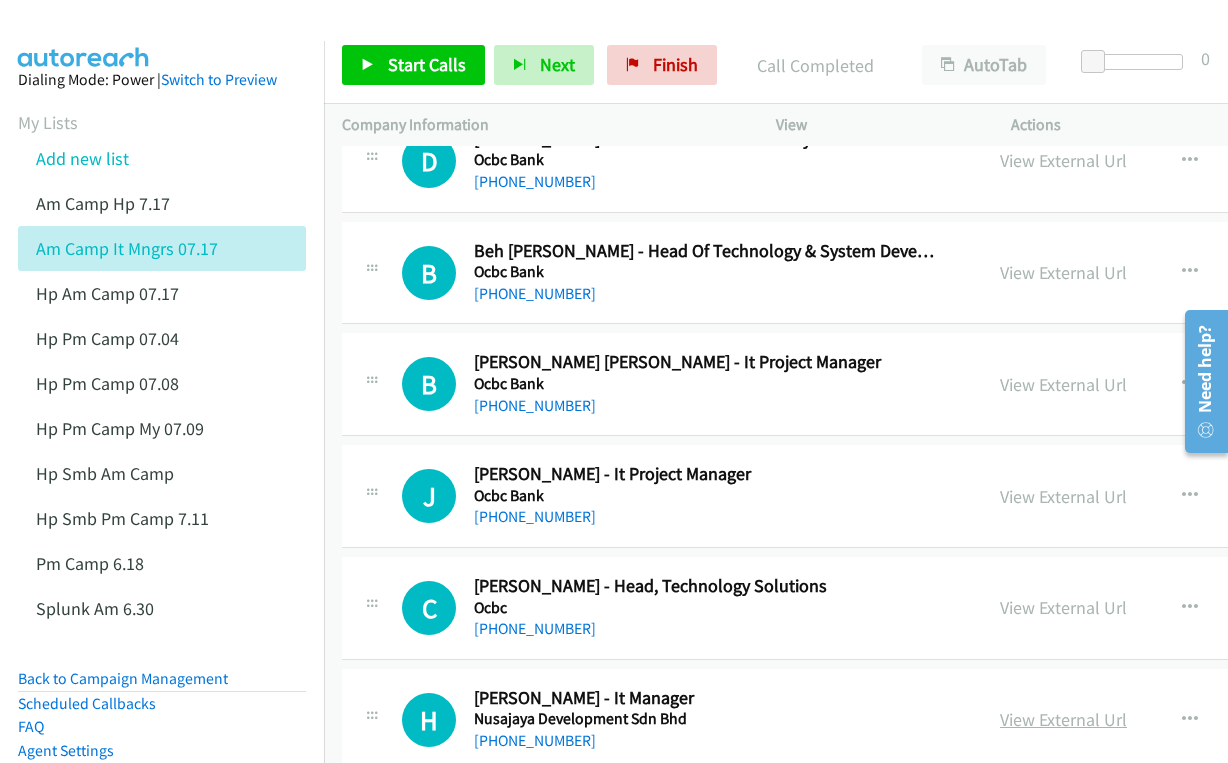 click on "View External Url" at bounding box center (1063, 719) 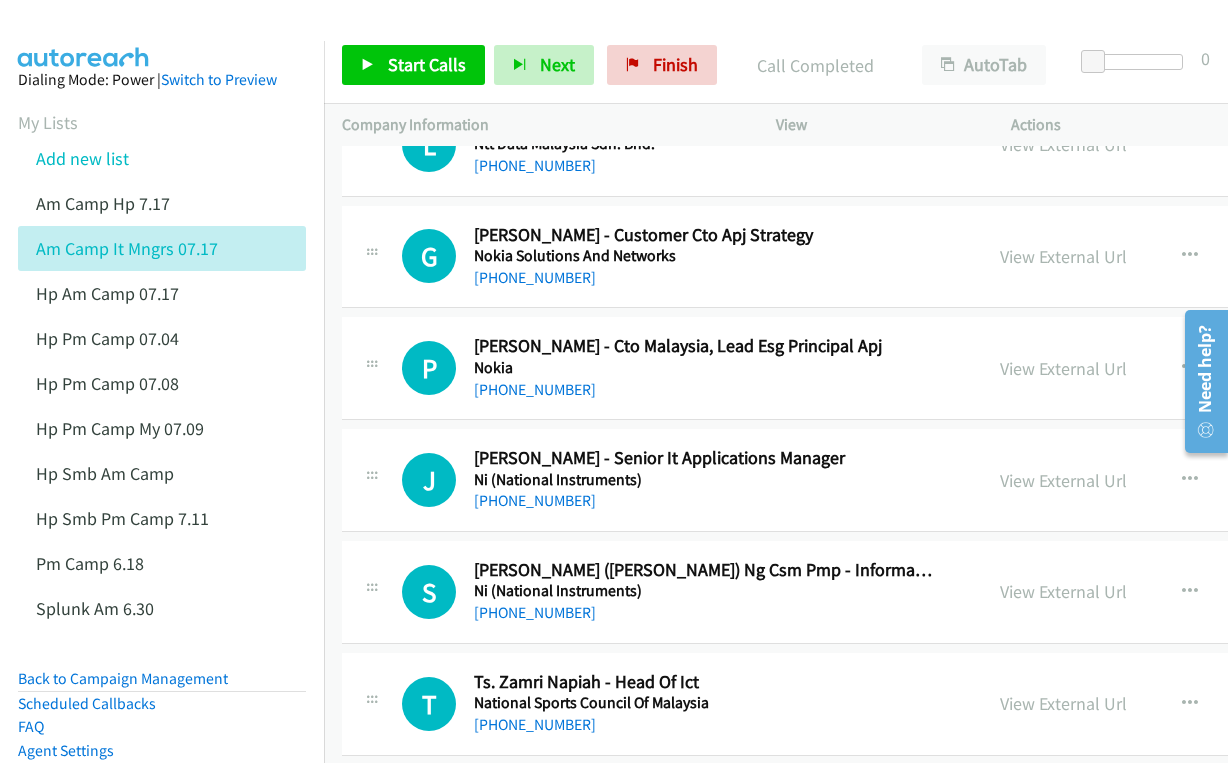 scroll, scrollTop: 3600, scrollLeft: 0, axis: vertical 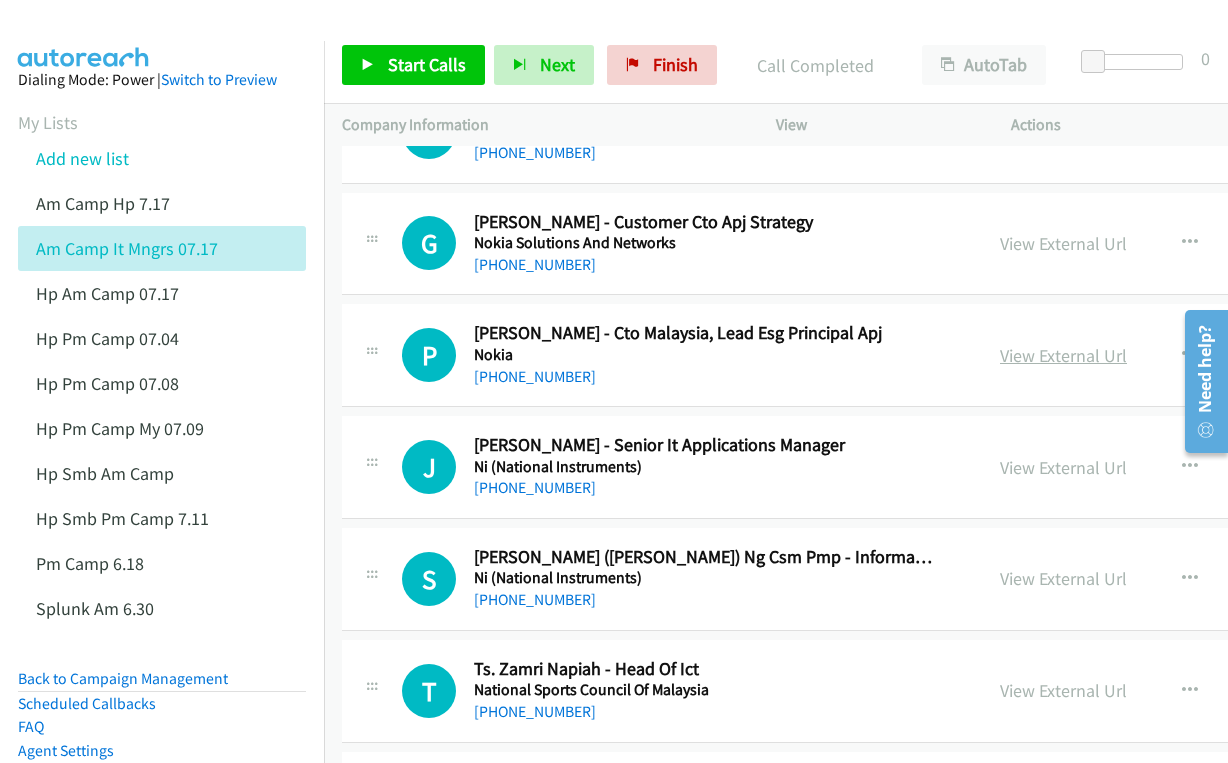 click on "View External Url" at bounding box center (1063, 355) 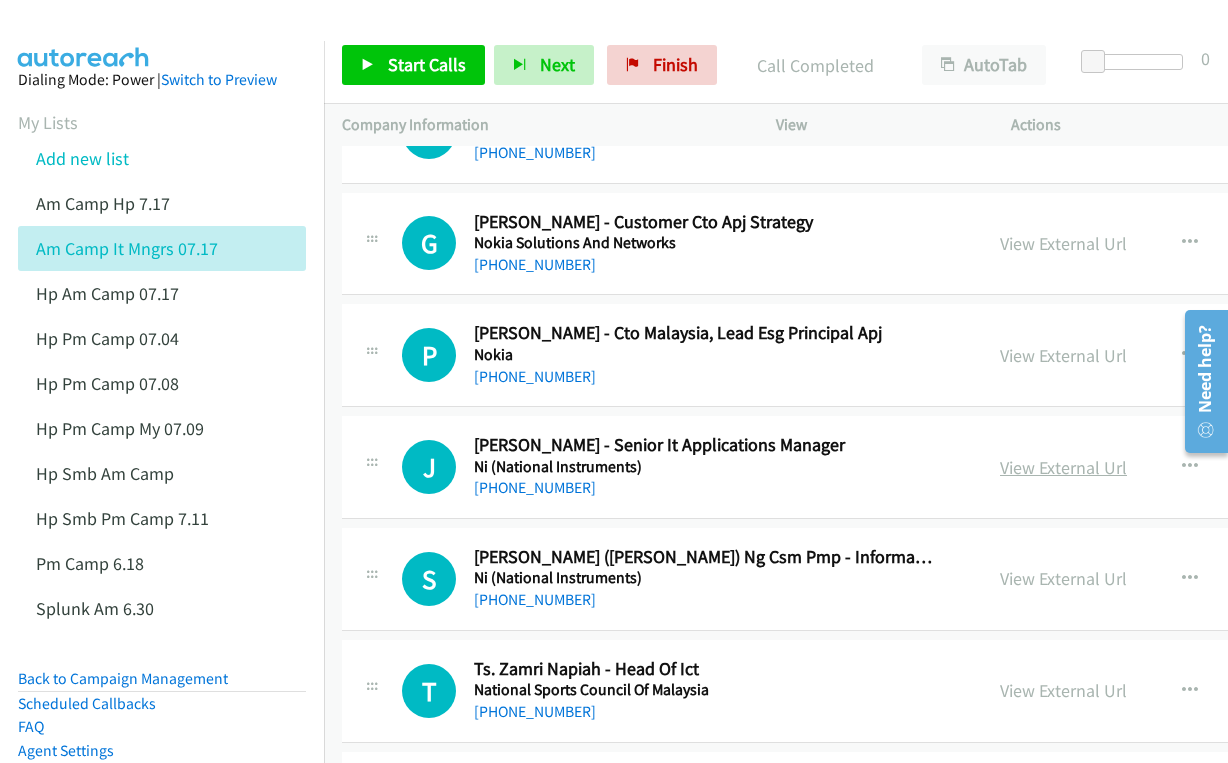 click on "View External Url" at bounding box center [1063, 467] 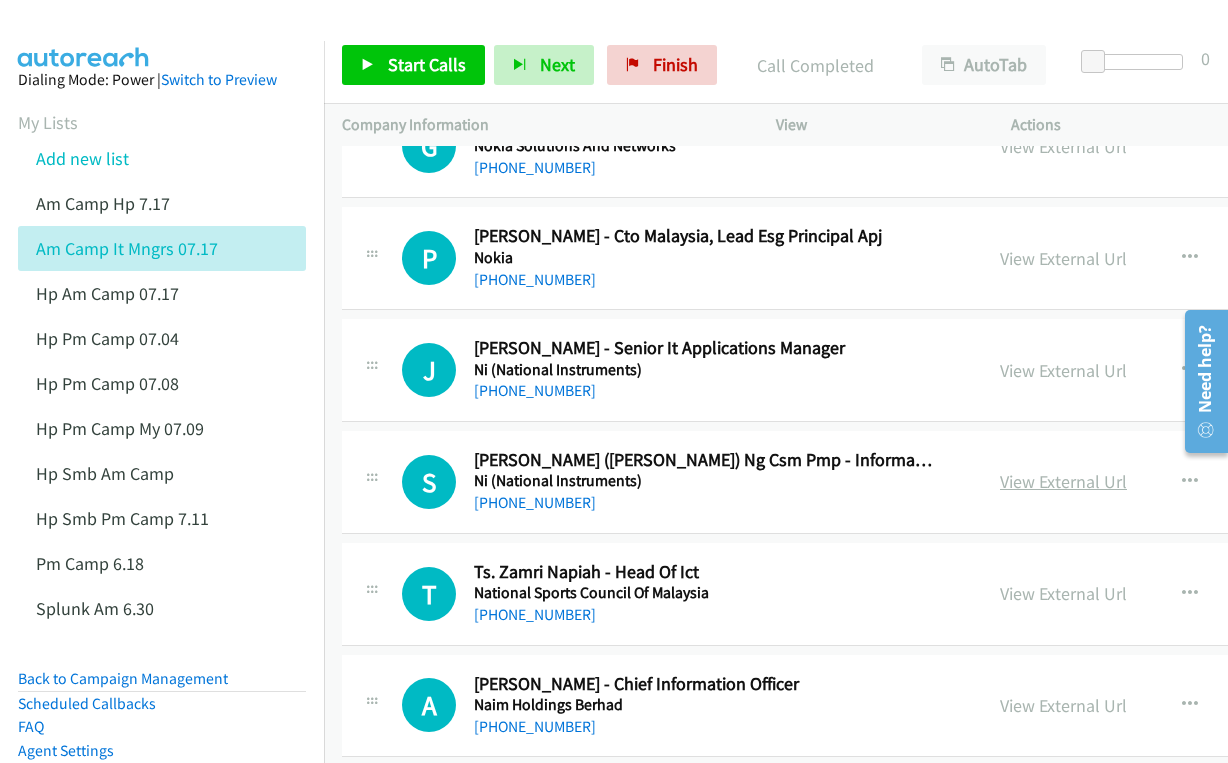 scroll, scrollTop: 3700, scrollLeft: 0, axis: vertical 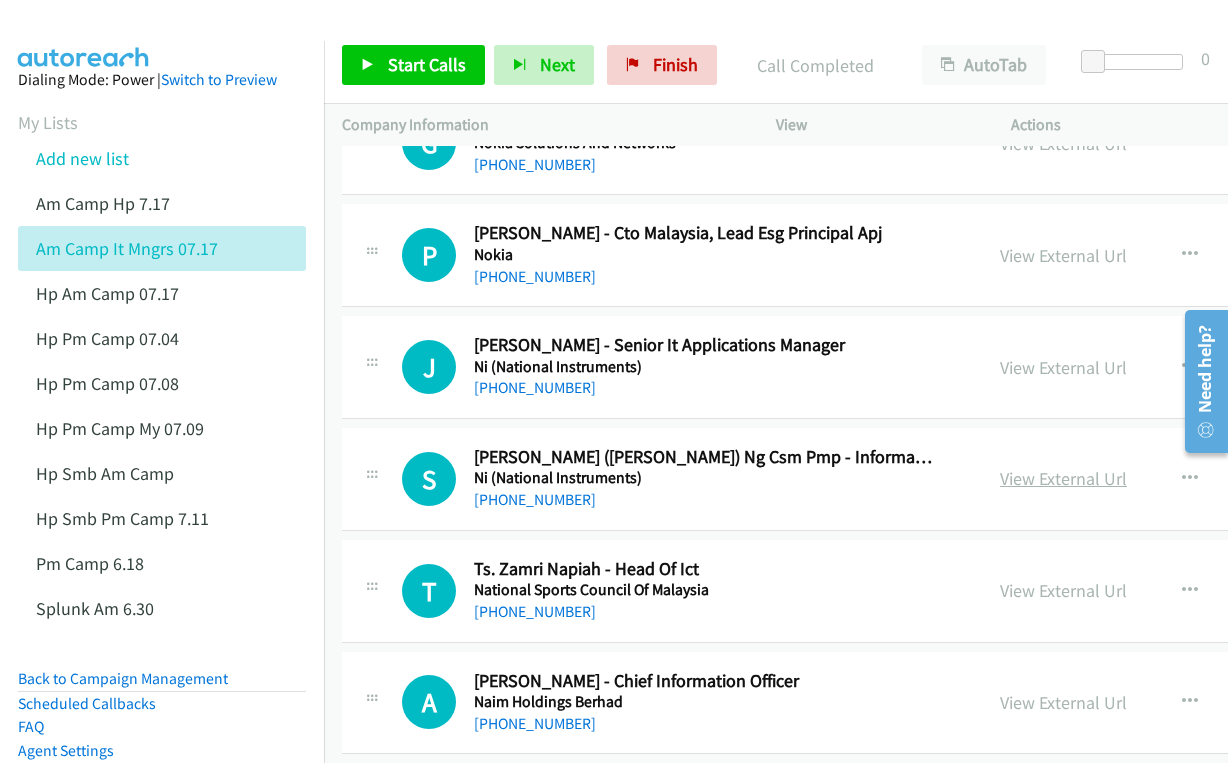 click on "View External Url" at bounding box center [1063, 478] 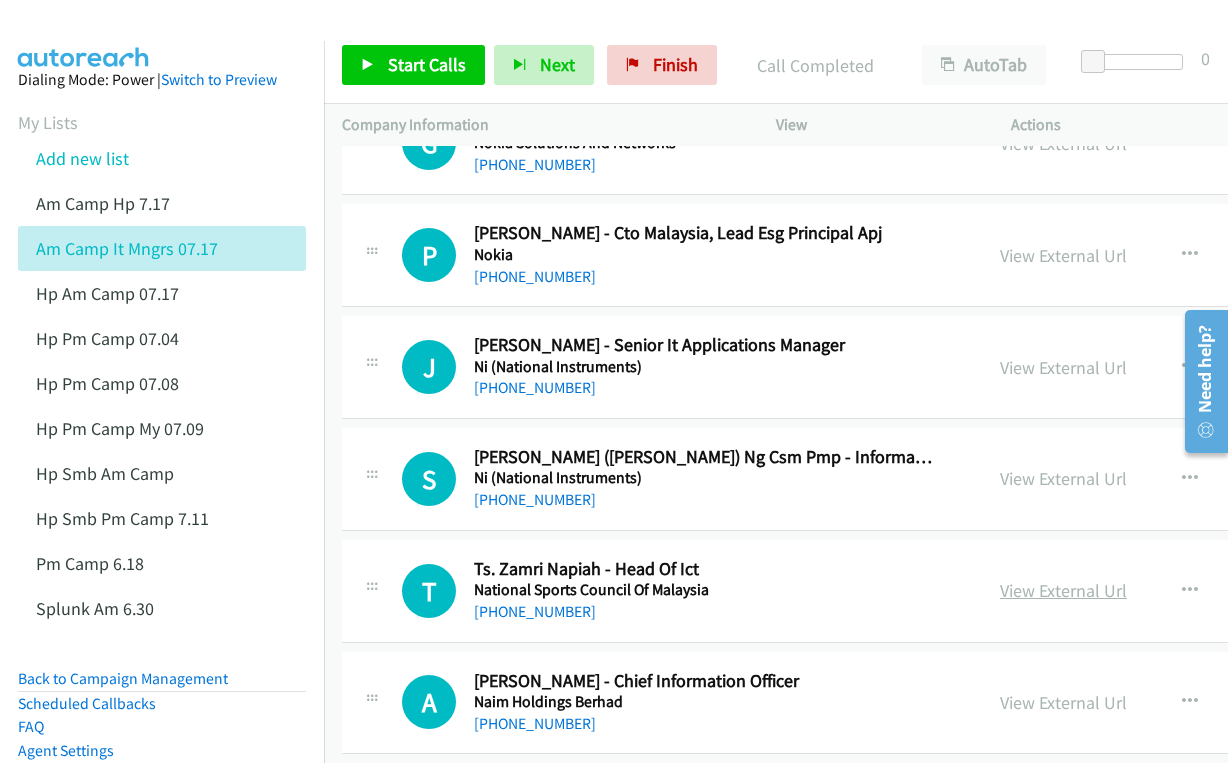 click on "View External Url" at bounding box center [1063, 590] 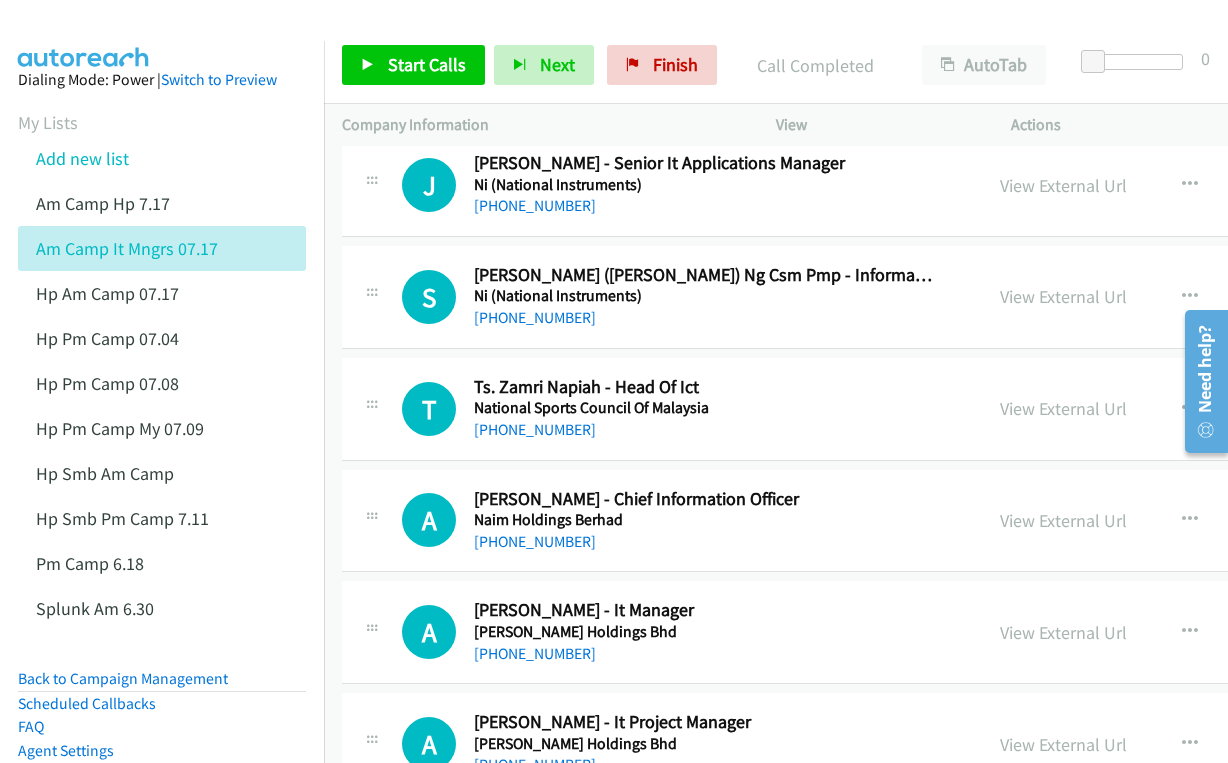 scroll, scrollTop: 3900, scrollLeft: 0, axis: vertical 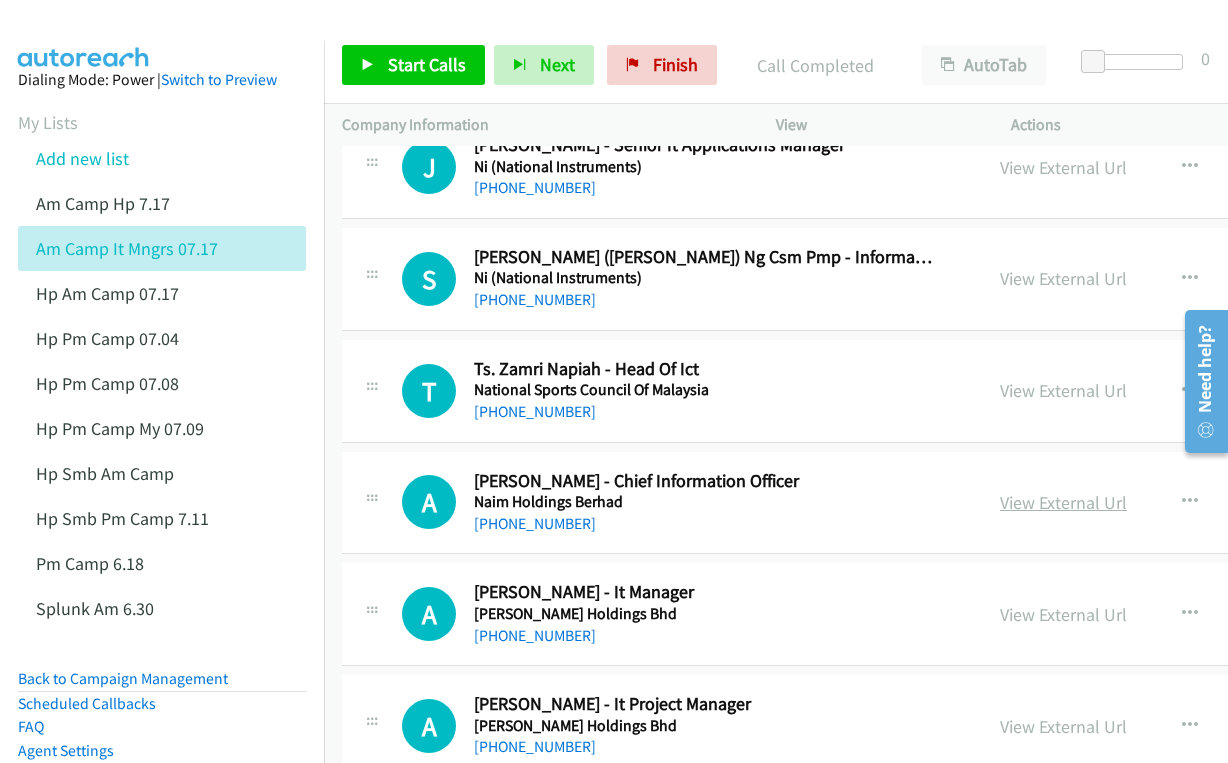 click on "View External Url" at bounding box center (1063, 502) 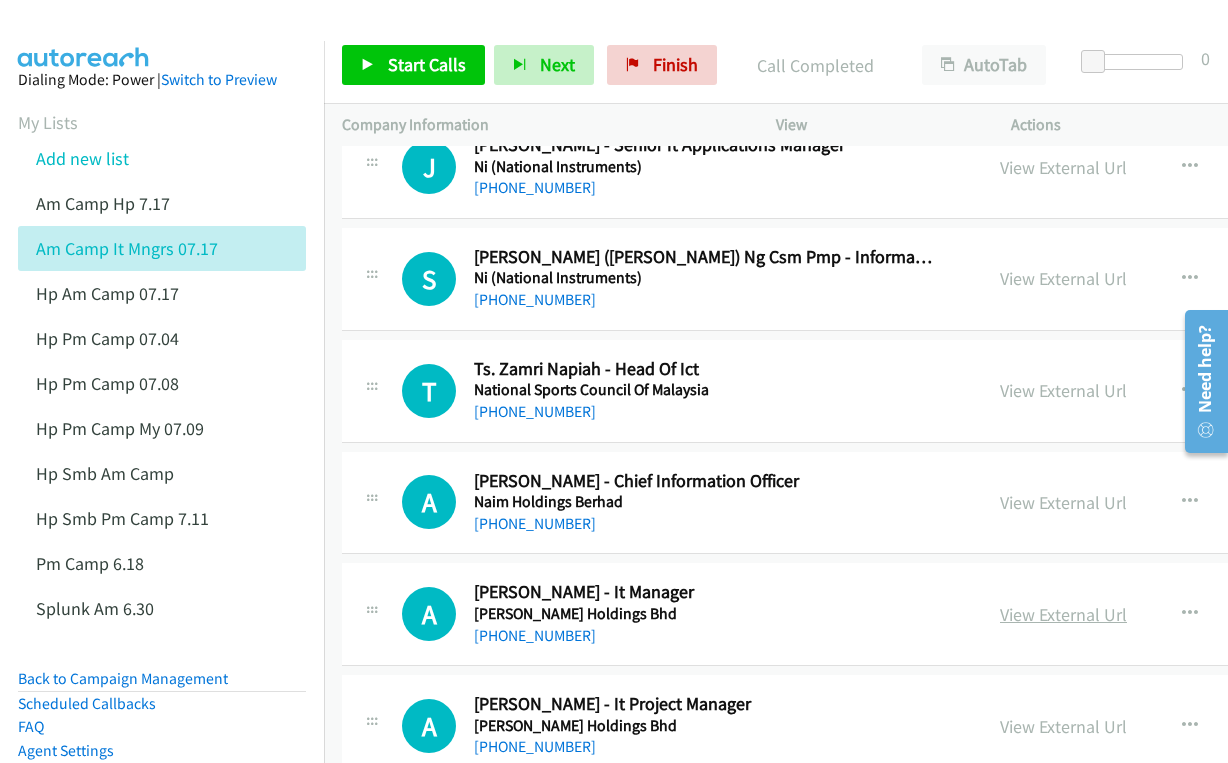 click on "View External Url" at bounding box center [1063, 614] 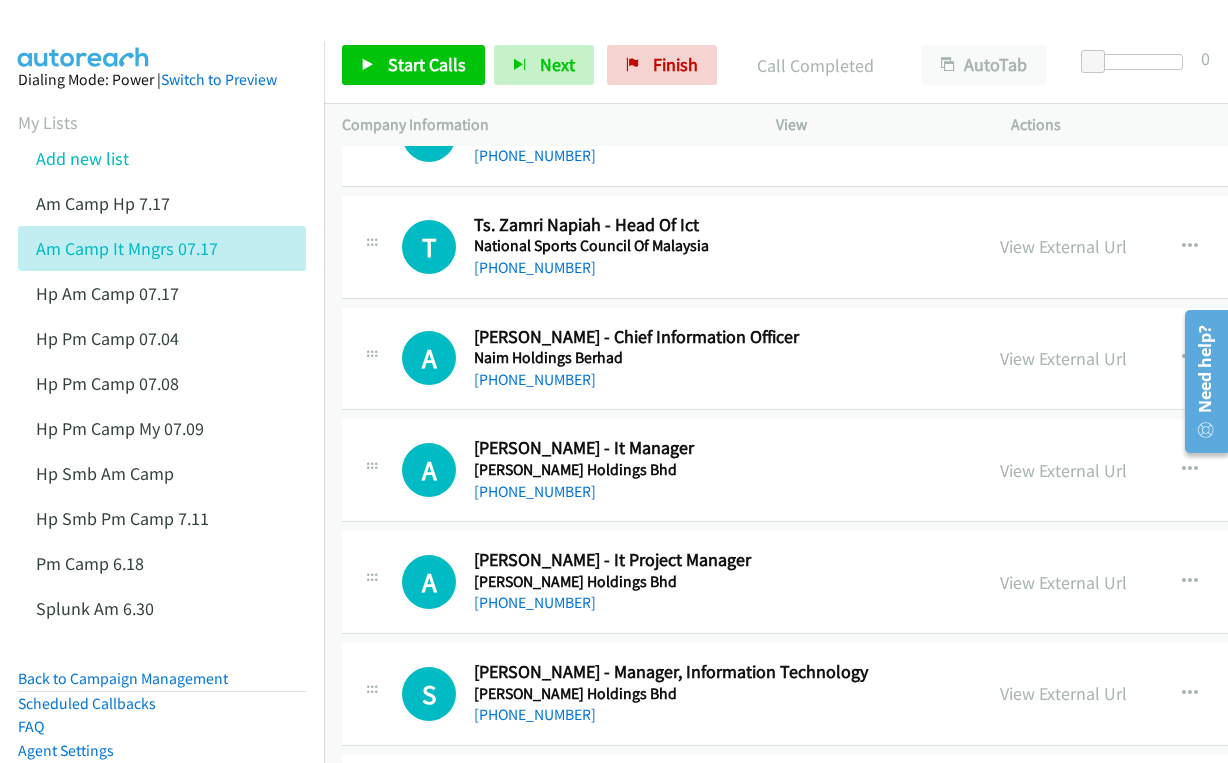 scroll, scrollTop: 4100, scrollLeft: 0, axis: vertical 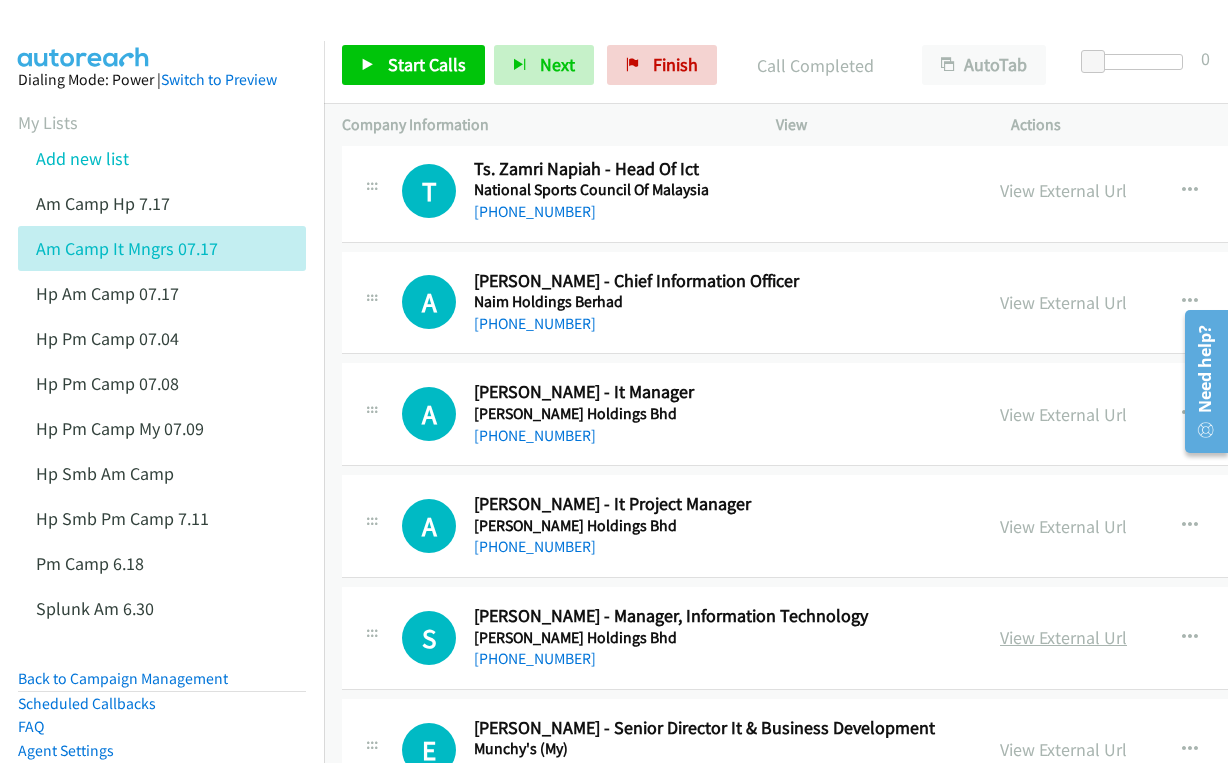 click on "View External Url" at bounding box center (1063, 637) 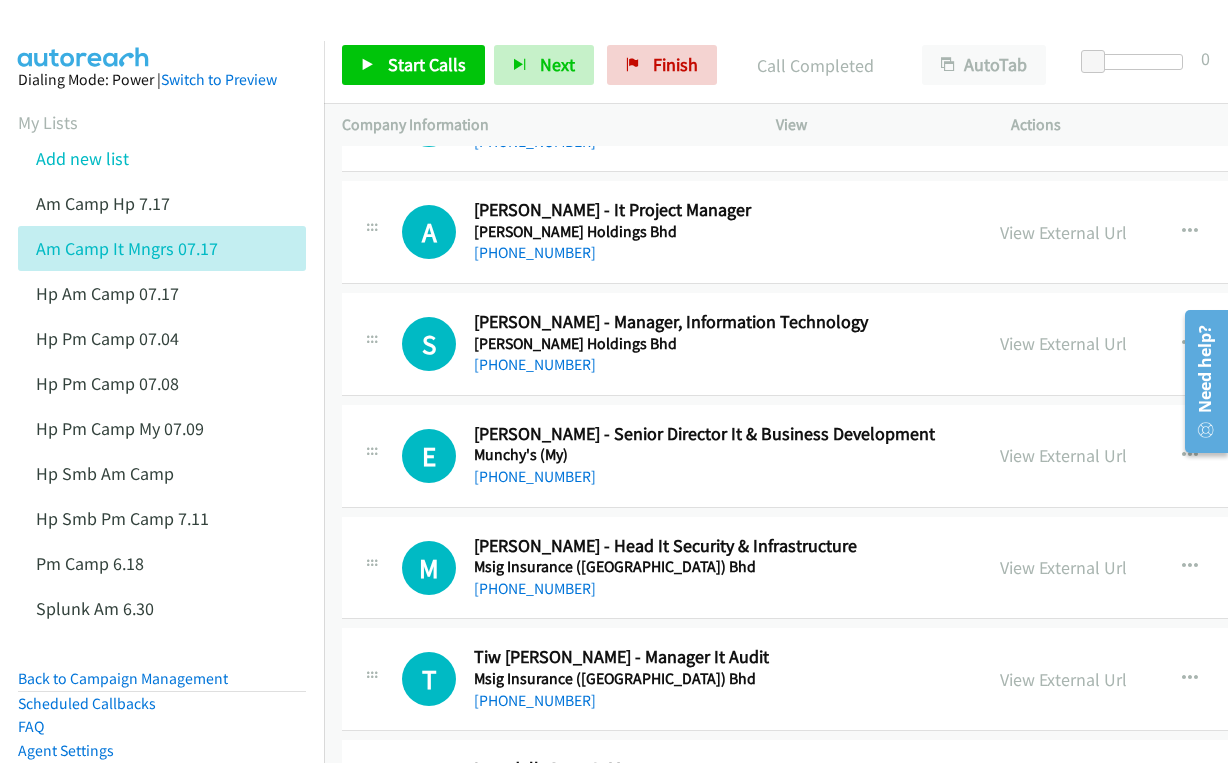 scroll, scrollTop: 4400, scrollLeft: 0, axis: vertical 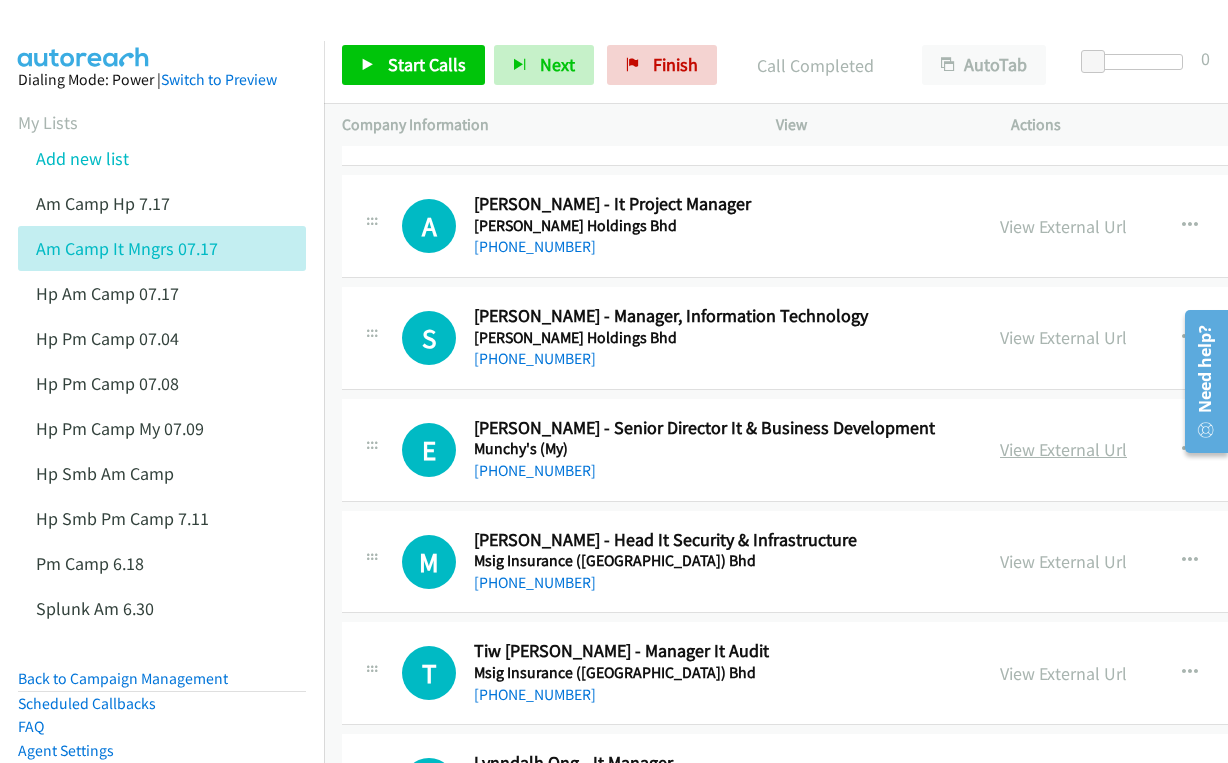 click on "View External Url" at bounding box center (1063, 449) 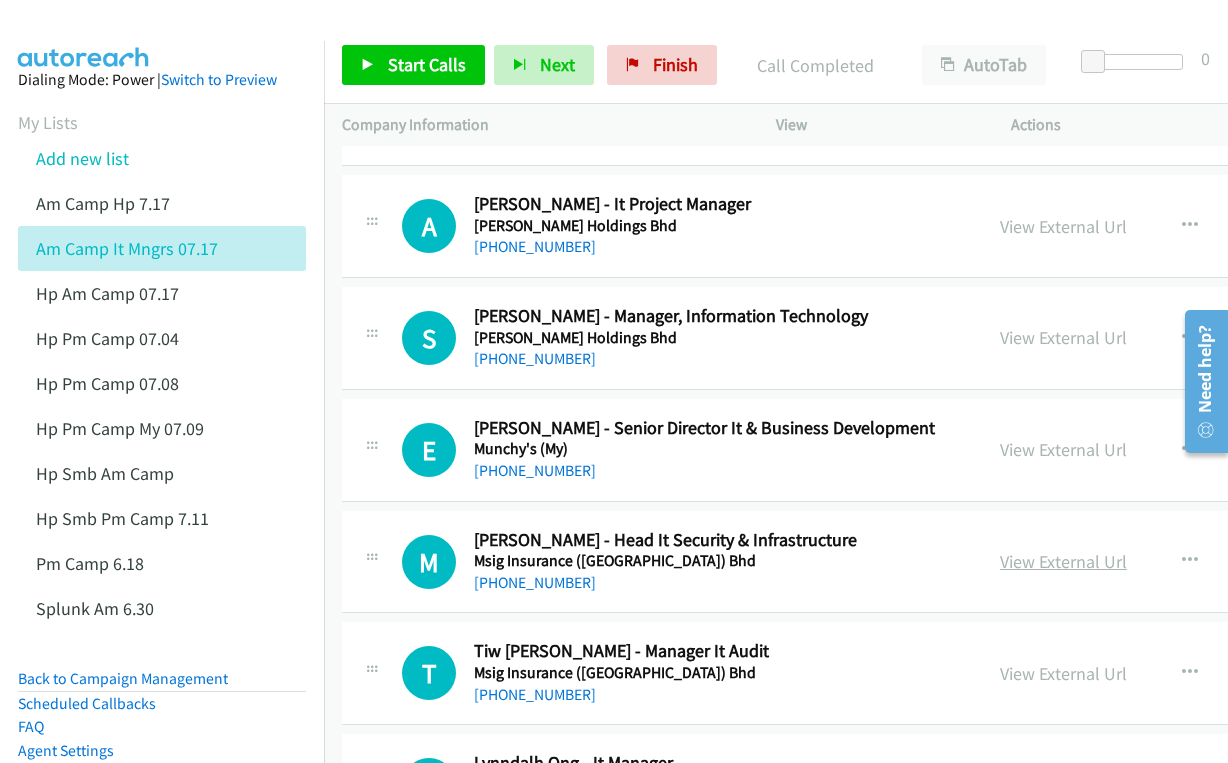 click on "View External Url" at bounding box center [1063, 561] 